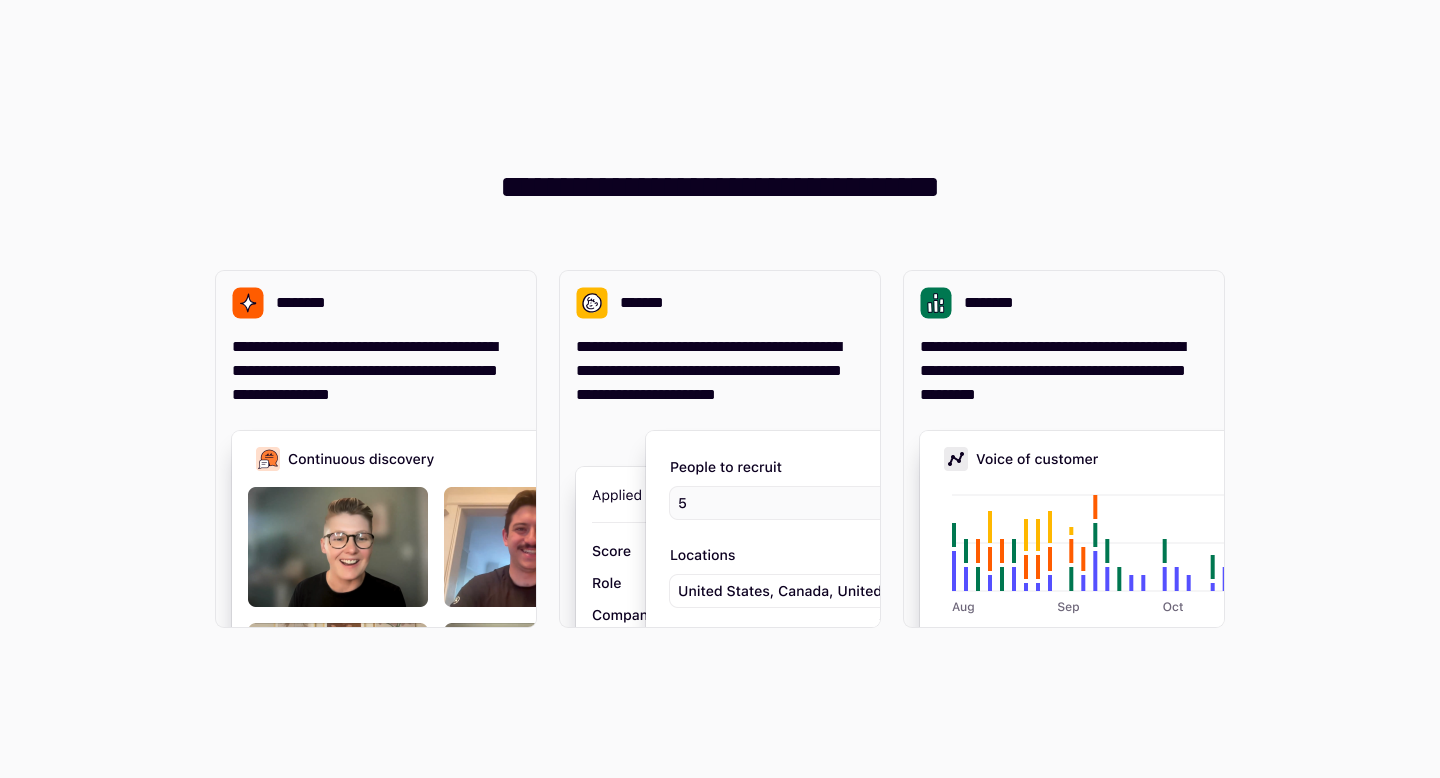 scroll, scrollTop: 0, scrollLeft: 0, axis: both 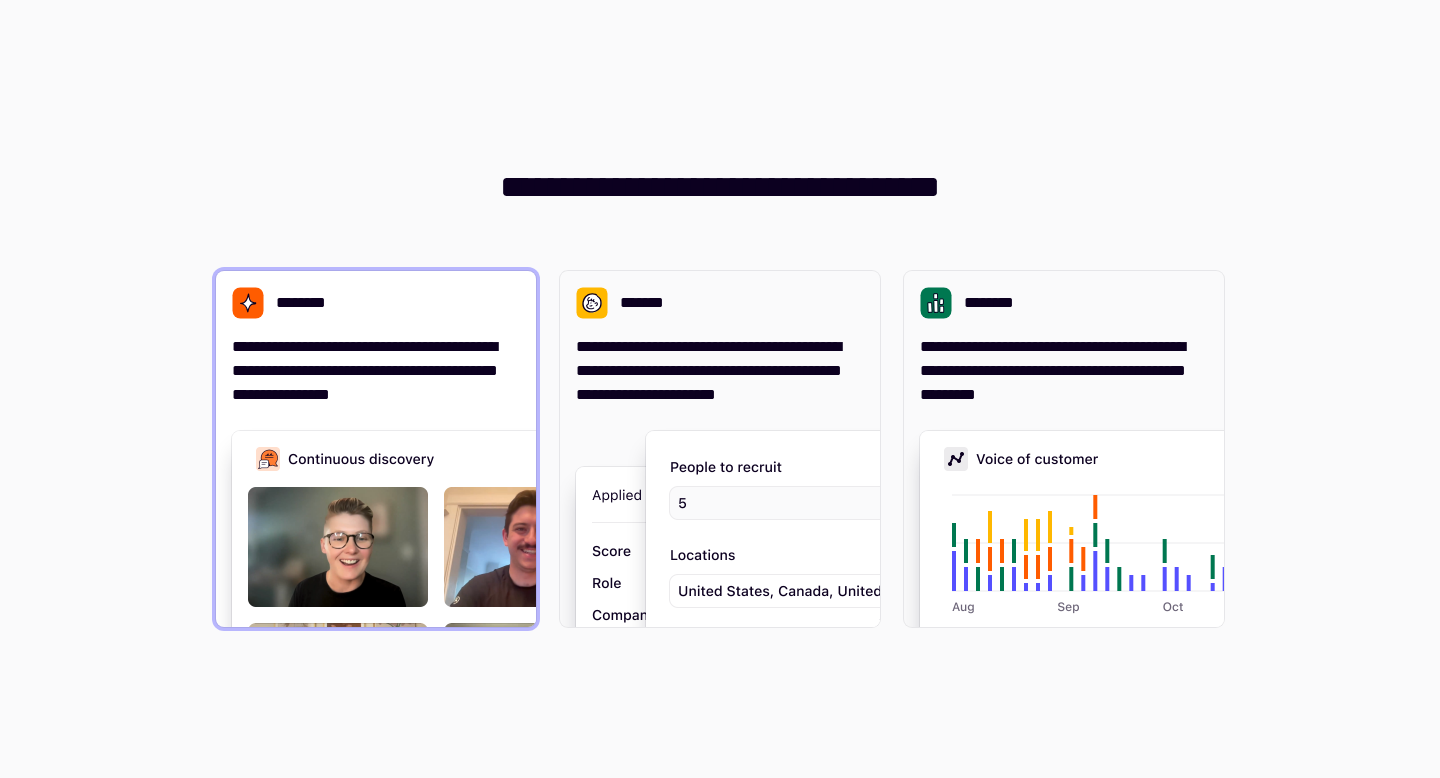 click at bounding box center (532, 631) 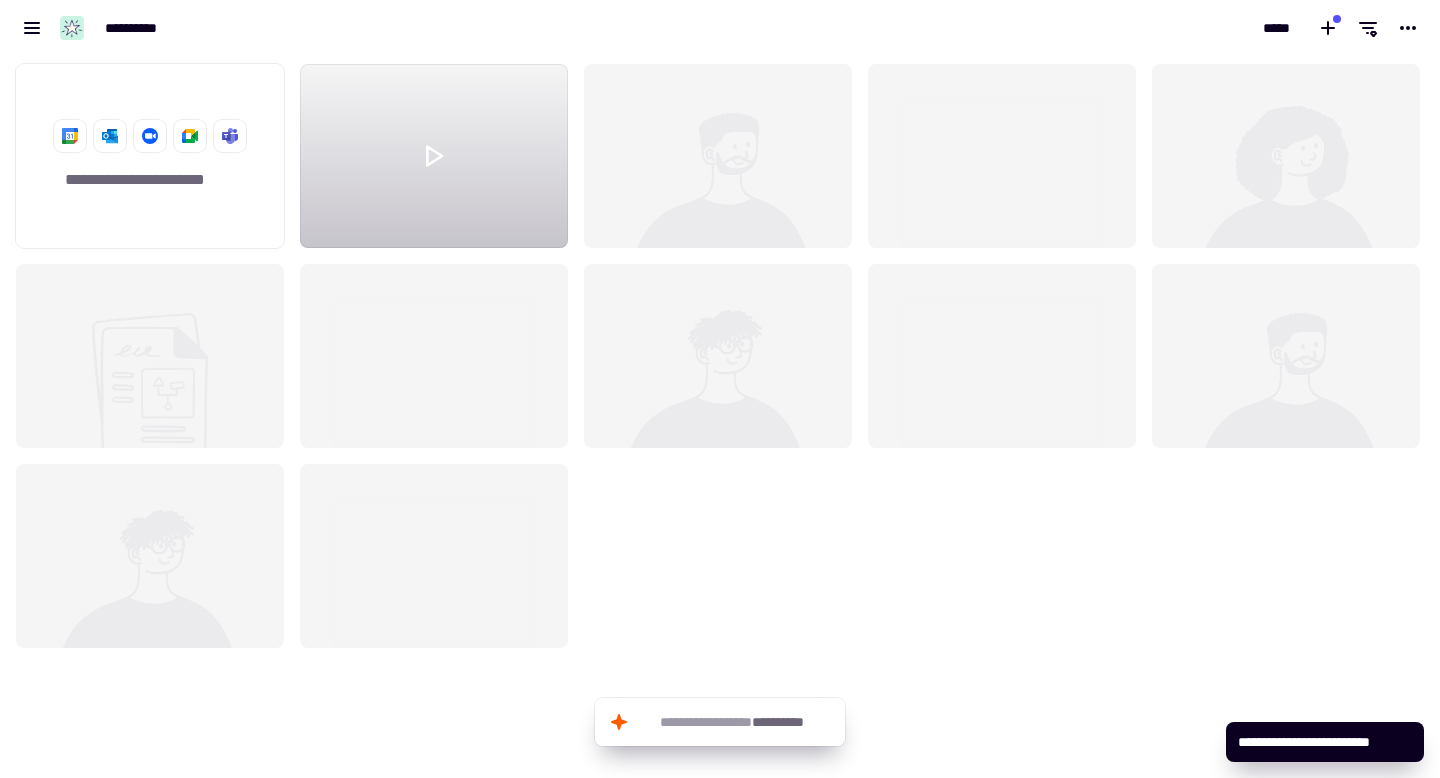 scroll, scrollTop: 1, scrollLeft: 1, axis: both 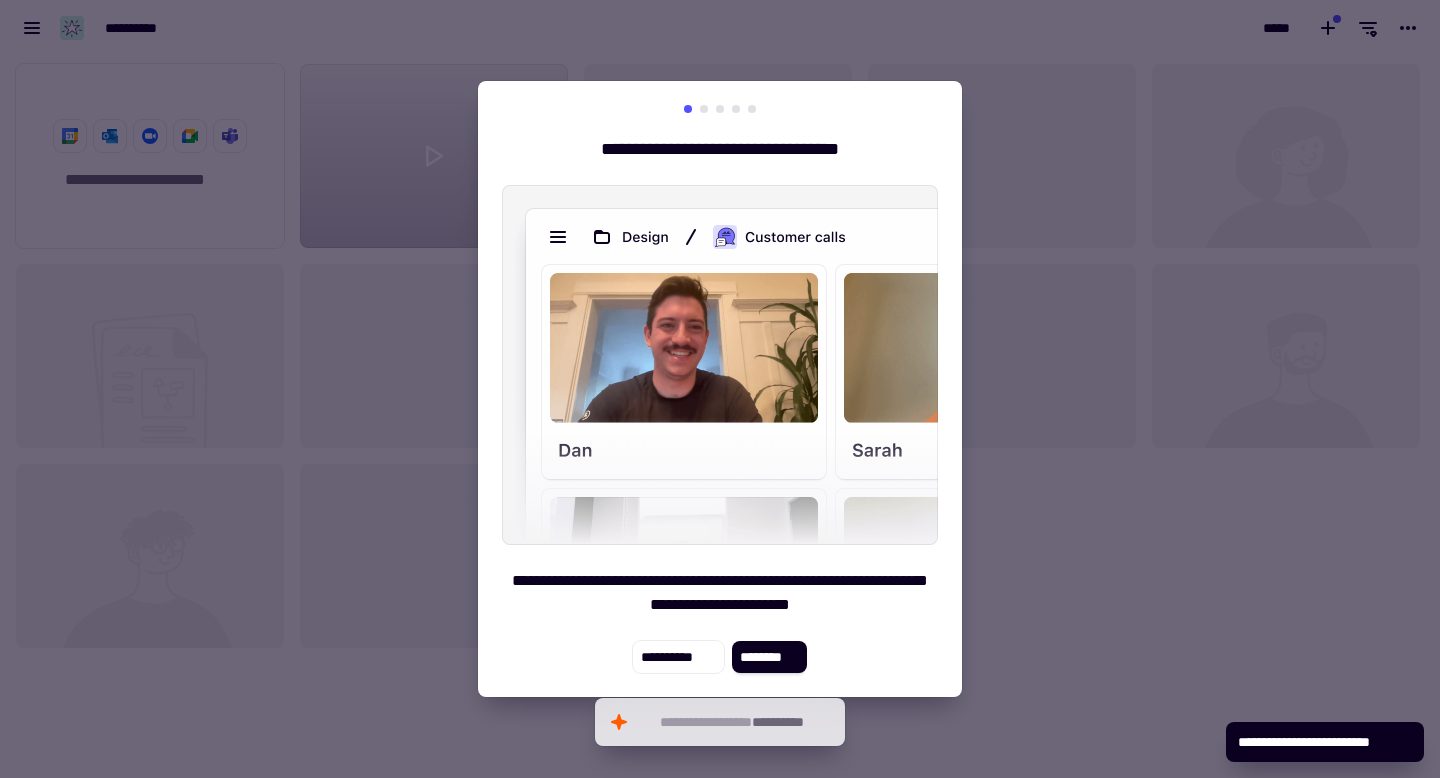 click at bounding box center (720, 389) 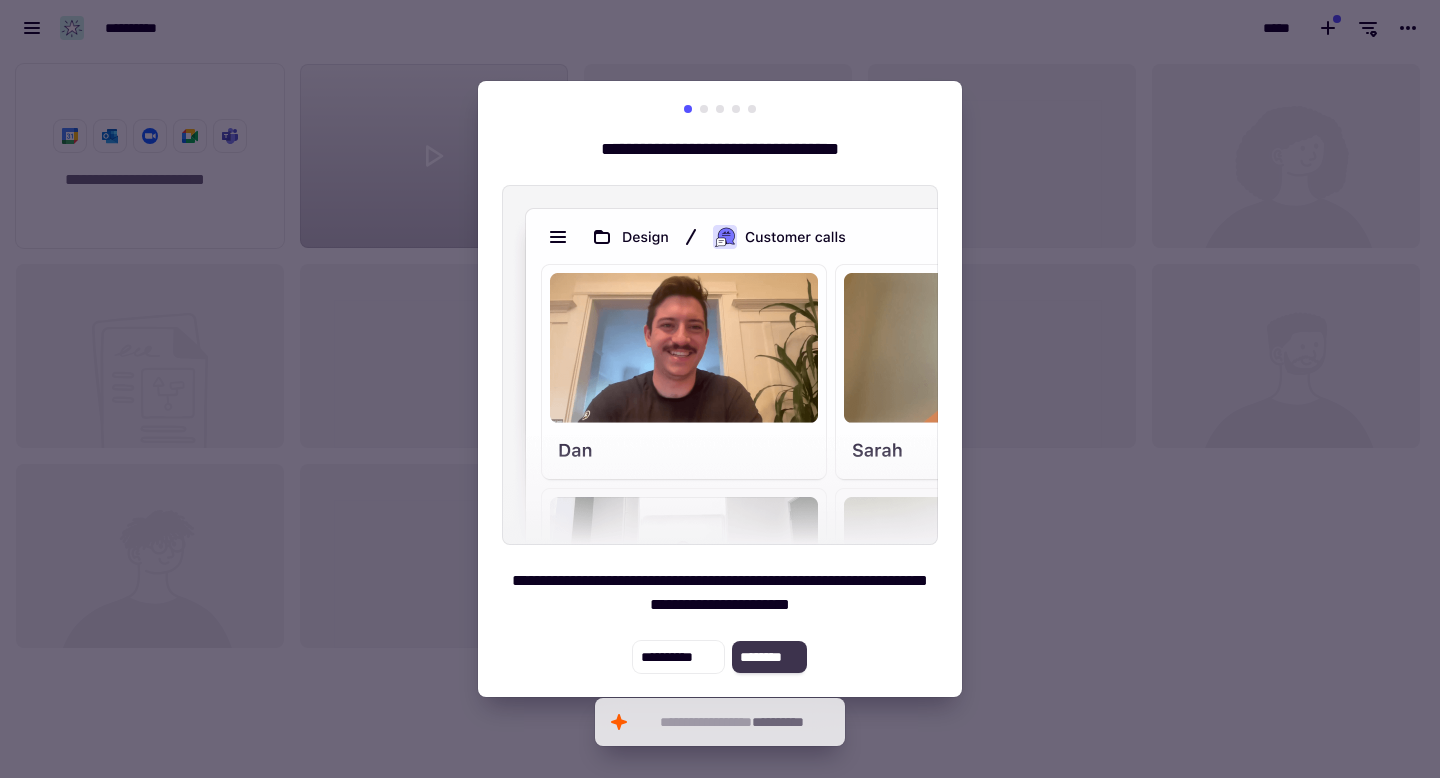 click on "********" 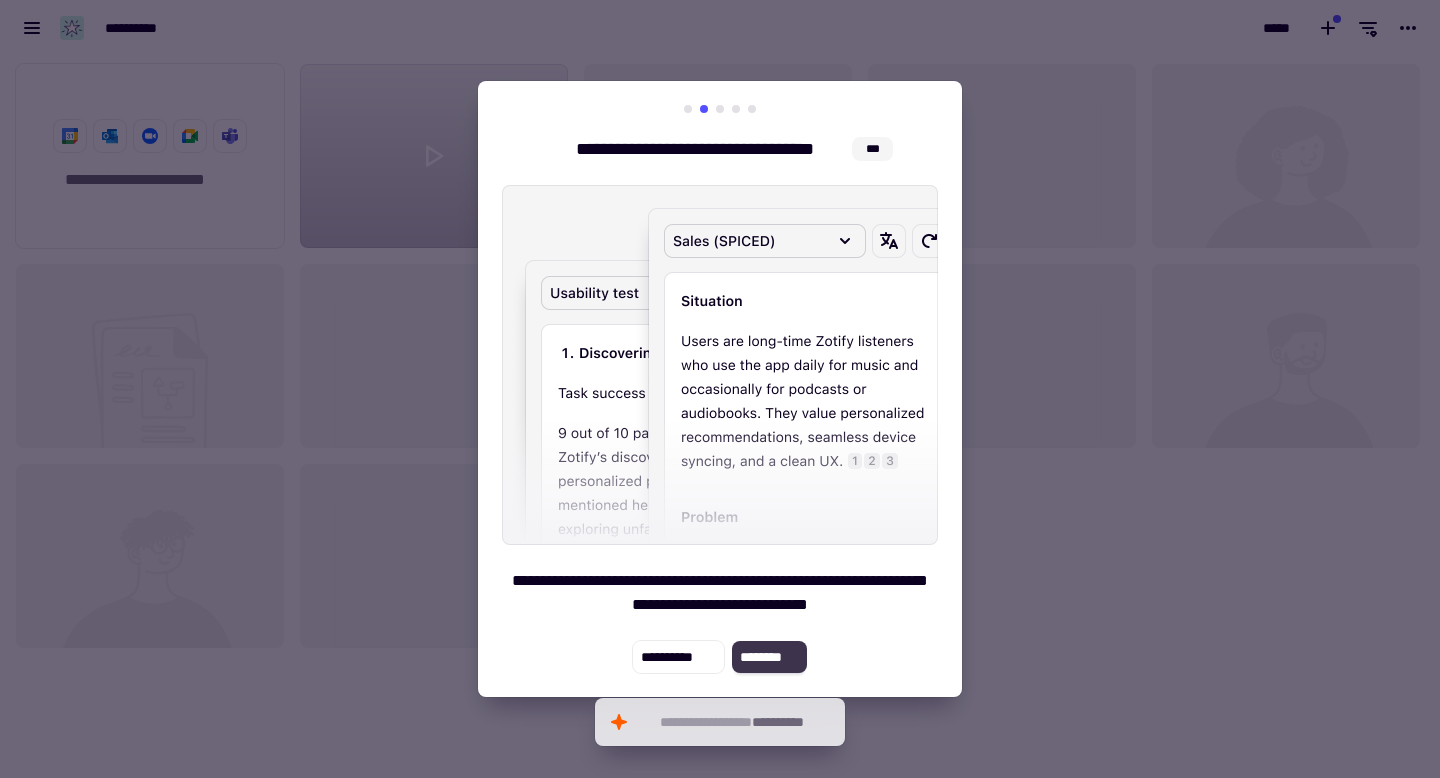 click on "********" 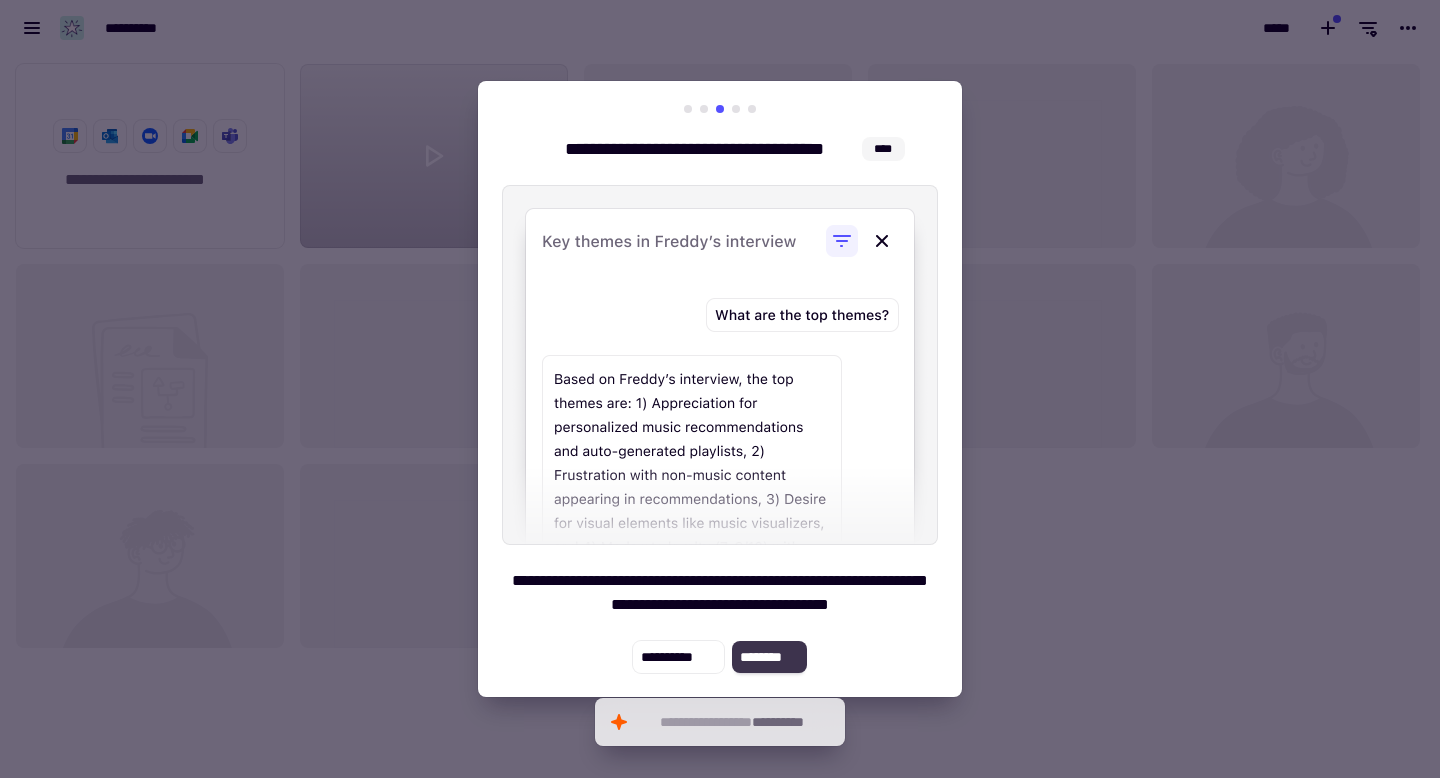 click on "********" 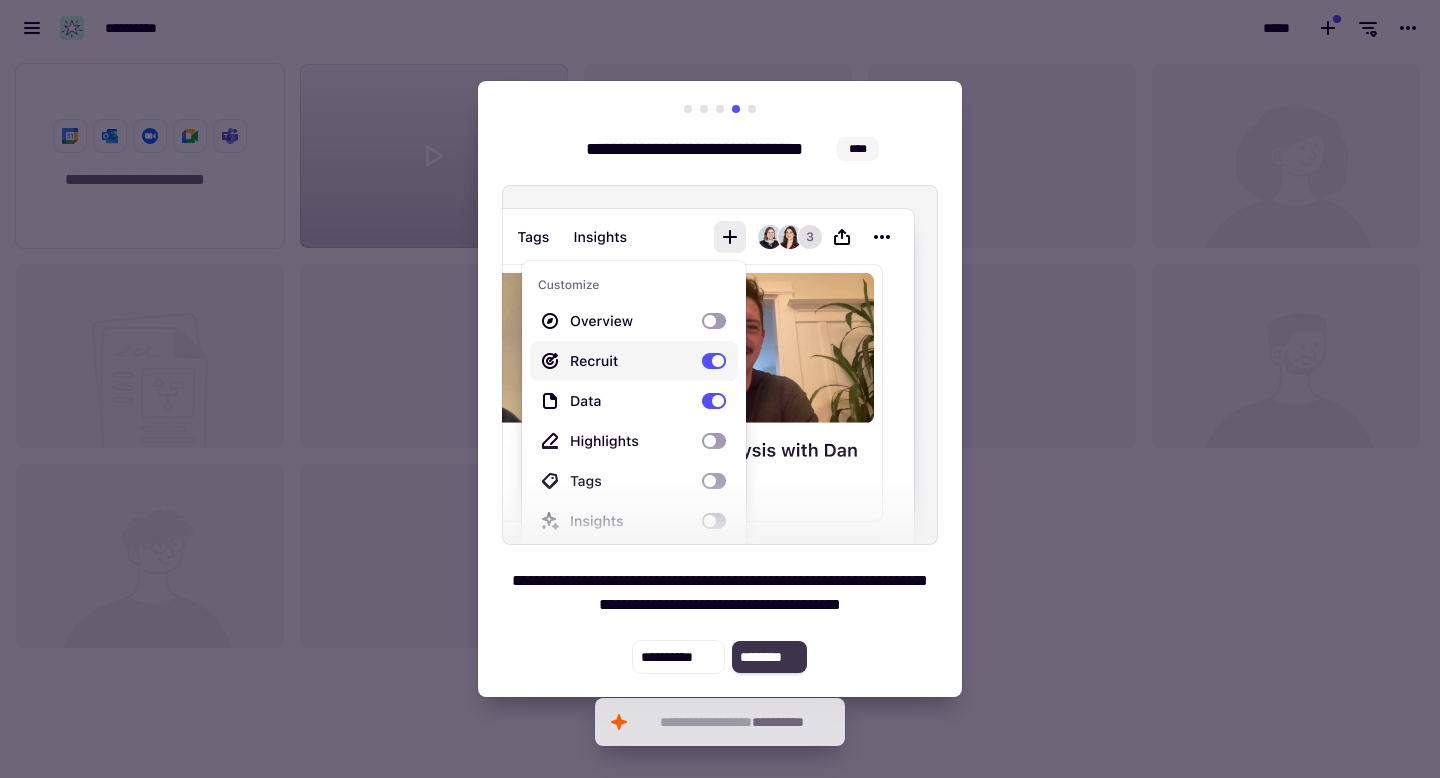click on "********" 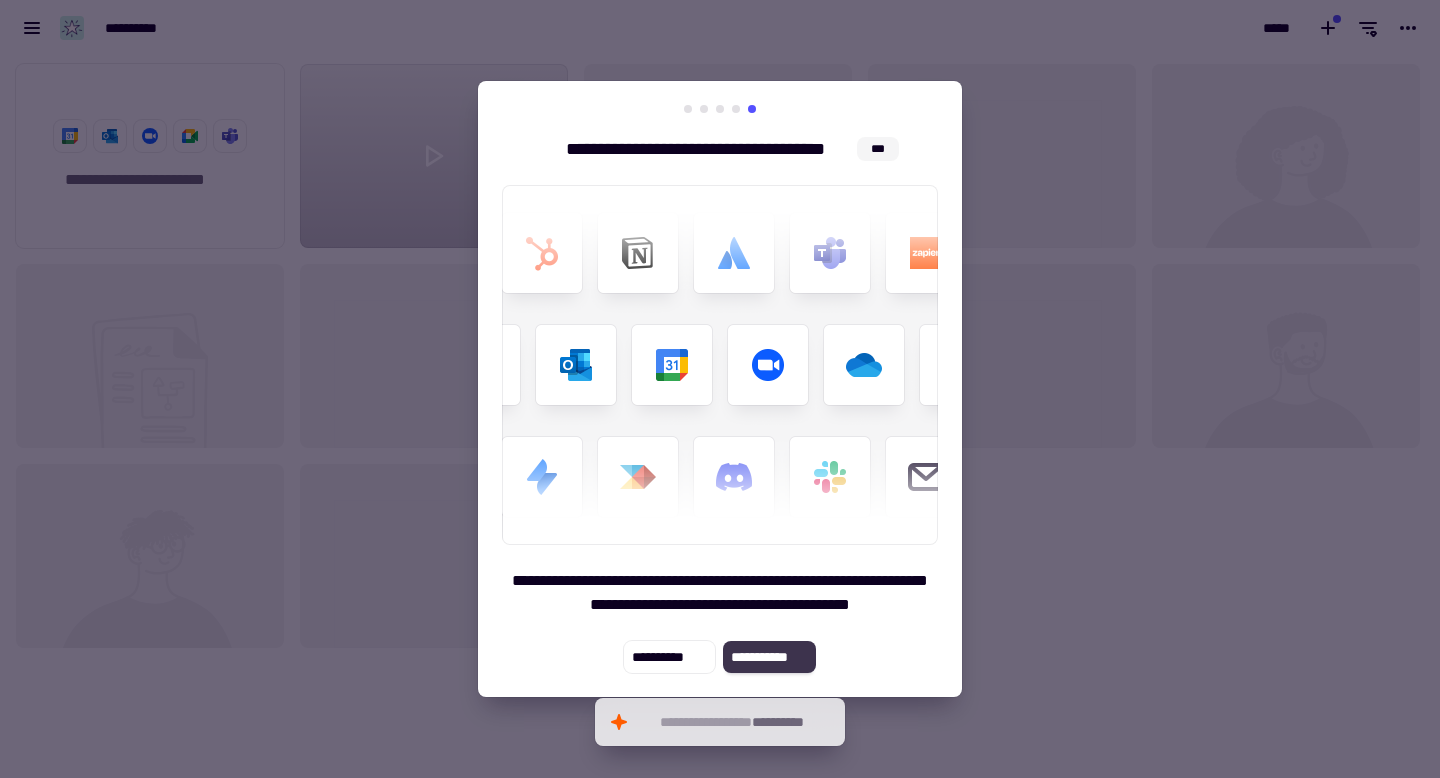 click on "**********" 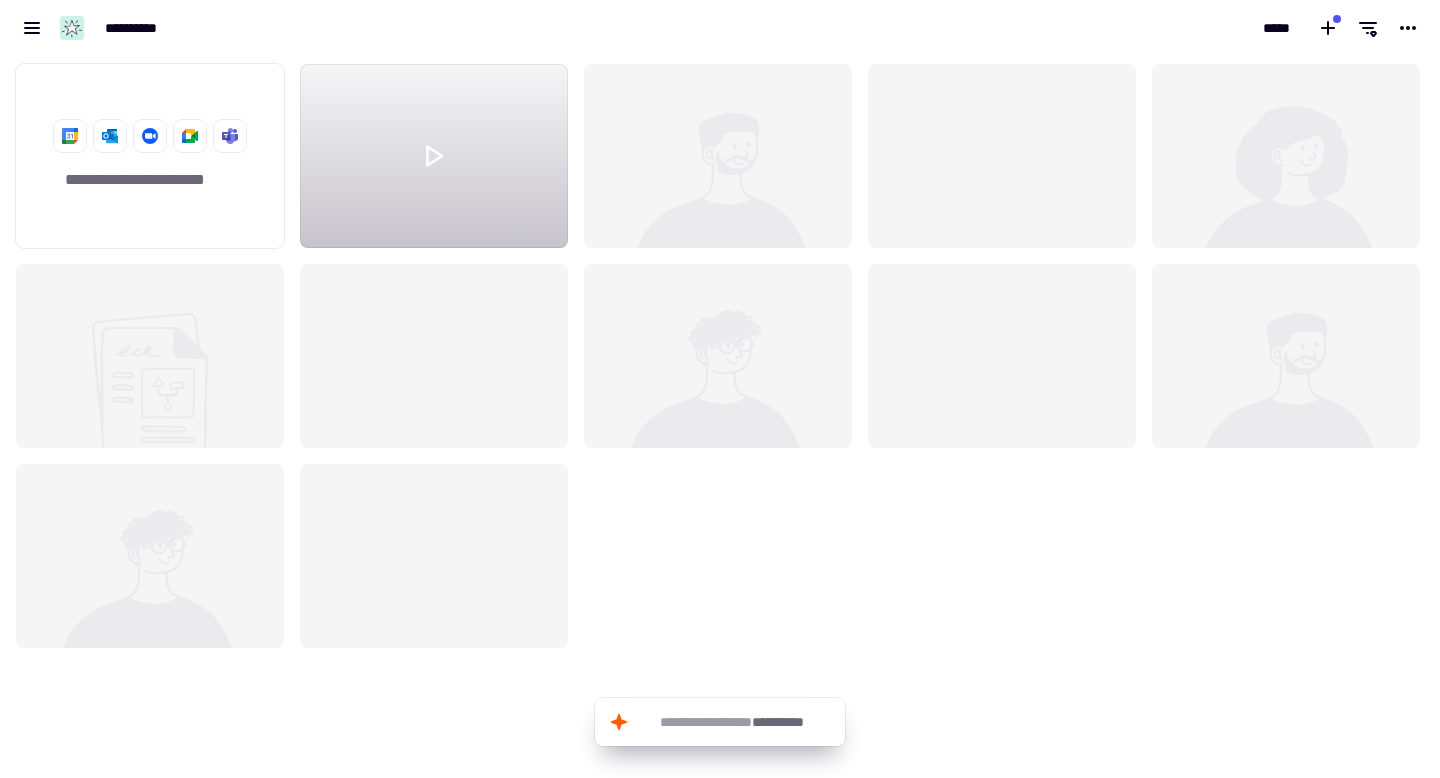 click on "**********" 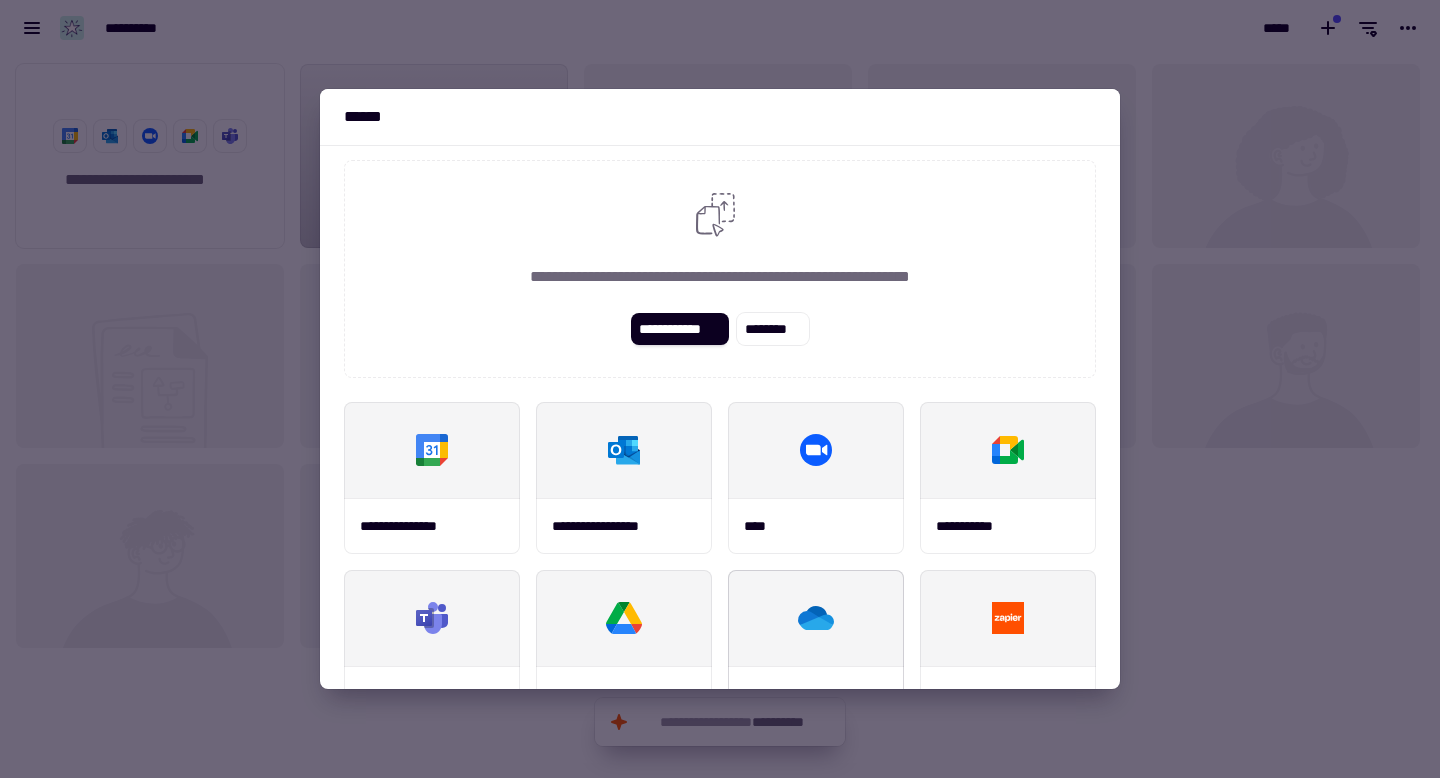scroll, scrollTop: 0, scrollLeft: 0, axis: both 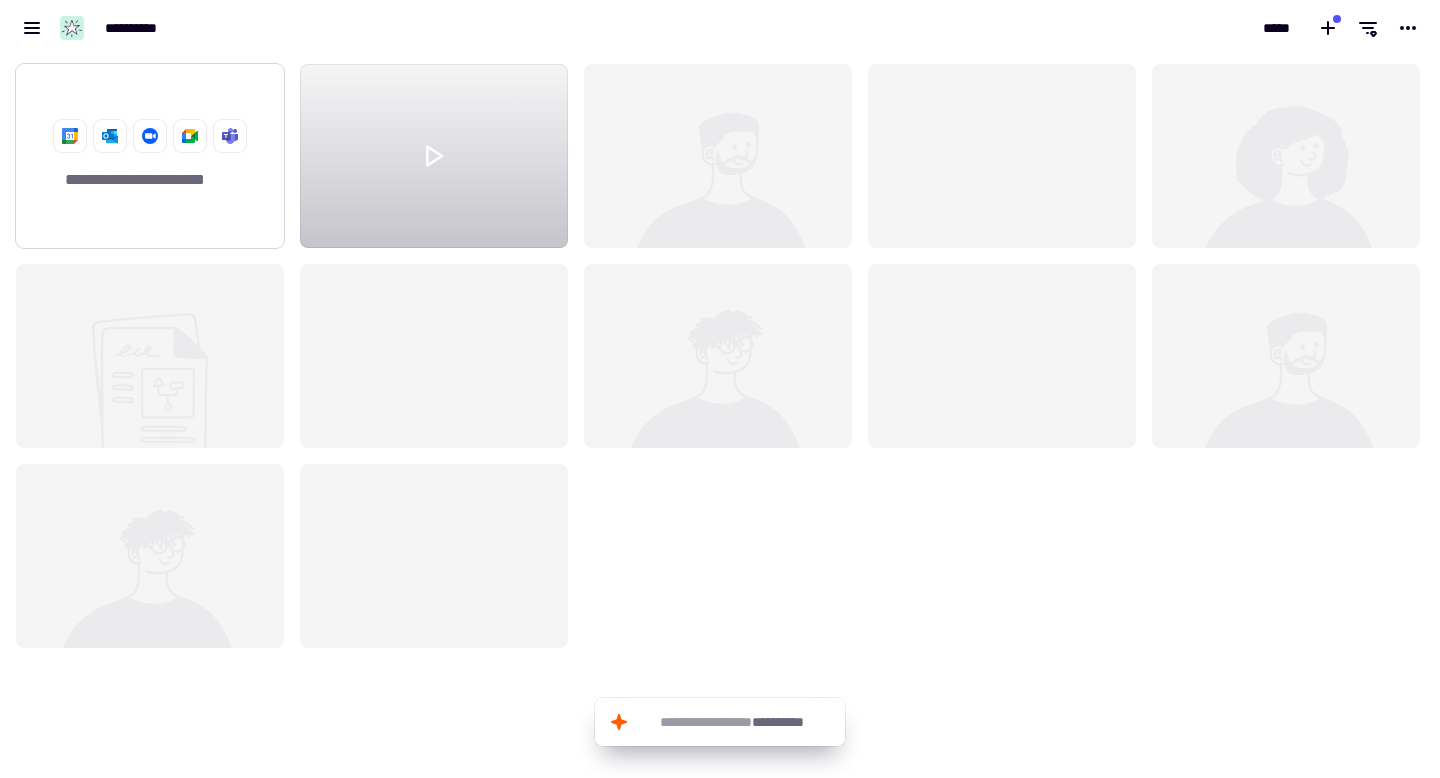 click on "**********" 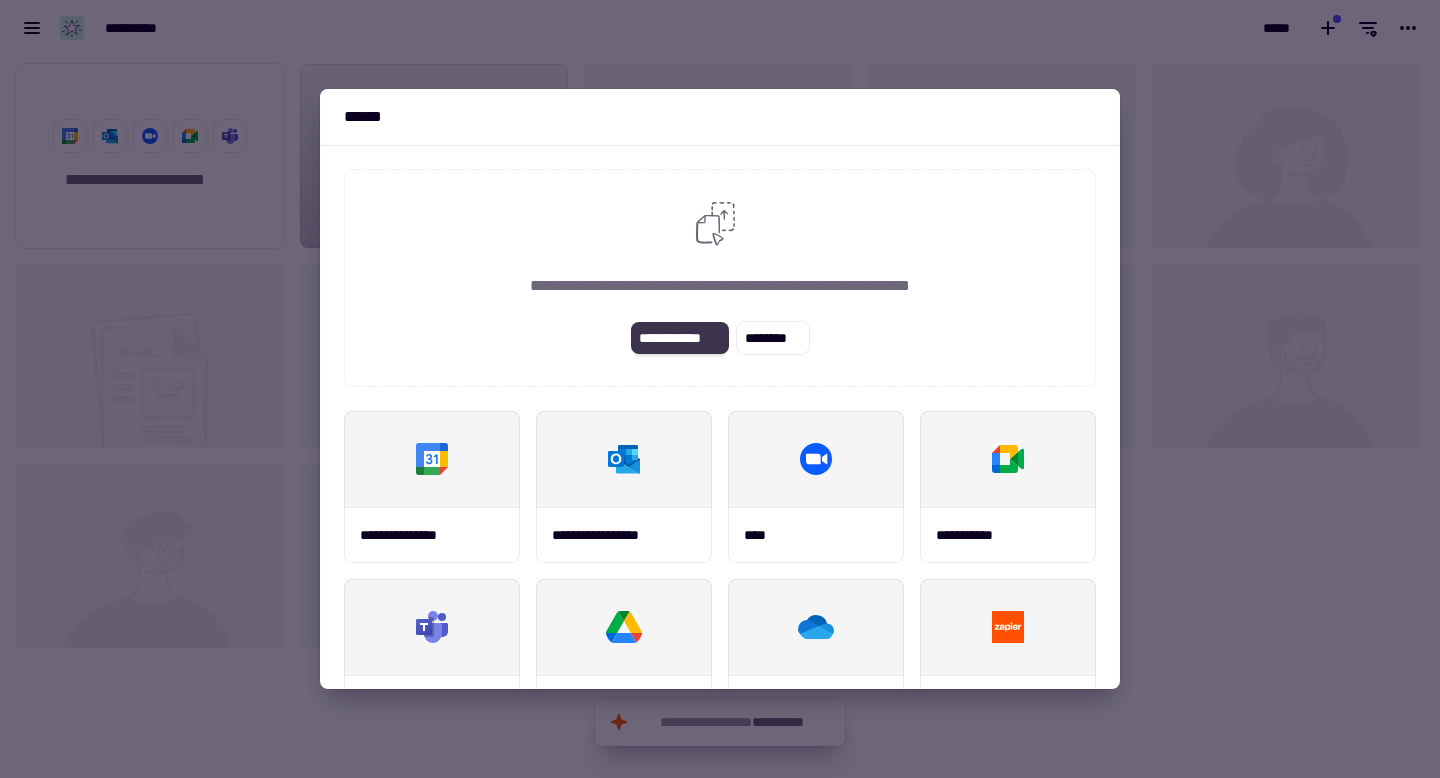 click on "**********" 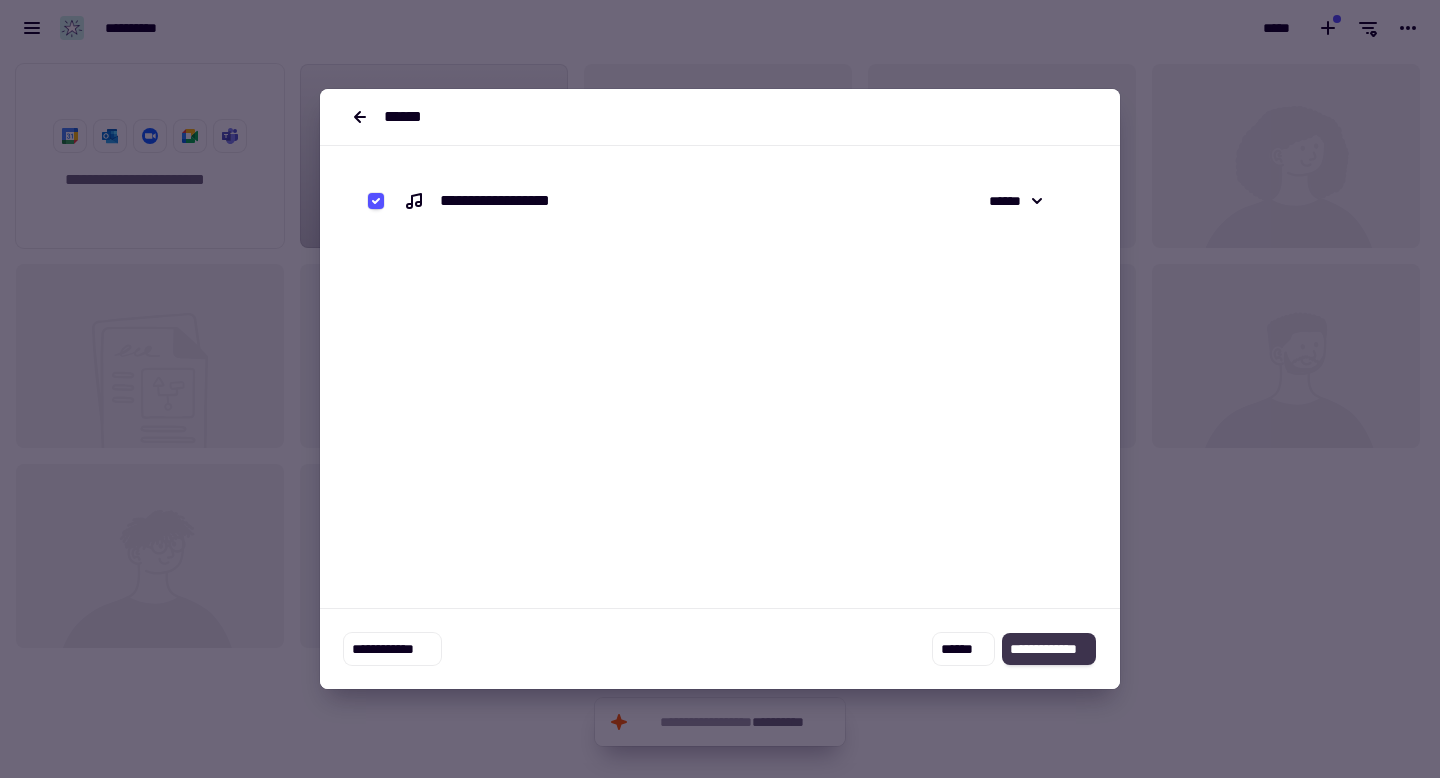 click on "**********" 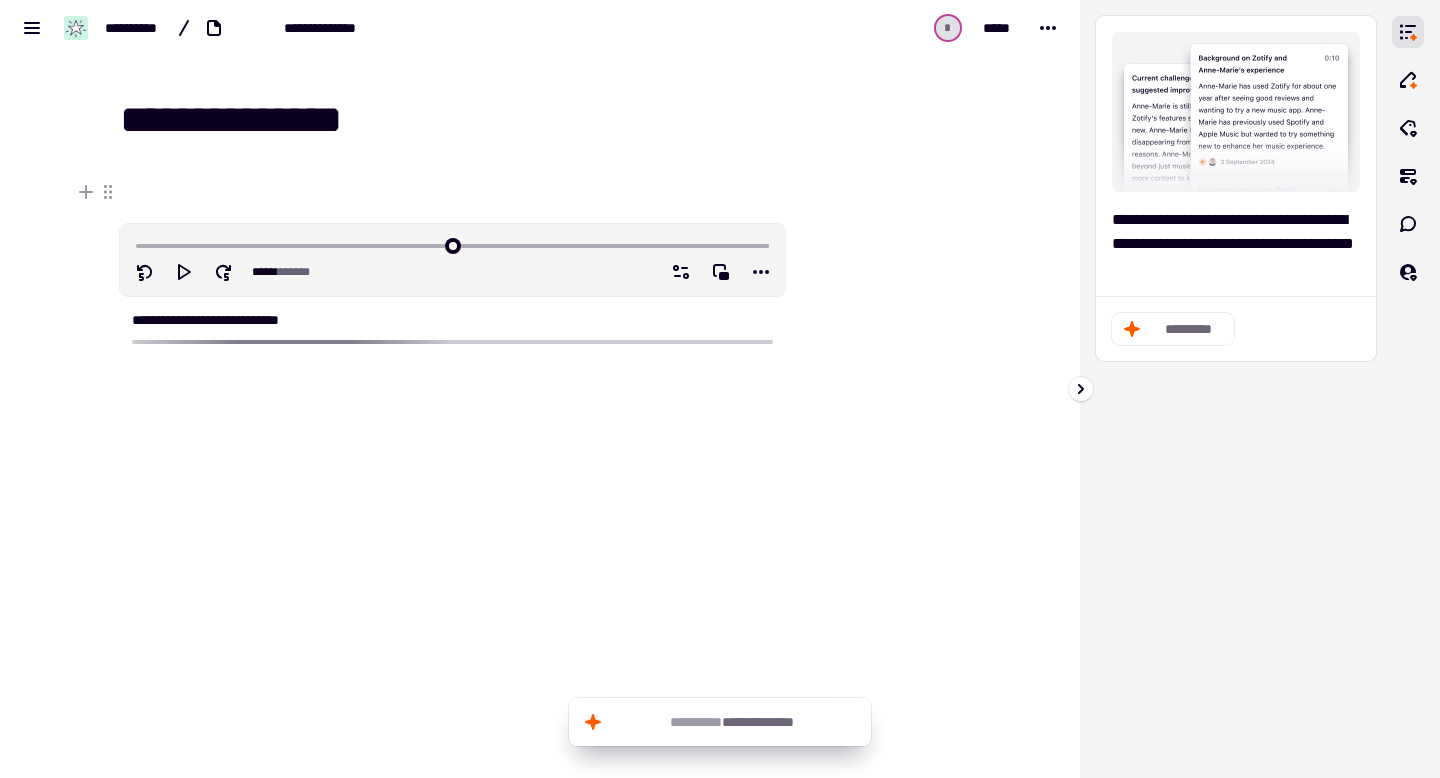 click on "*********" 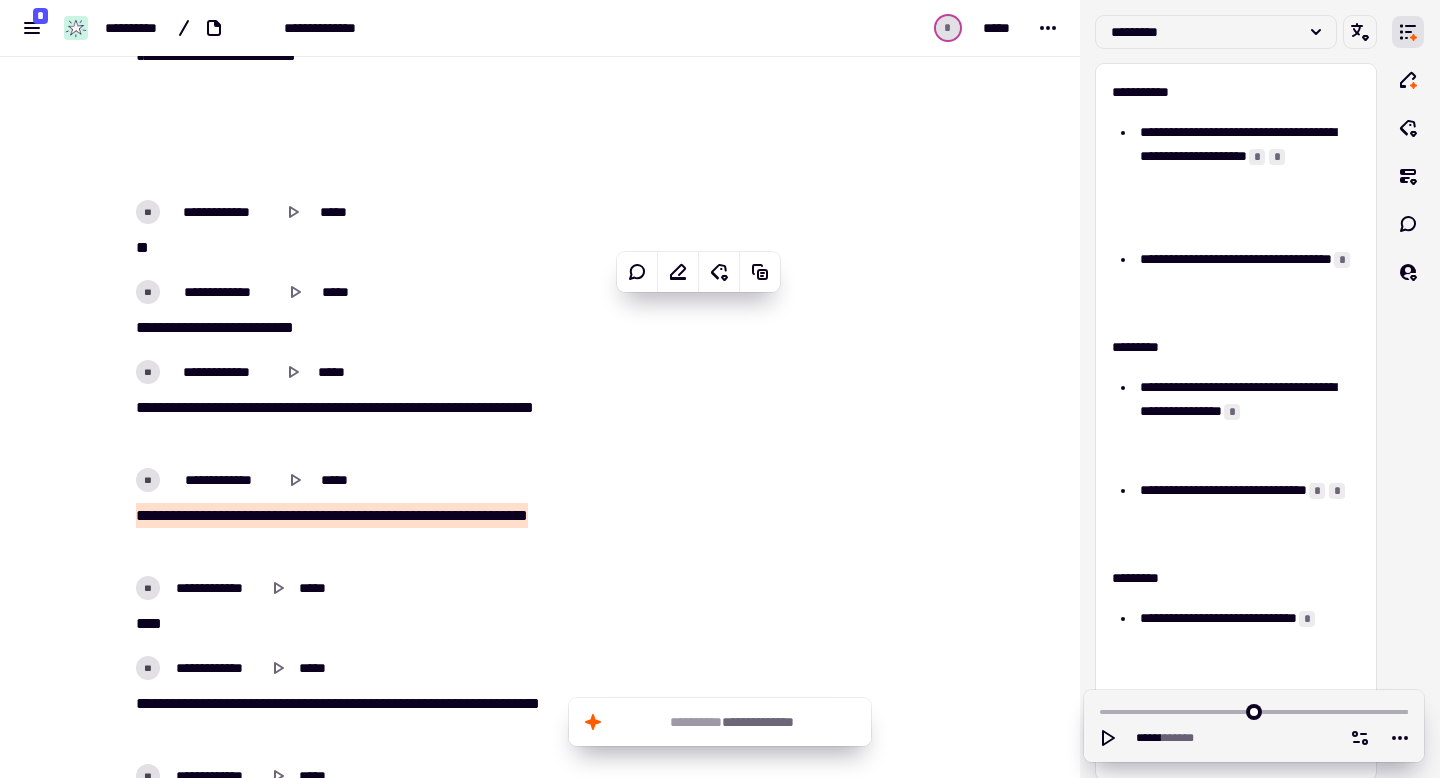 scroll, scrollTop: 16365, scrollLeft: 0, axis: vertical 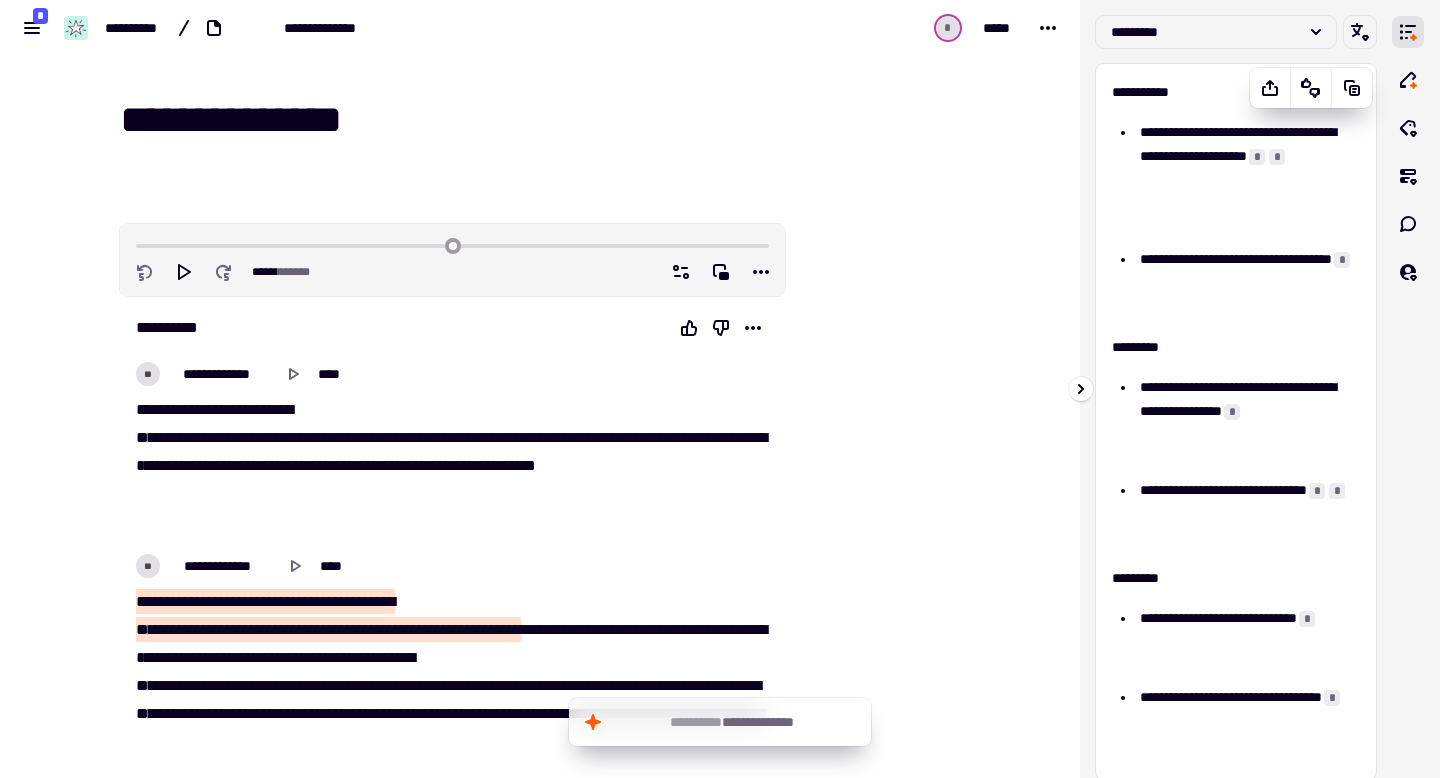 click on "**********" at bounding box center (1236, 92) 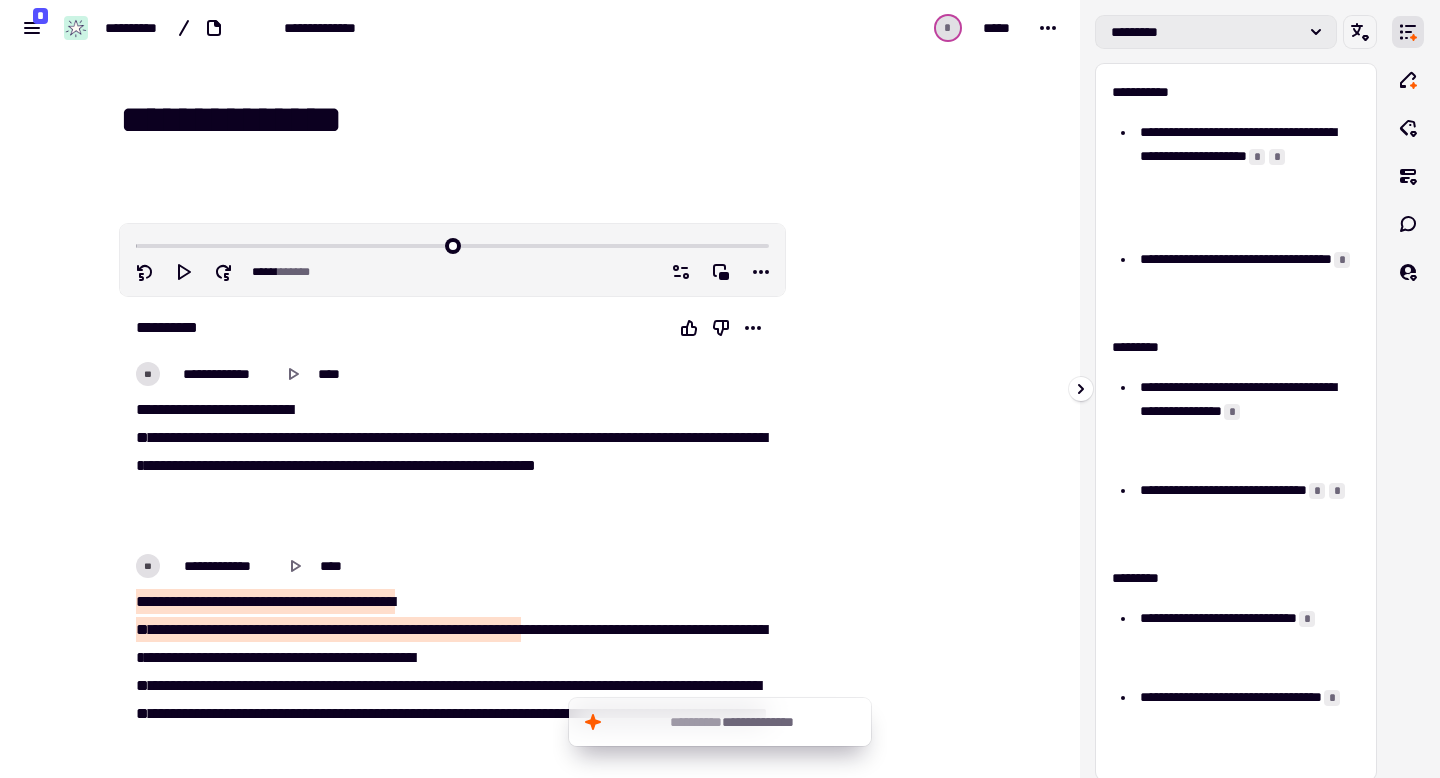 click on "*********" 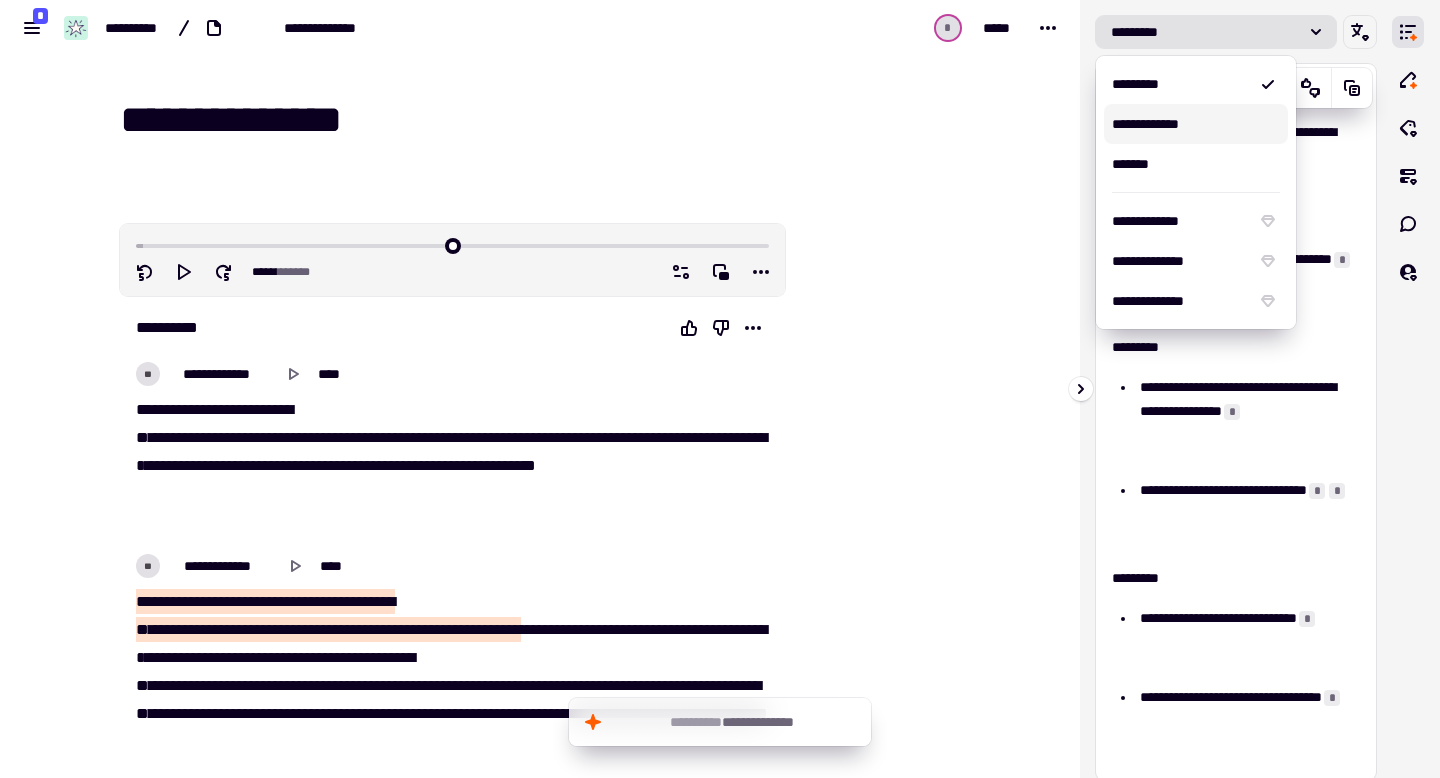 click on "[FIRST] [LAST]" at bounding box center (1247, 180) 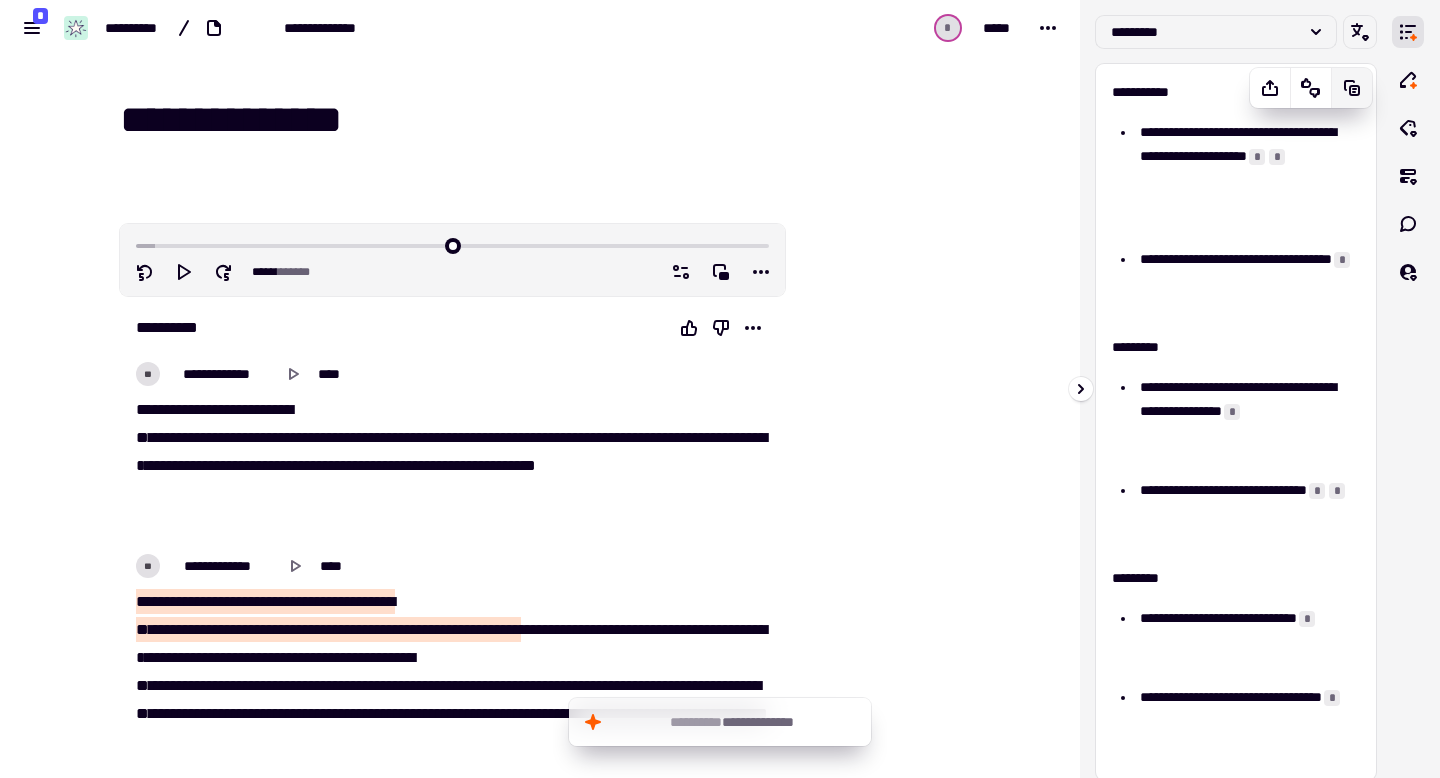 click 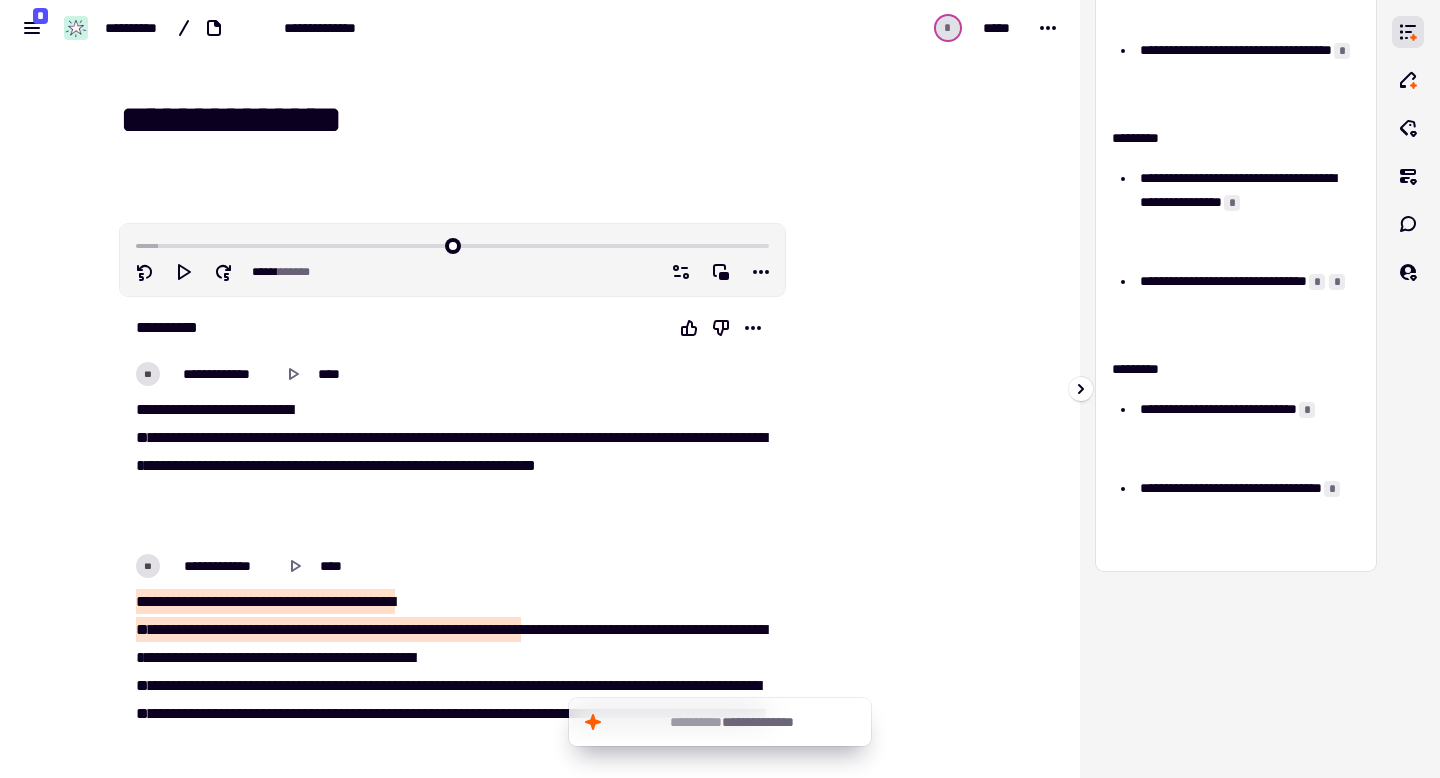 scroll, scrollTop: 0, scrollLeft: 0, axis: both 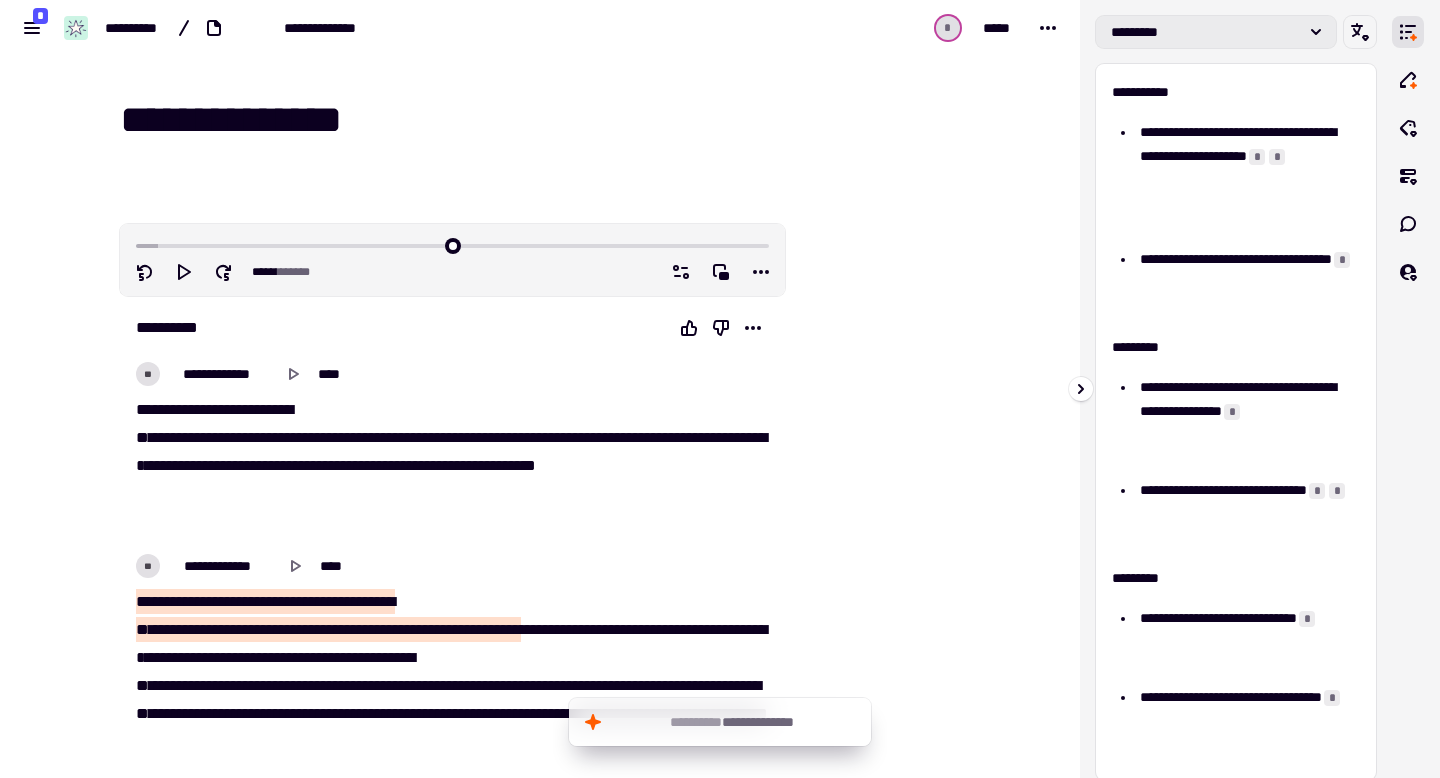 click on "*********" 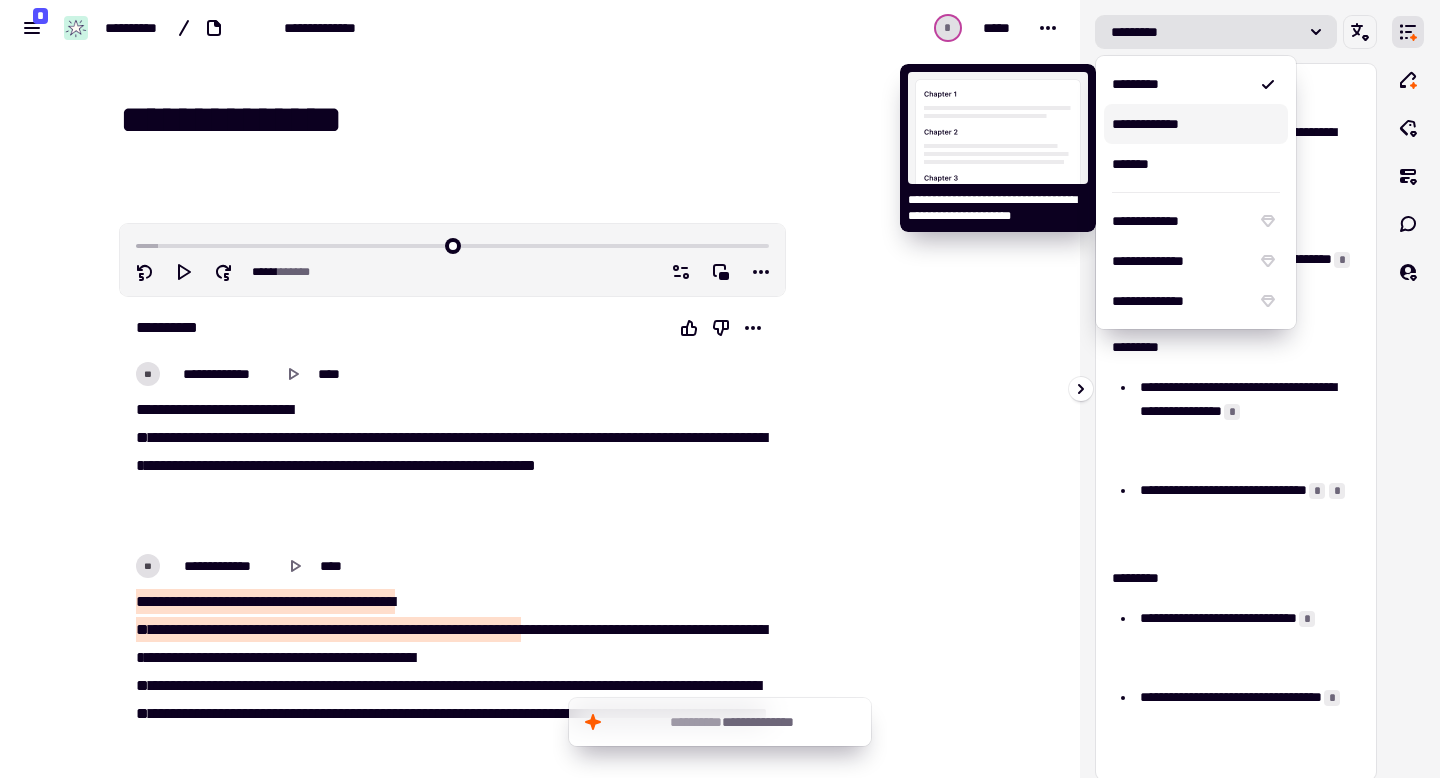 click on "**********" at bounding box center [1196, 124] 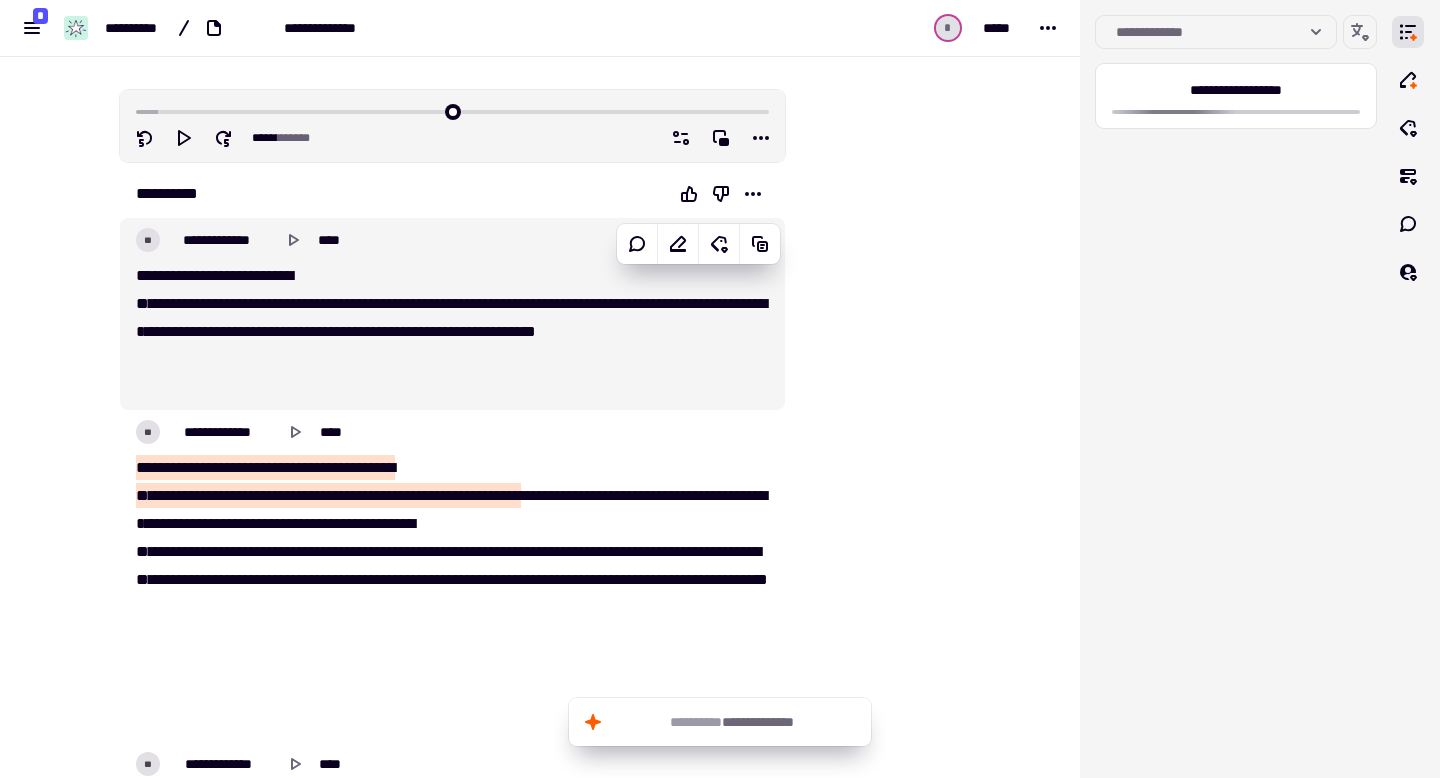scroll, scrollTop: 85, scrollLeft: 0, axis: vertical 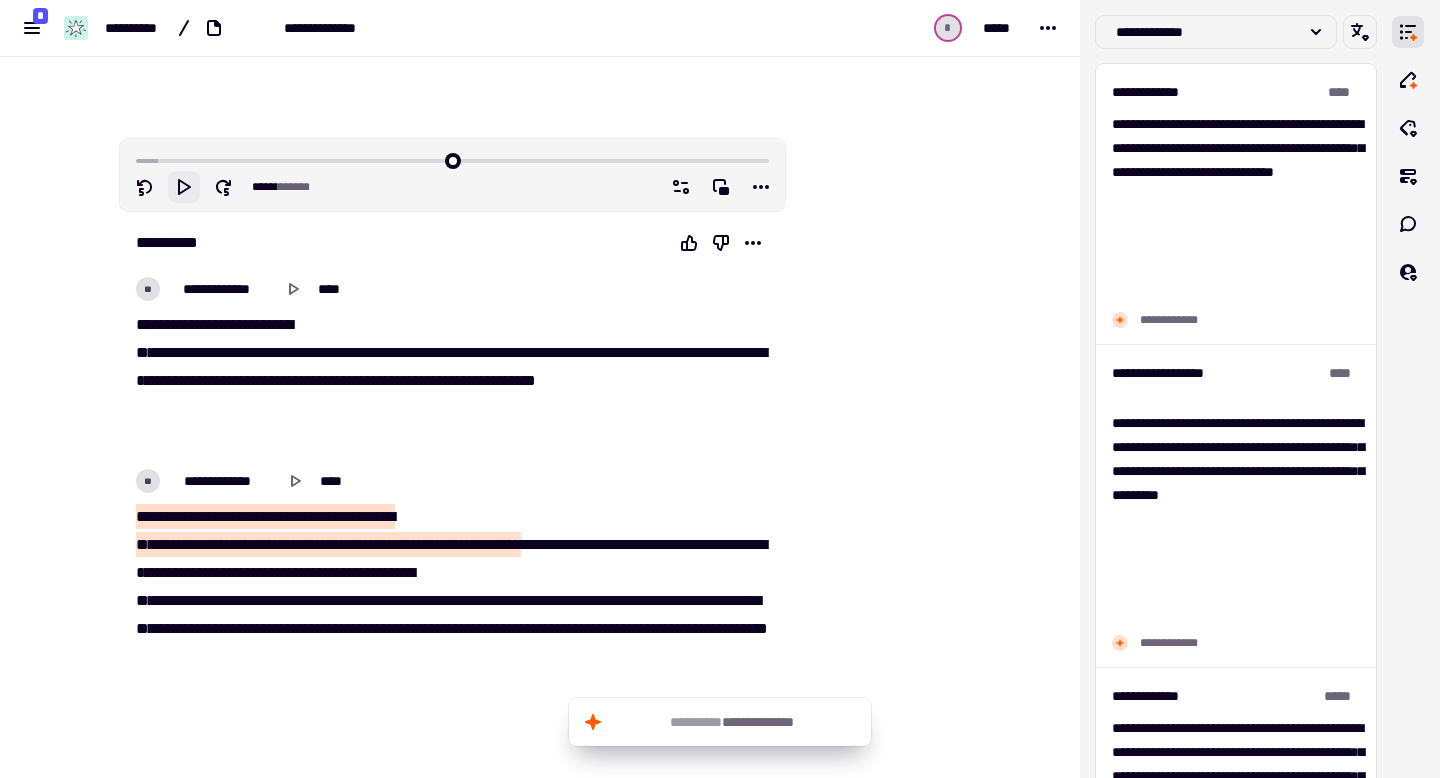 click 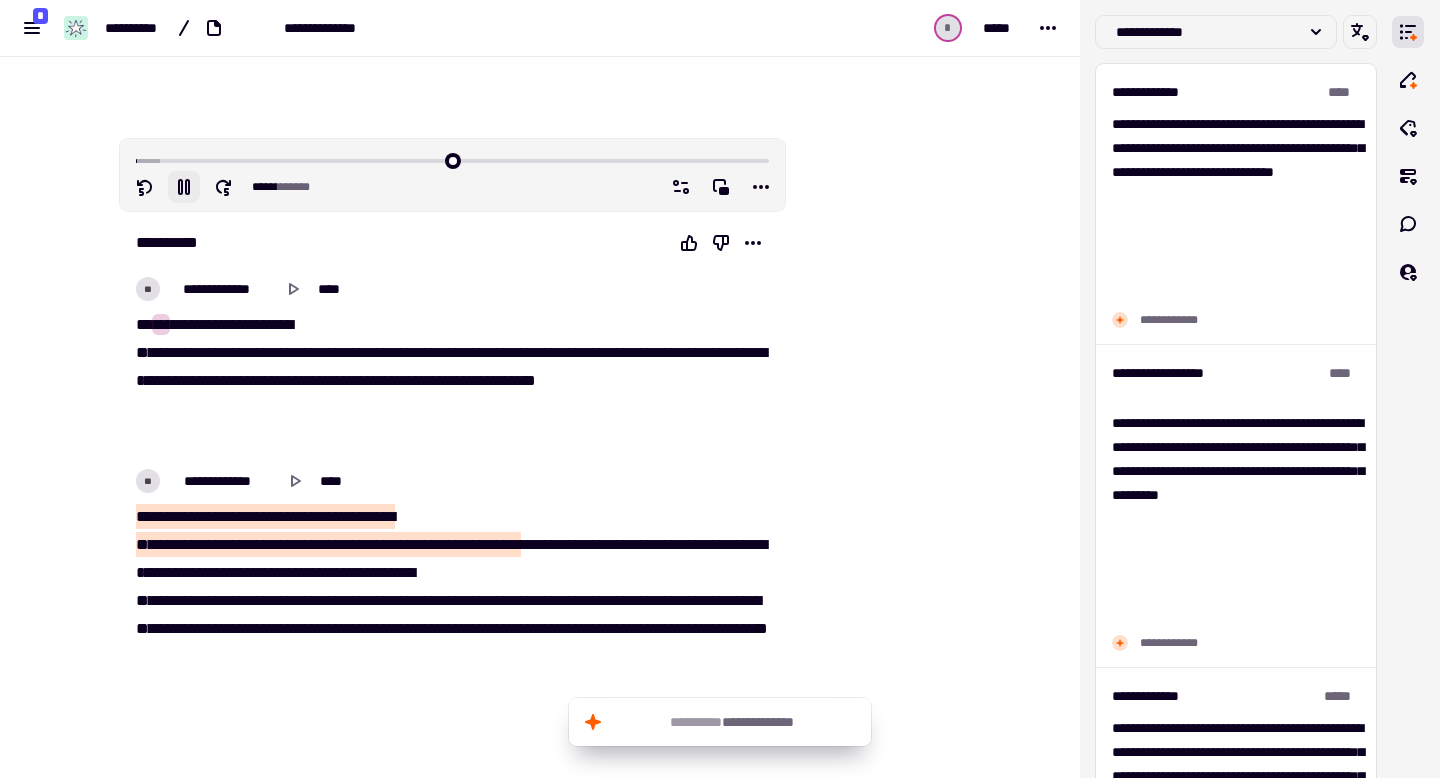 click 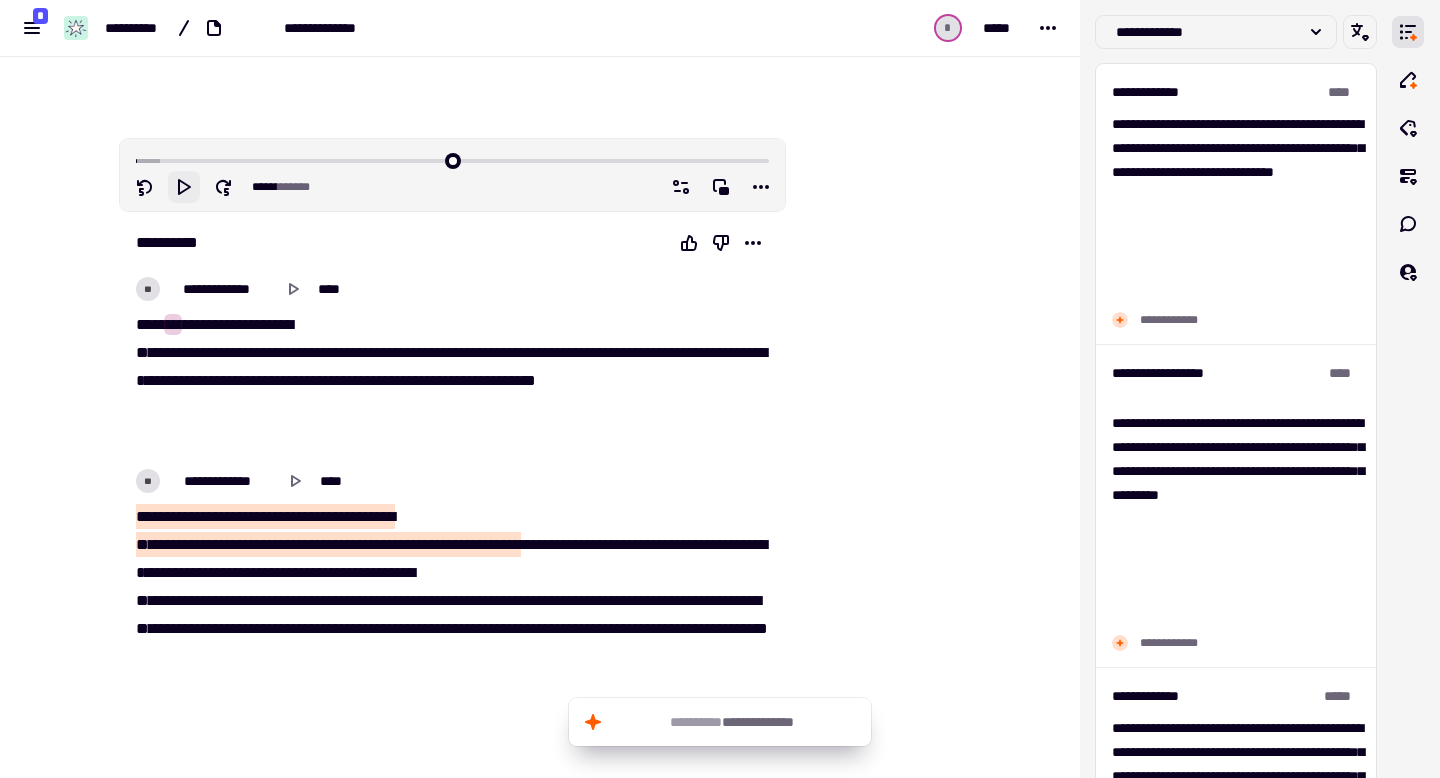 click at bounding box center [886, 8383] 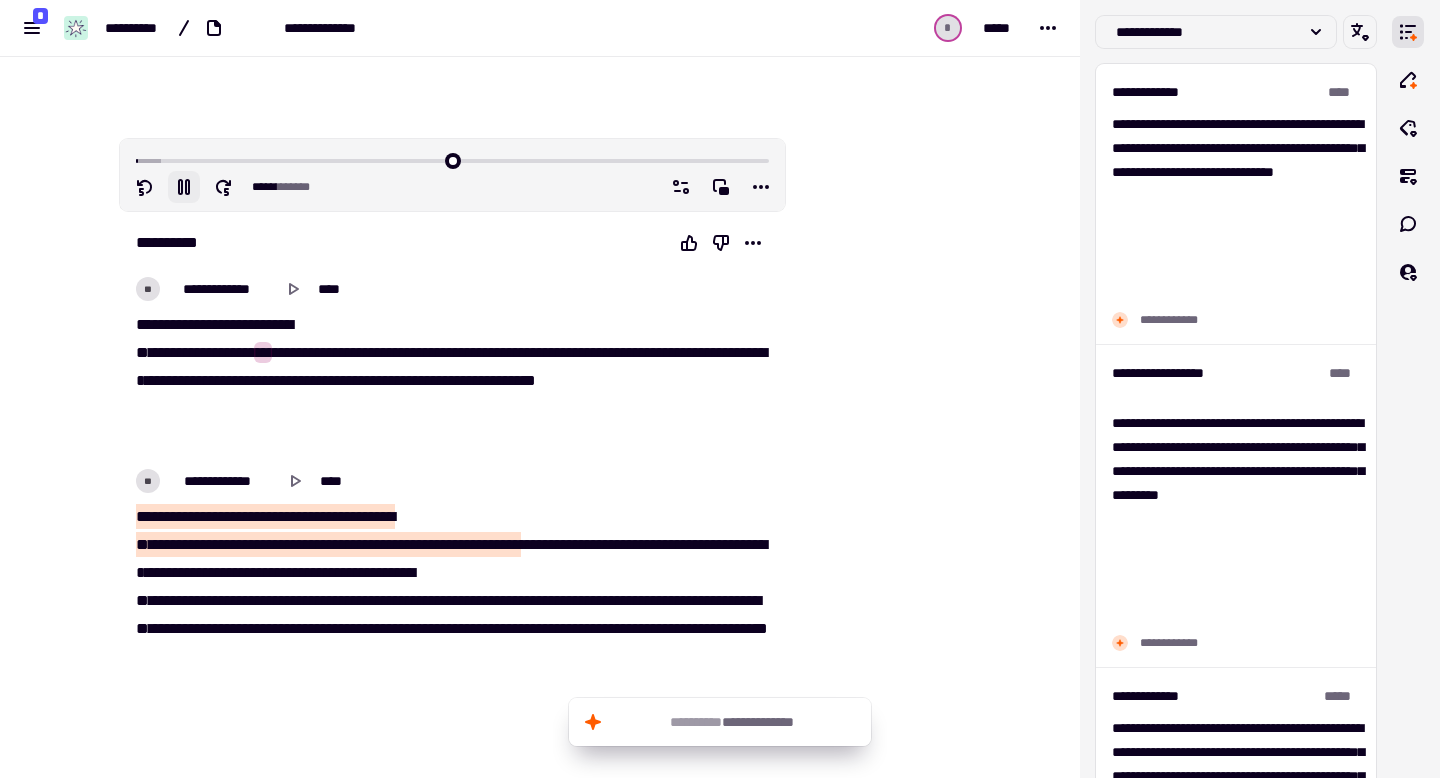 click at bounding box center (886, 8383) 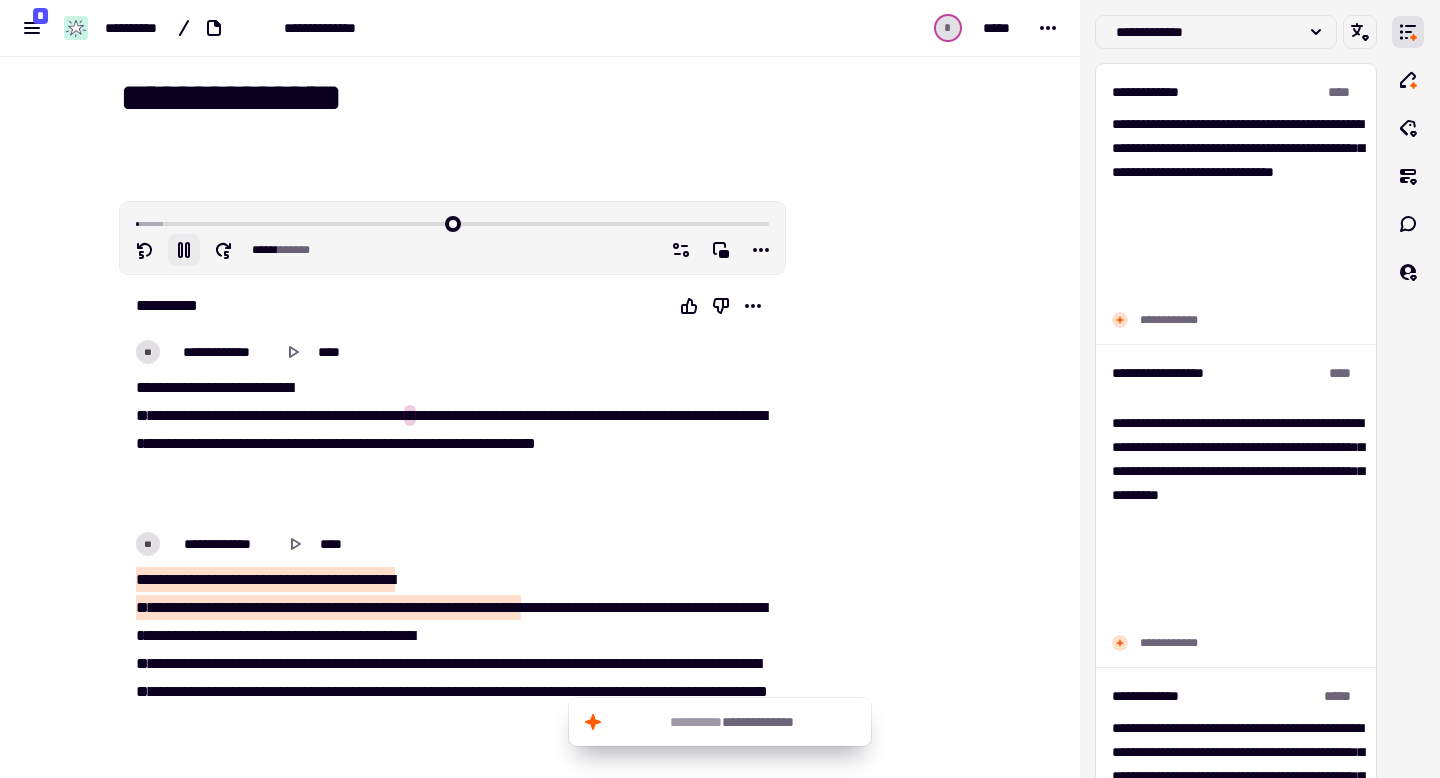 scroll, scrollTop: 23, scrollLeft: 0, axis: vertical 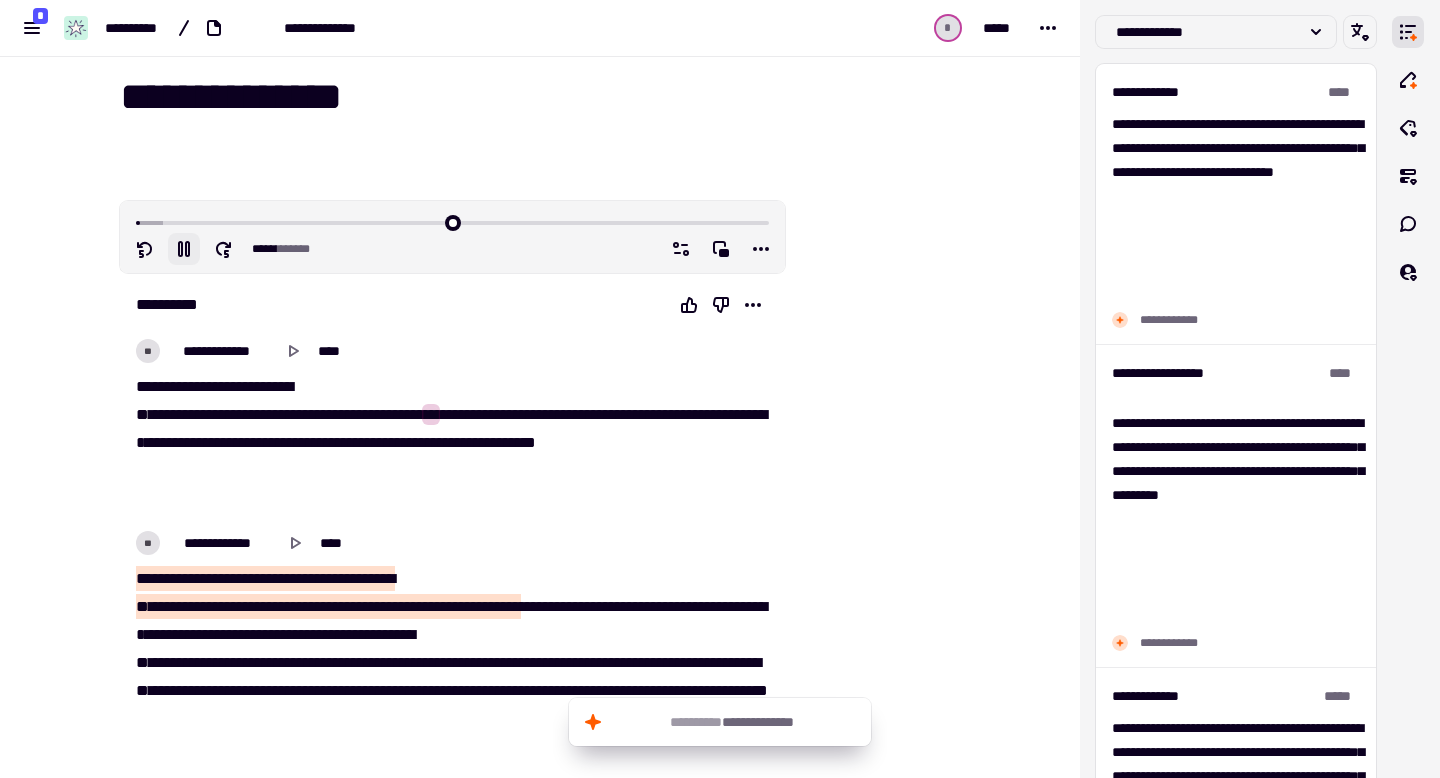 click 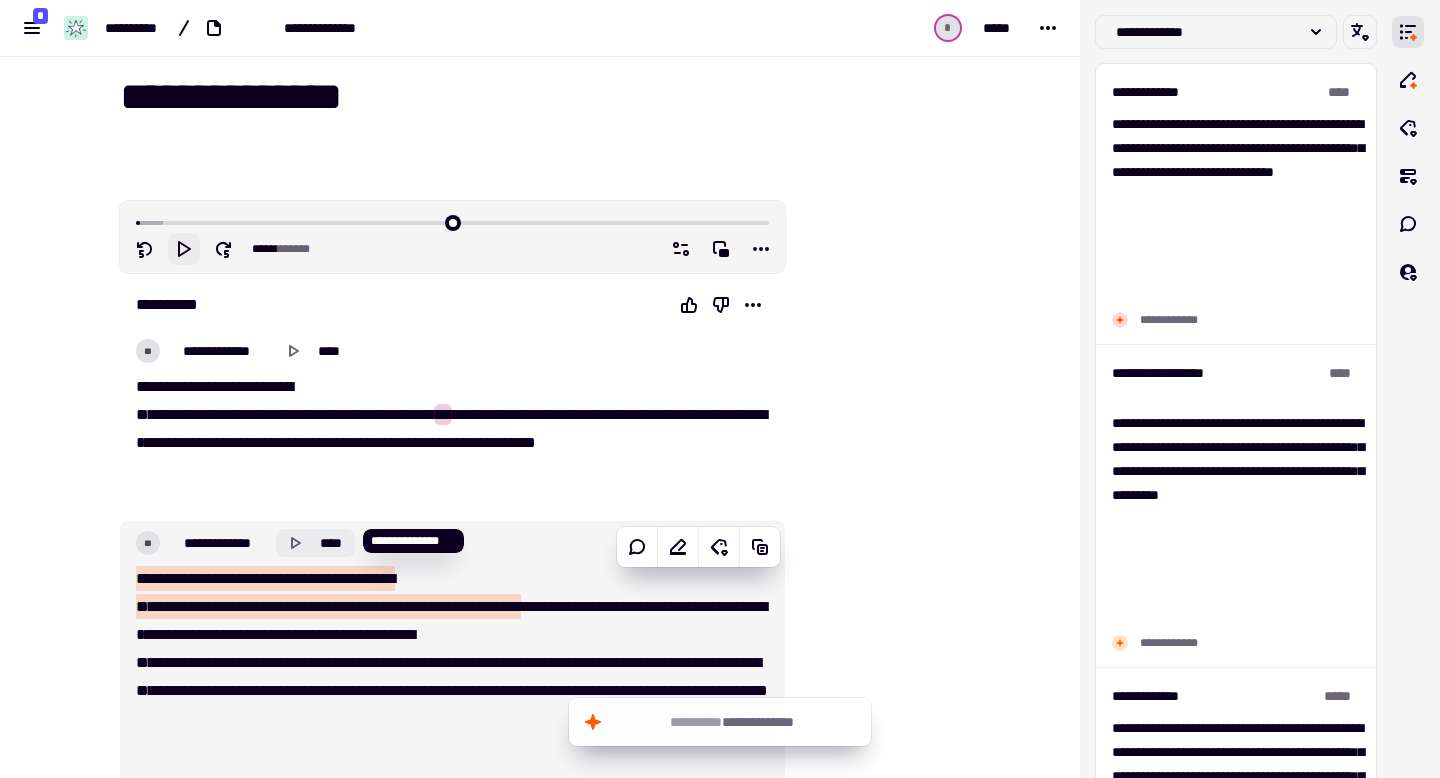 click 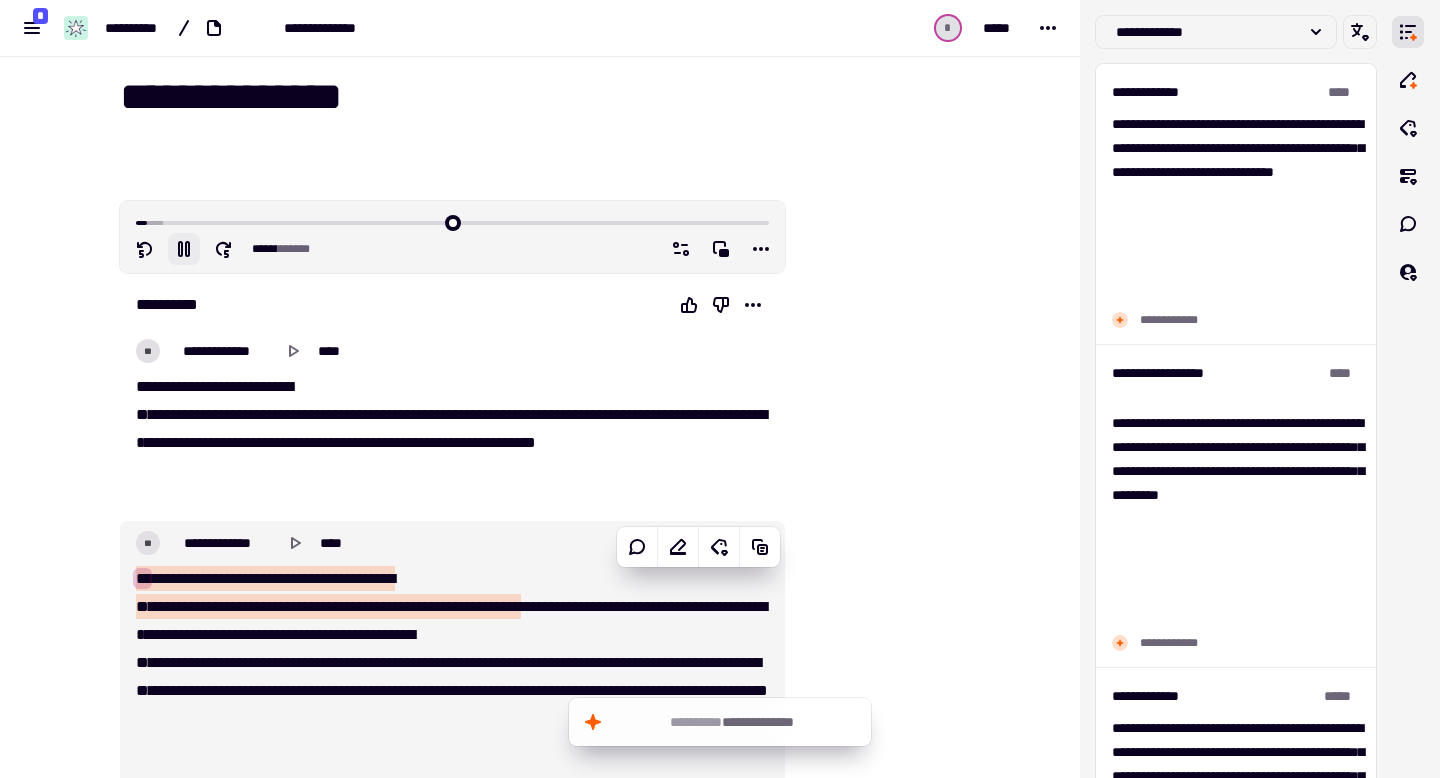 click on "*" at bounding box center [194, 606] 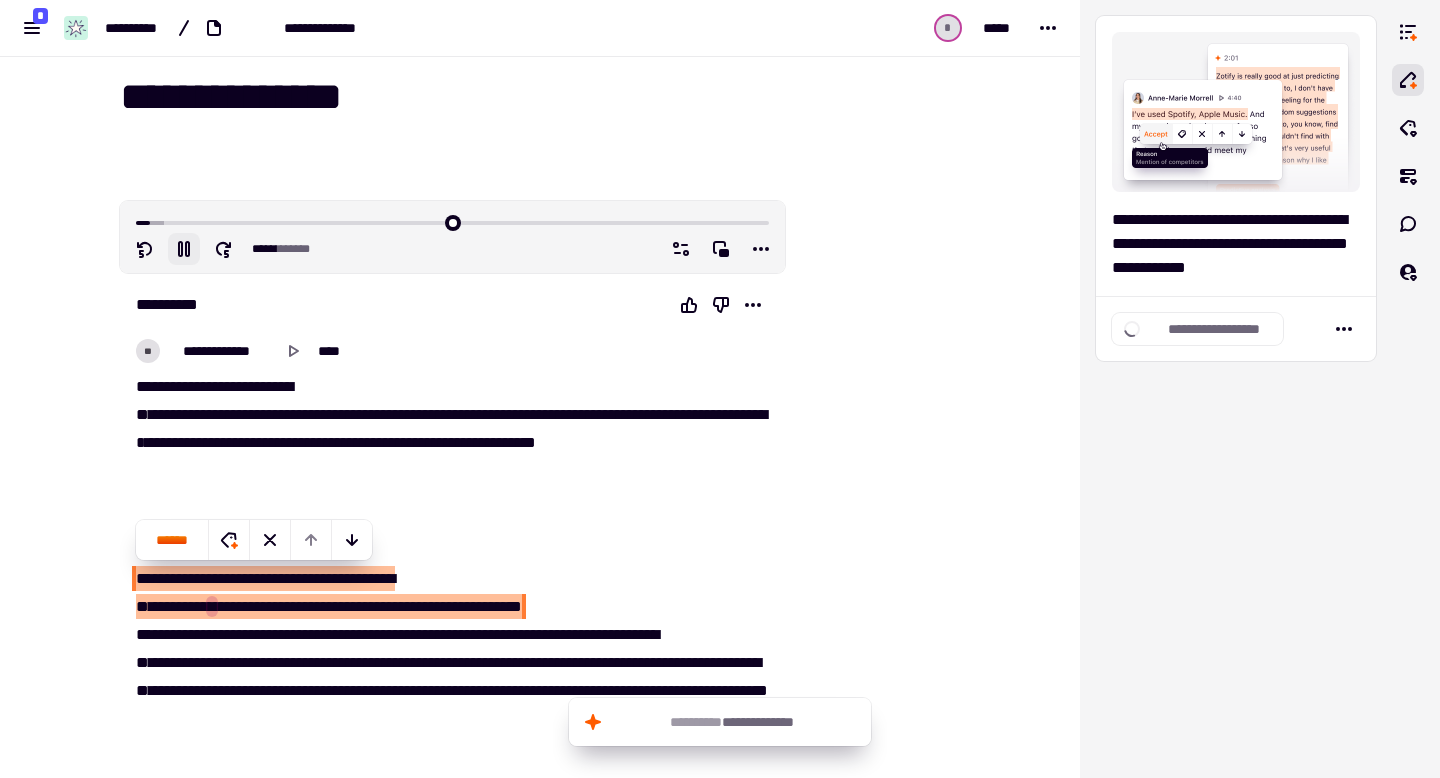 scroll, scrollTop: 0, scrollLeft: 0, axis: both 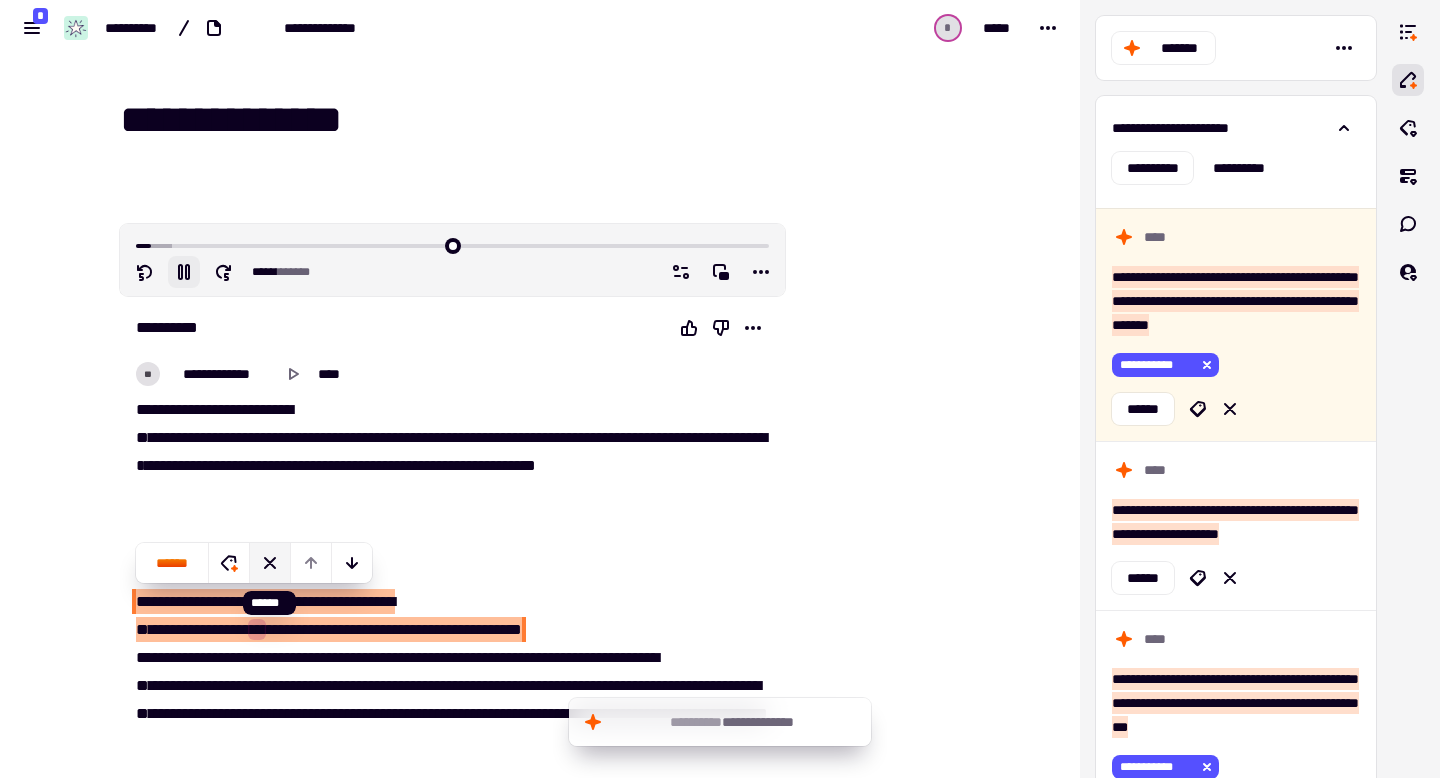 click 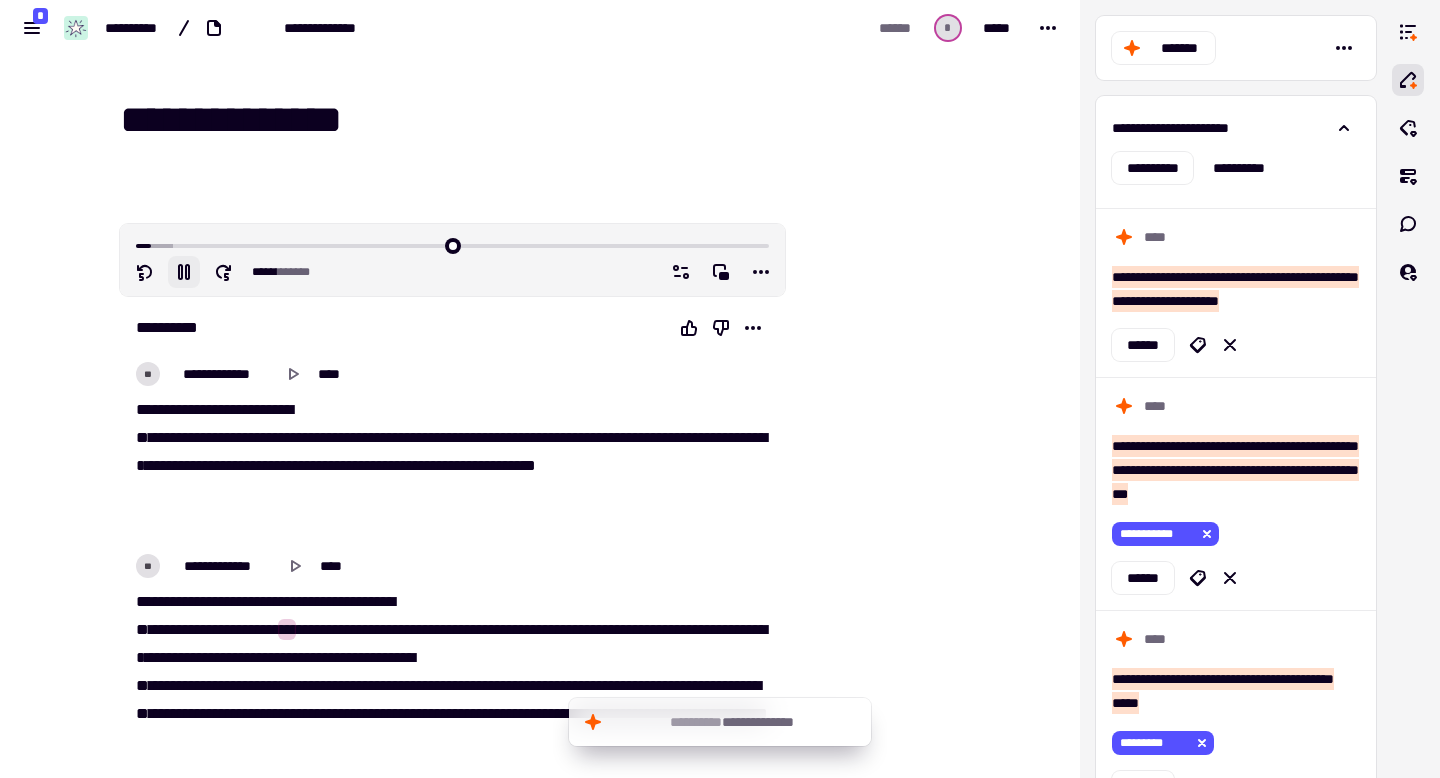 type on "****" 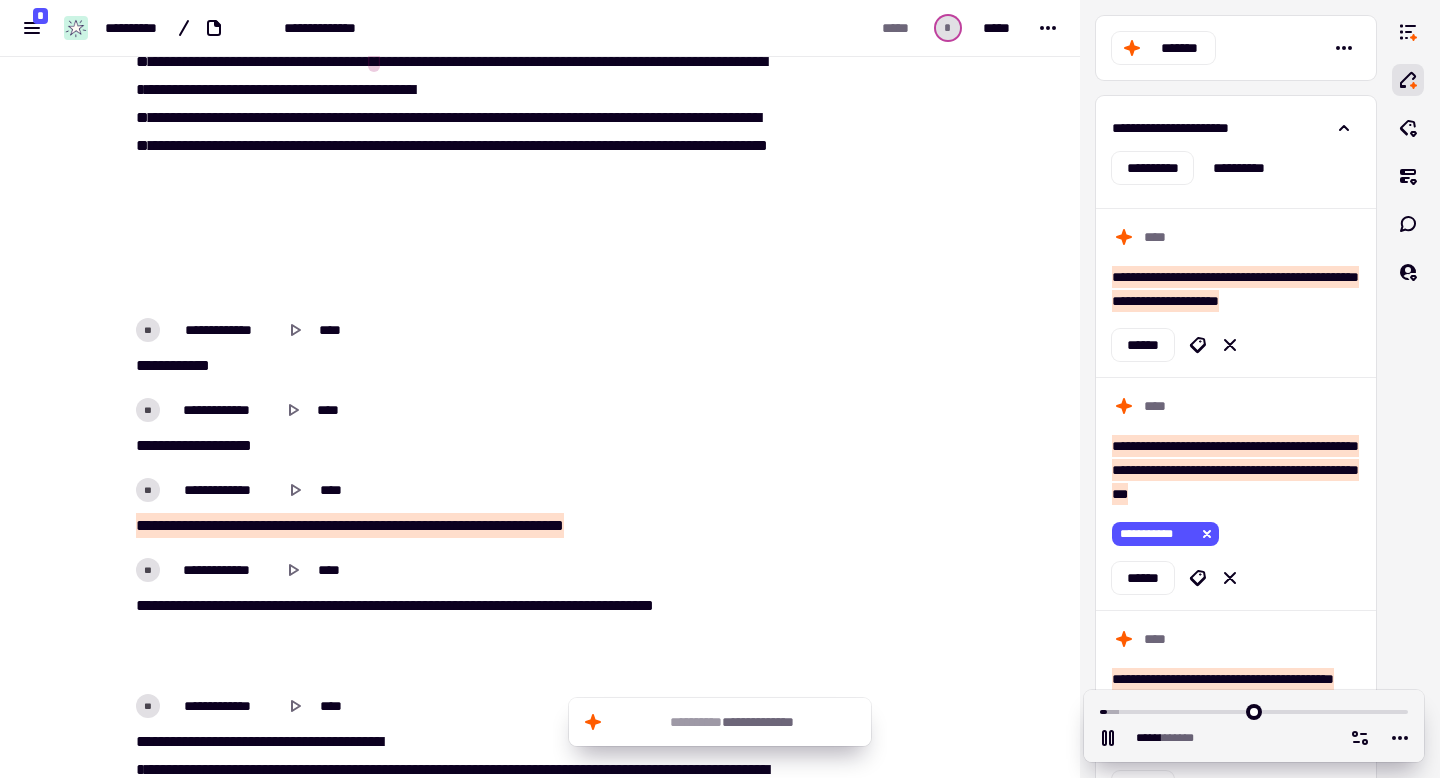 scroll, scrollTop: 443, scrollLeft: 0, axis: vertical 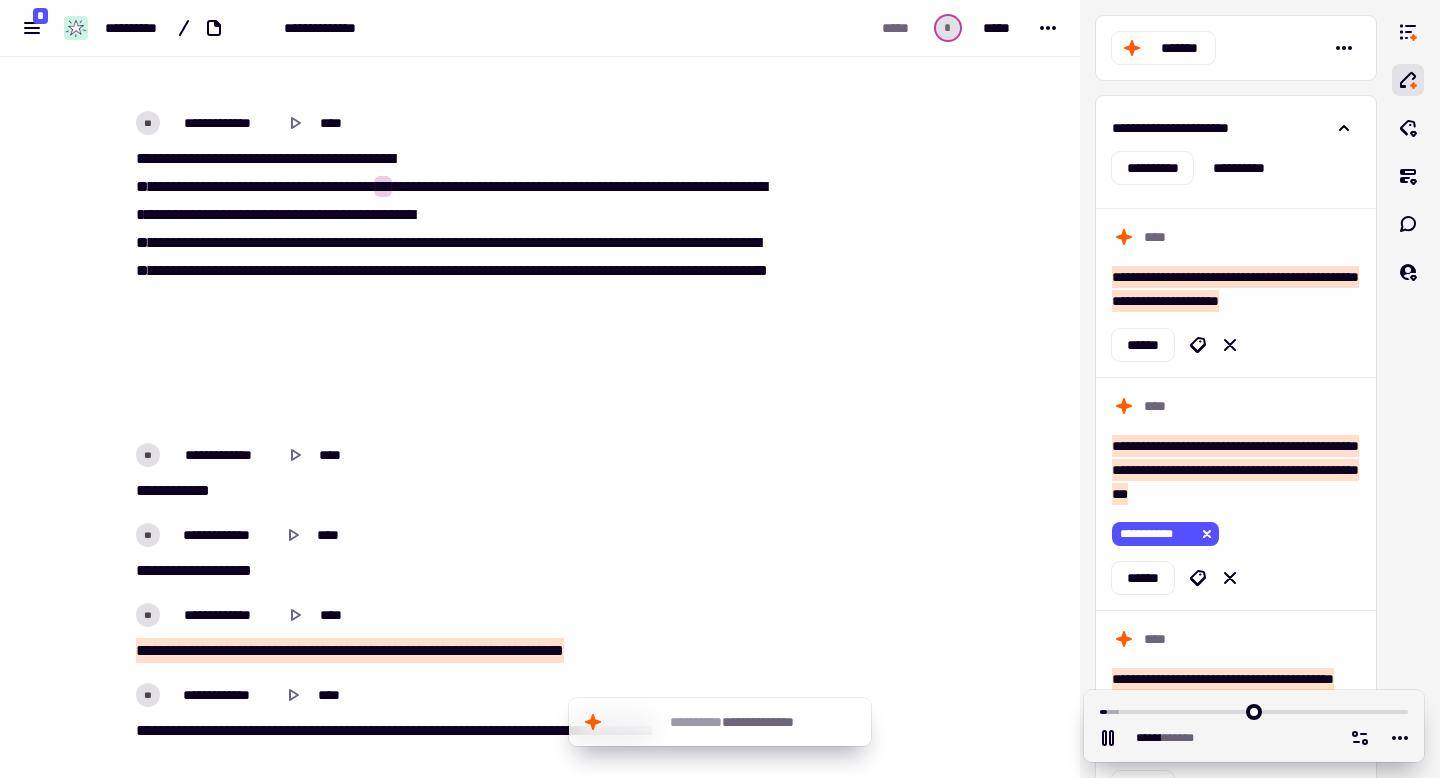type on "****" 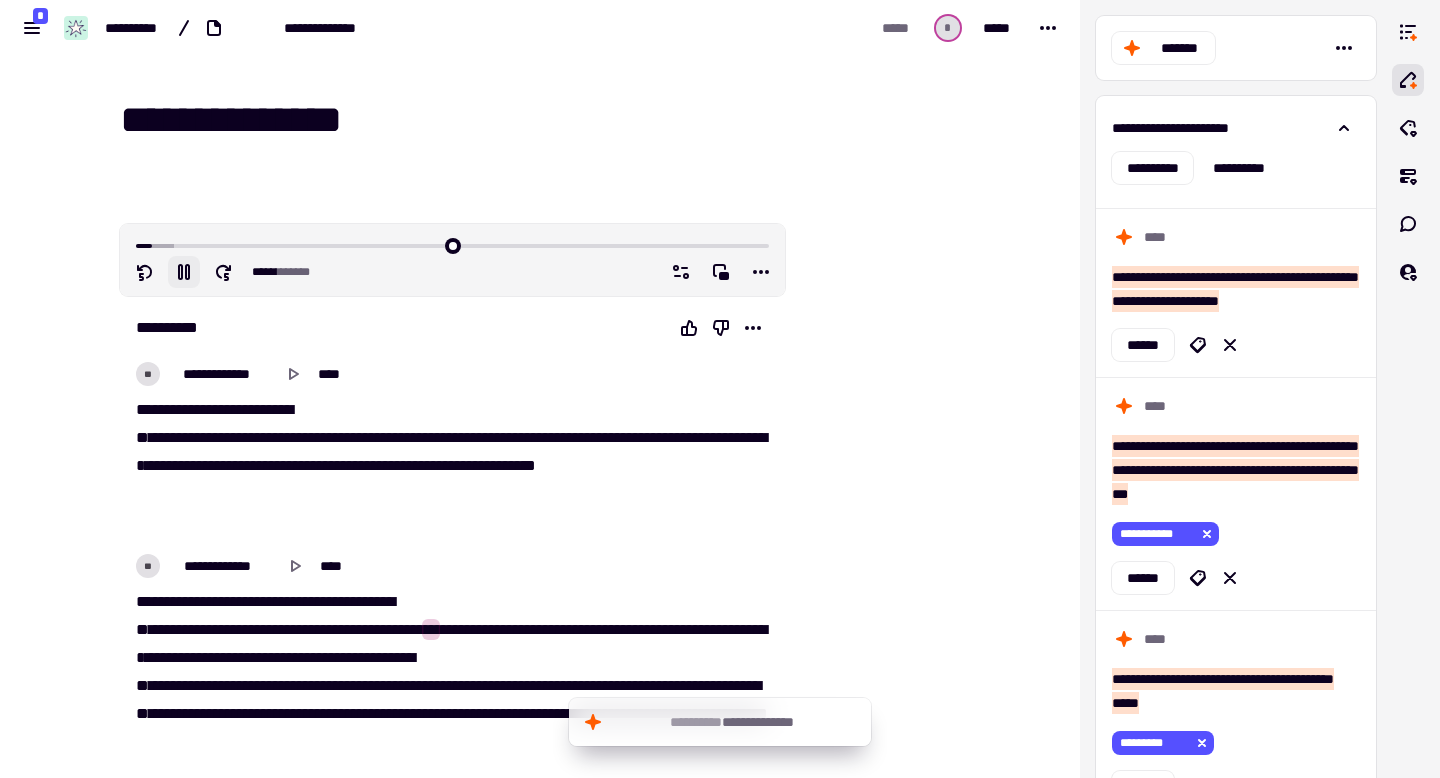 click 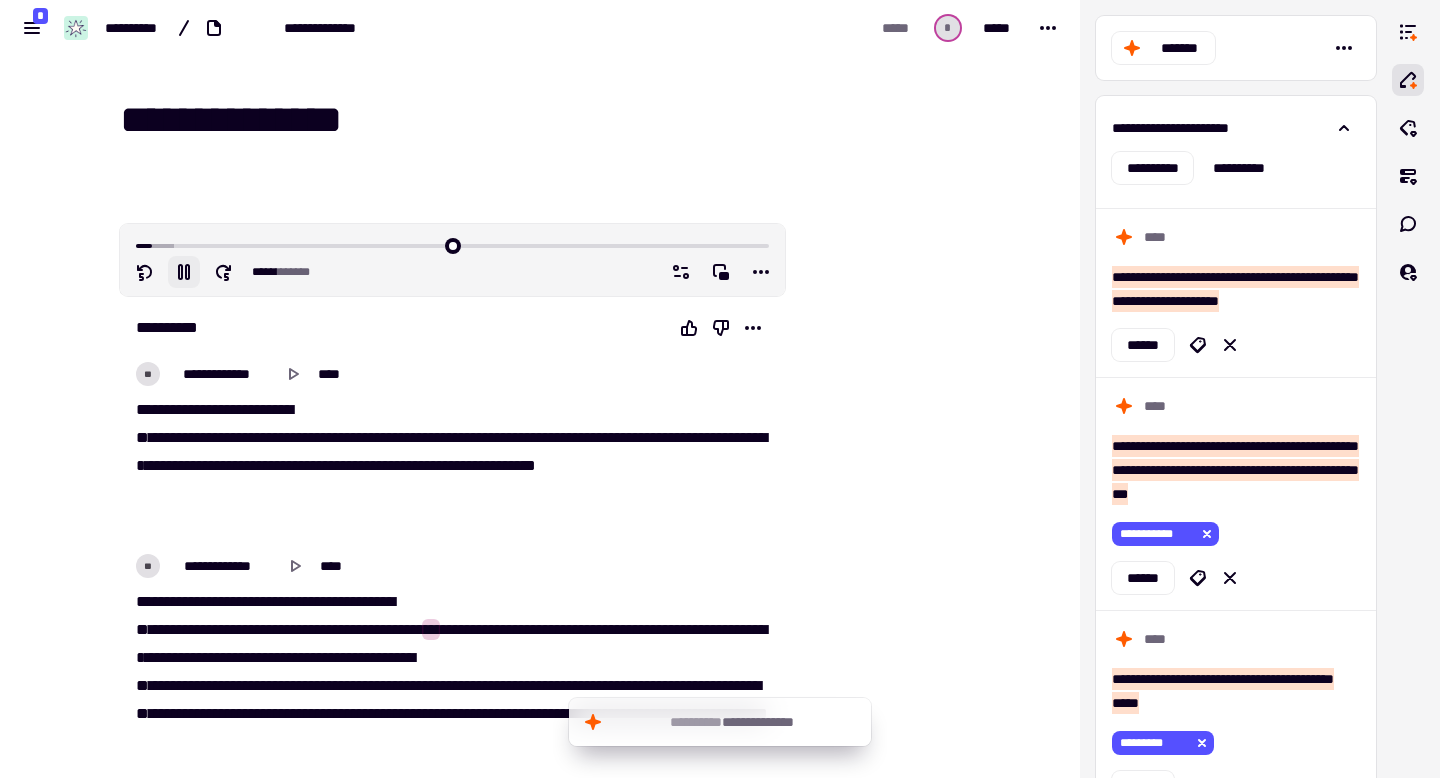 type on "*****" 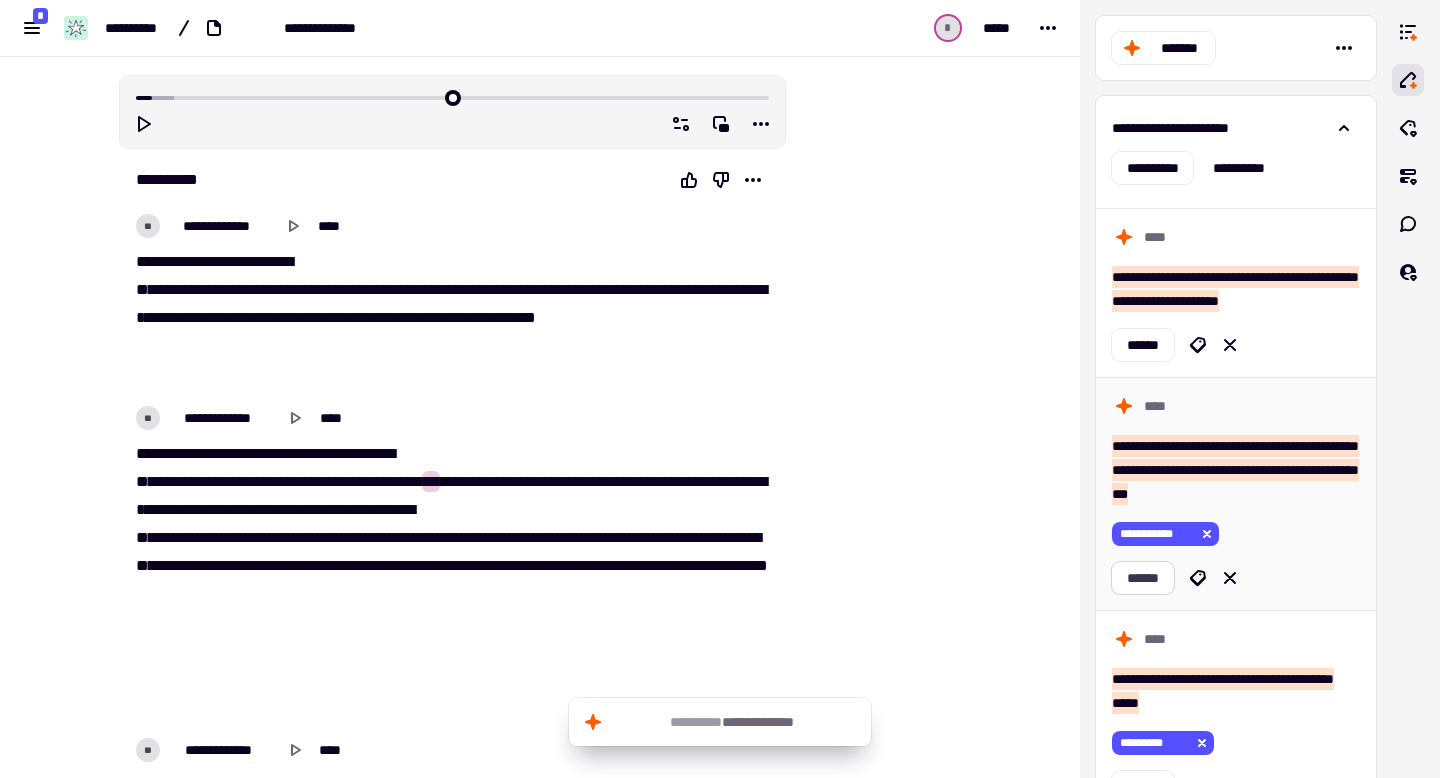 scroll, scrollTop: 0, scrollLeft: 0, axis: both 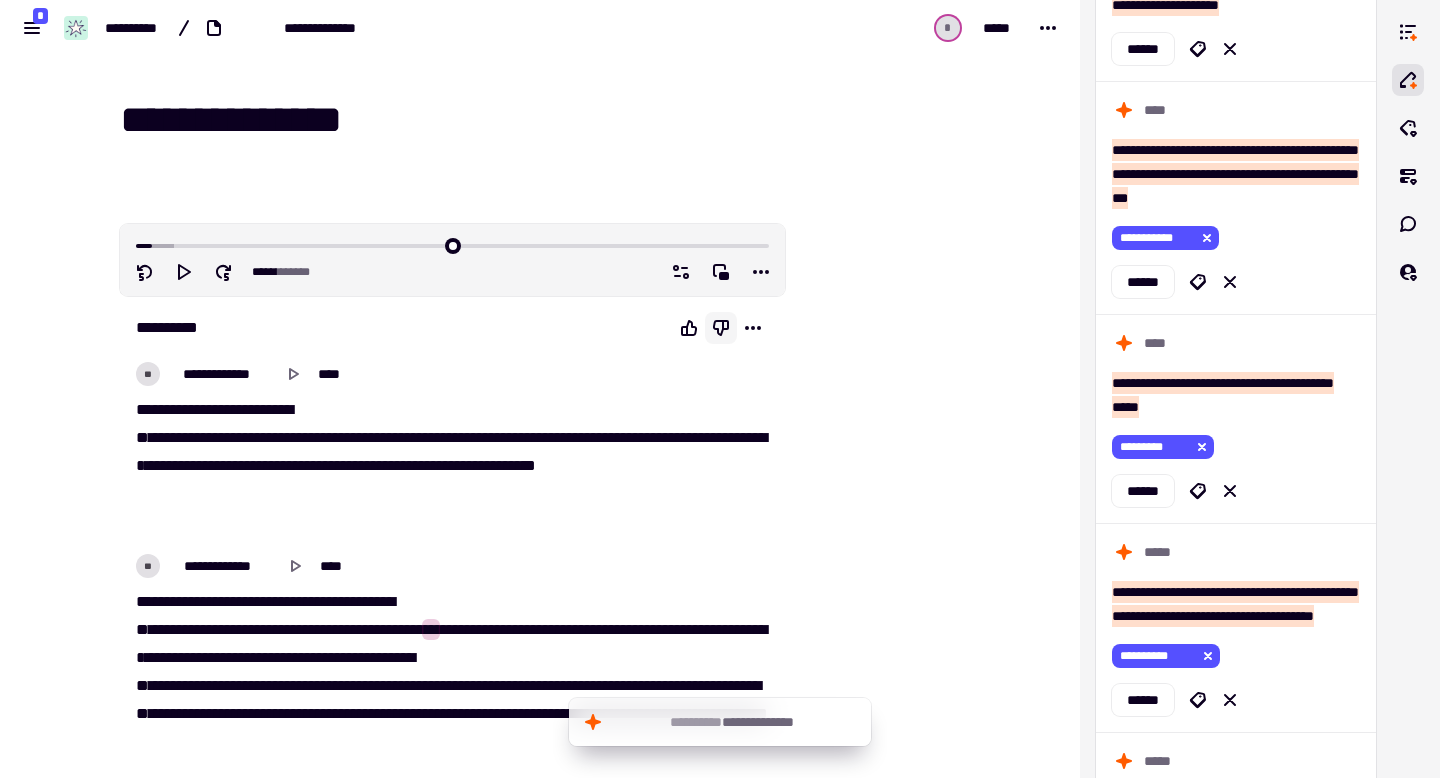 click 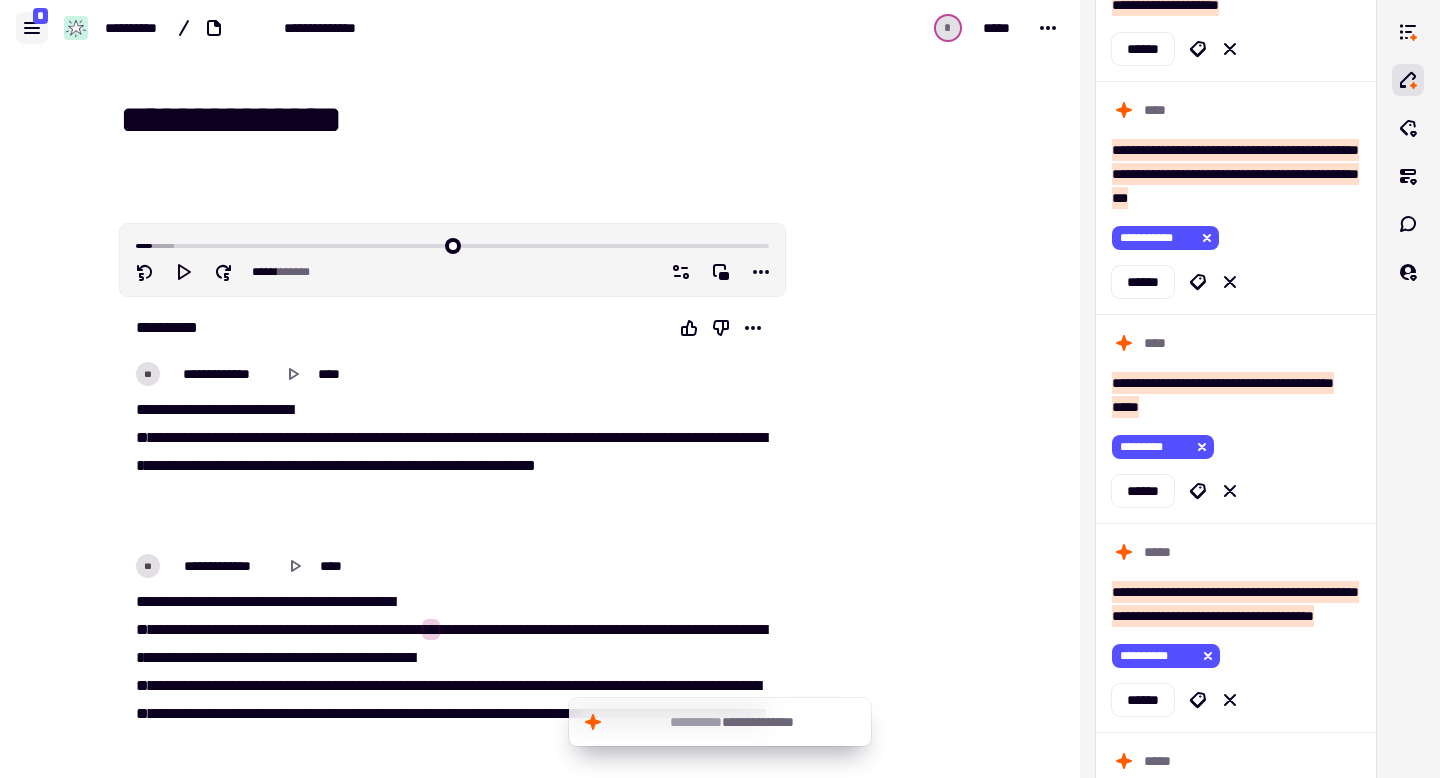 click 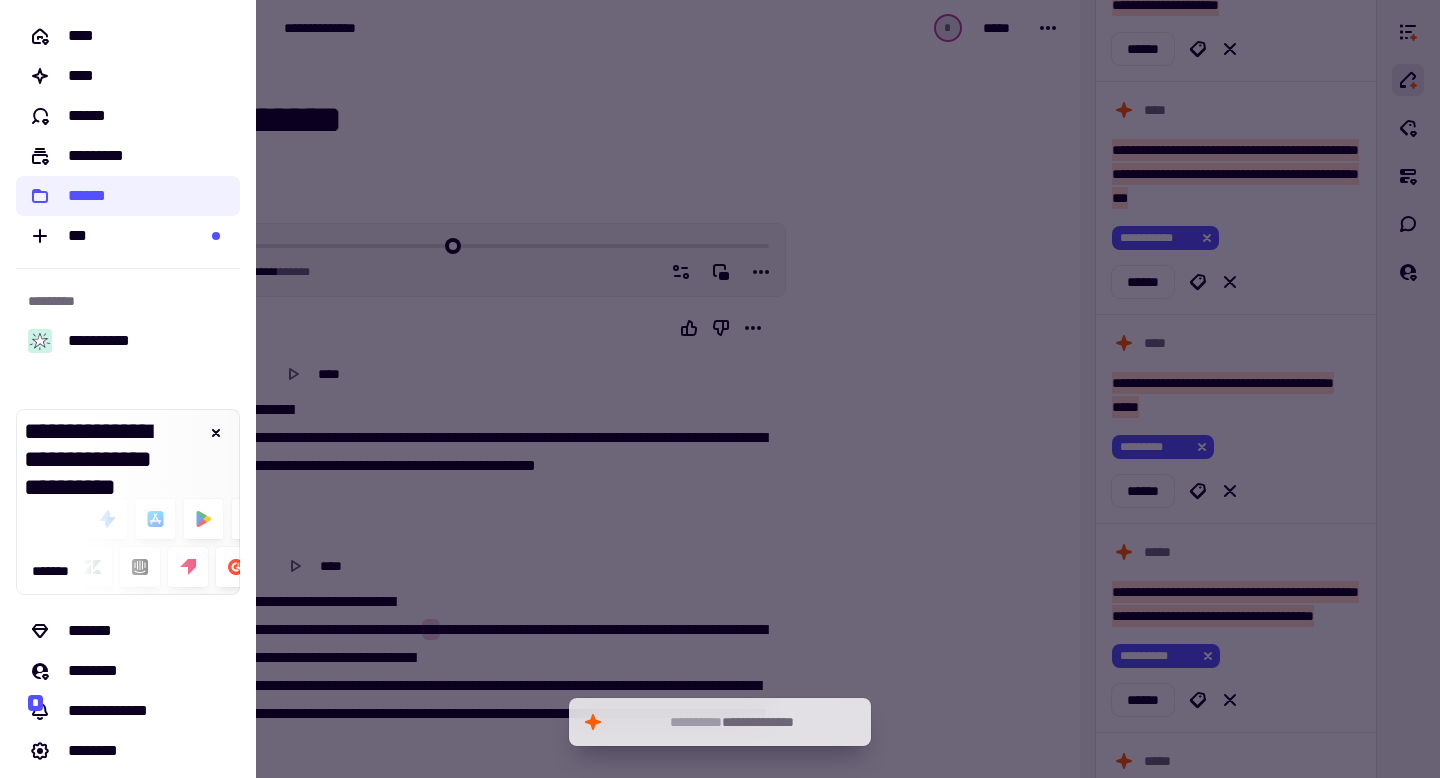 click at bounding box center (720, 389) 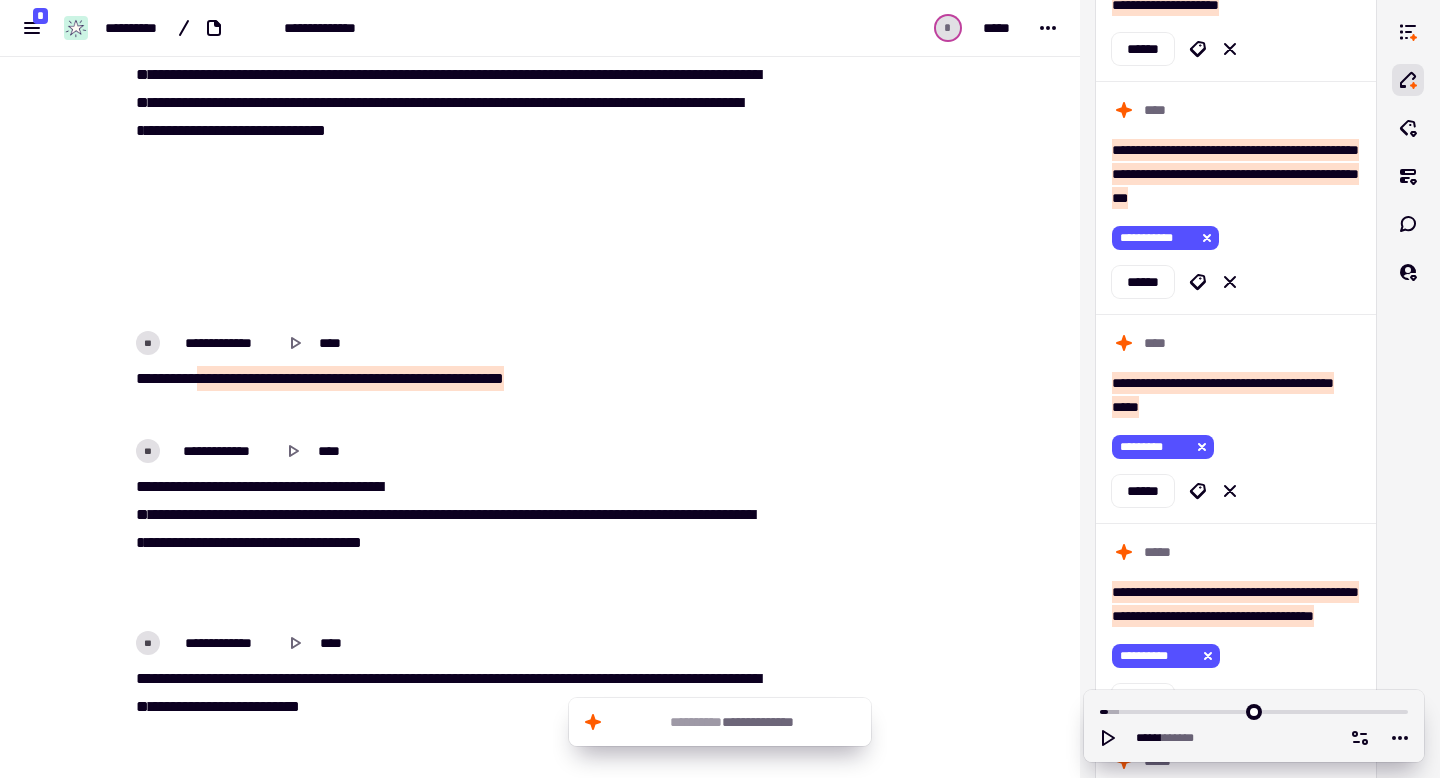 scroll, scrollTop: 2773, scrollLeft: 0, axis: vertical 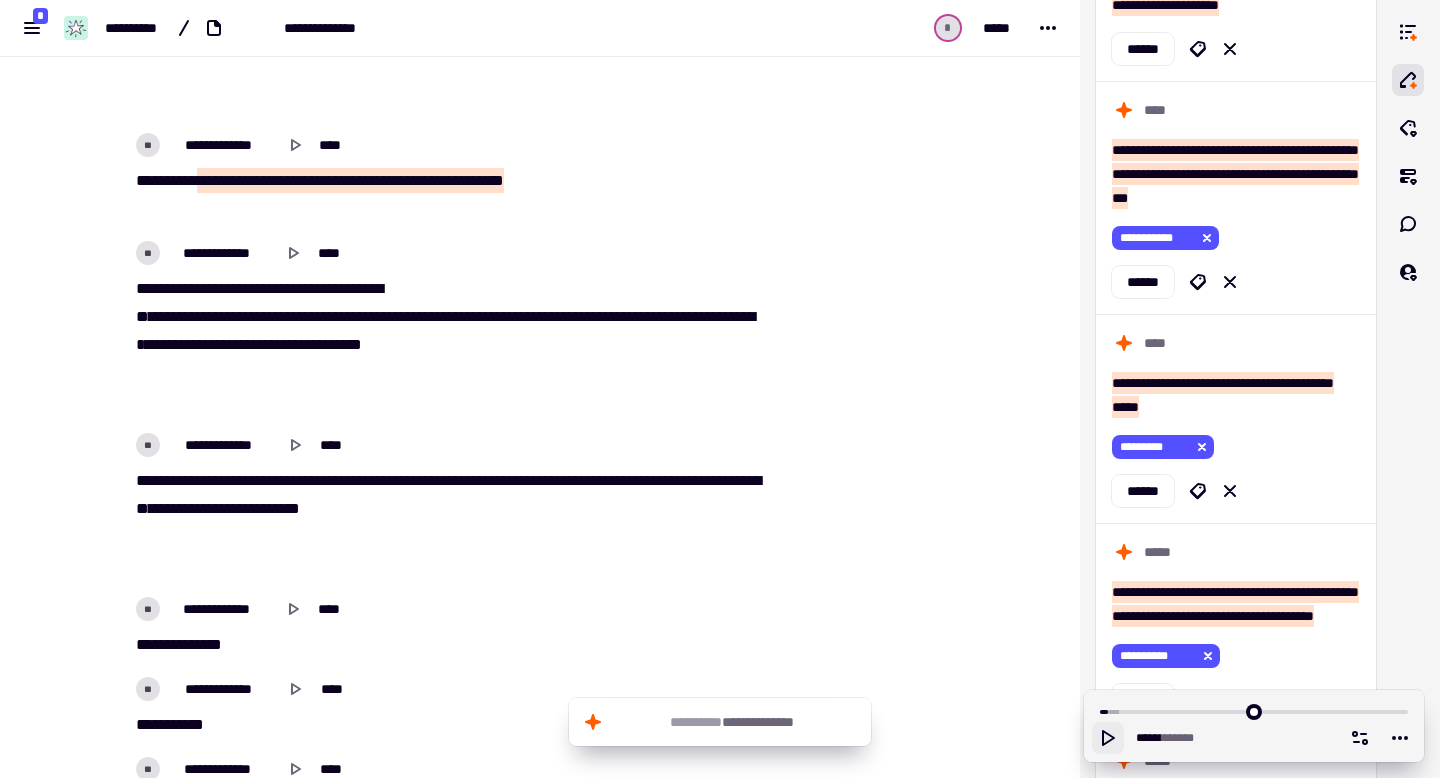 click 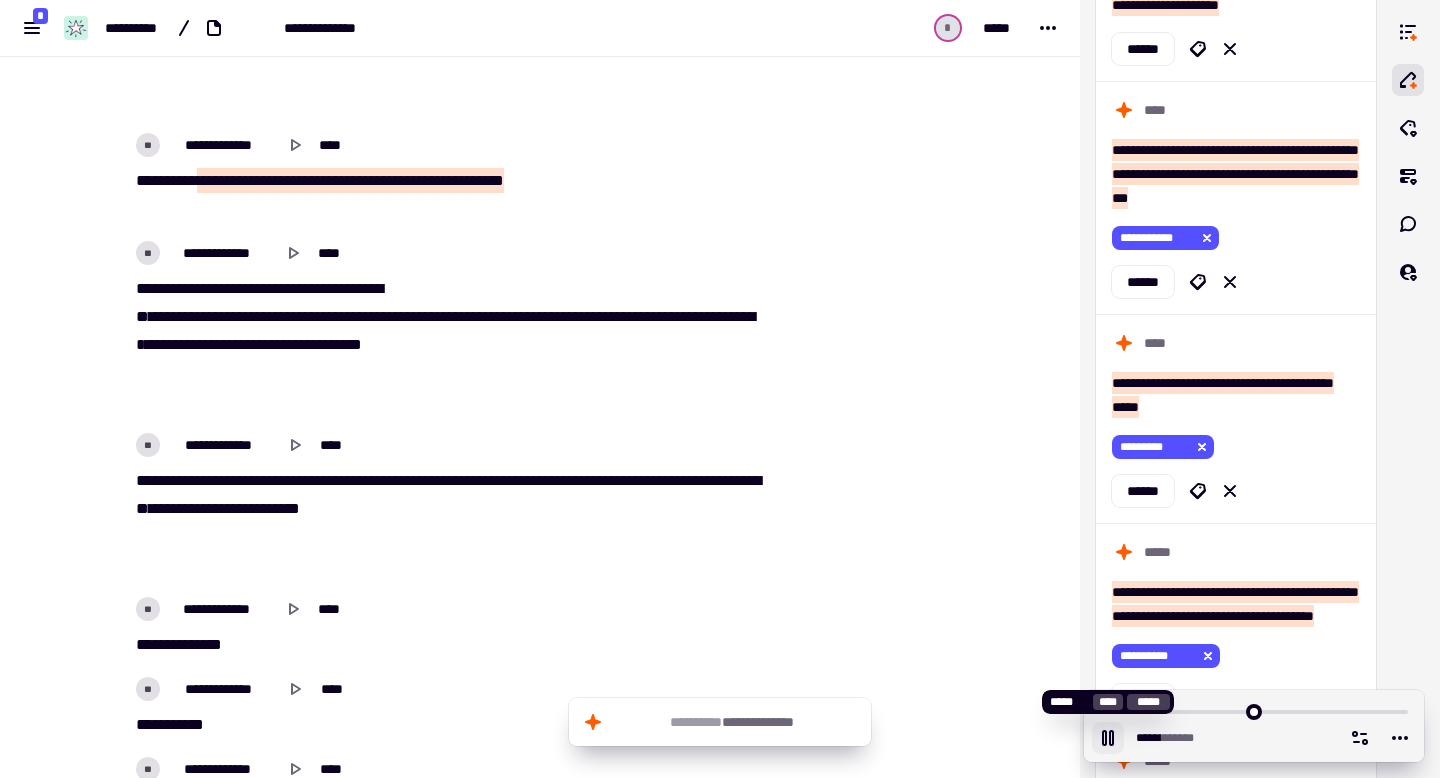 click 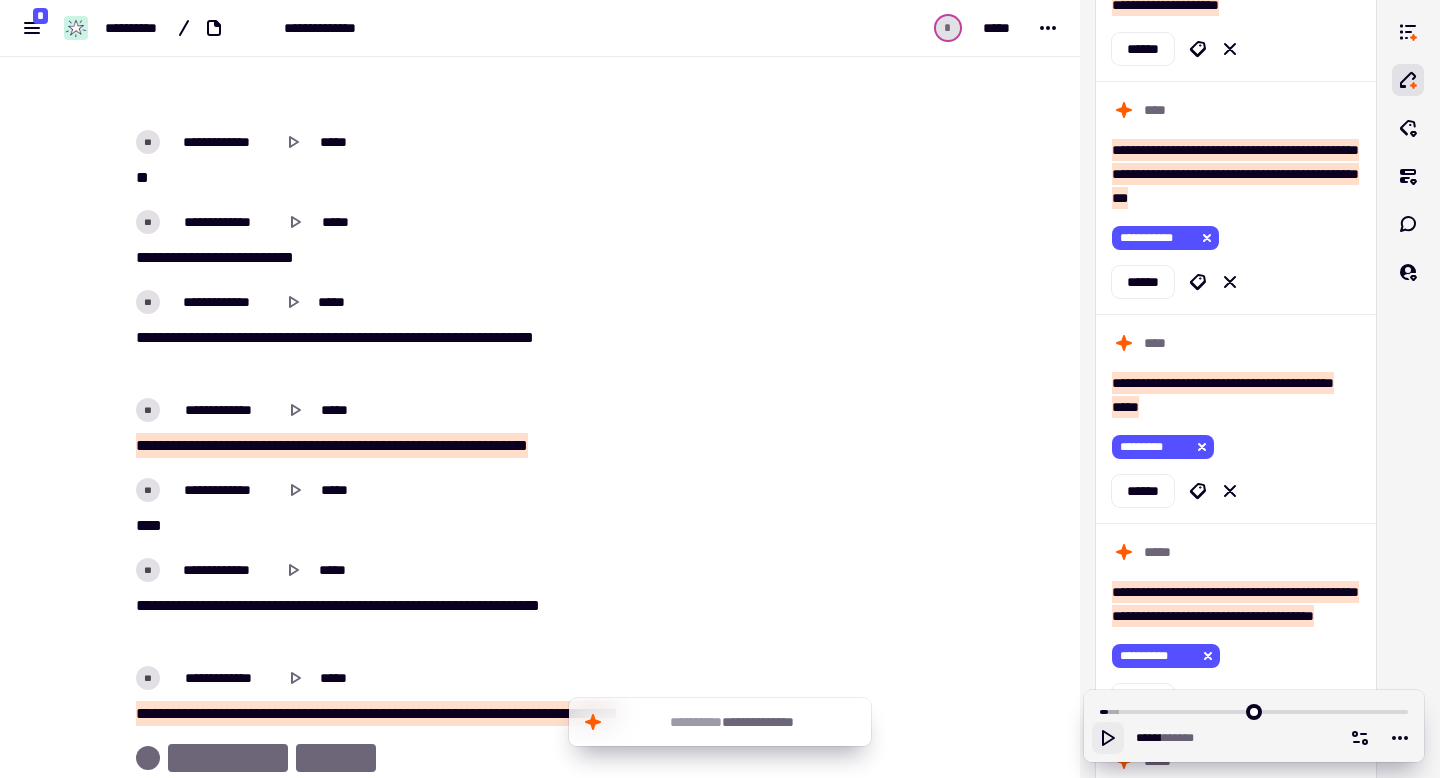 scroll, scrollTop: 16365, scrollLeft: 0, axis: vertical 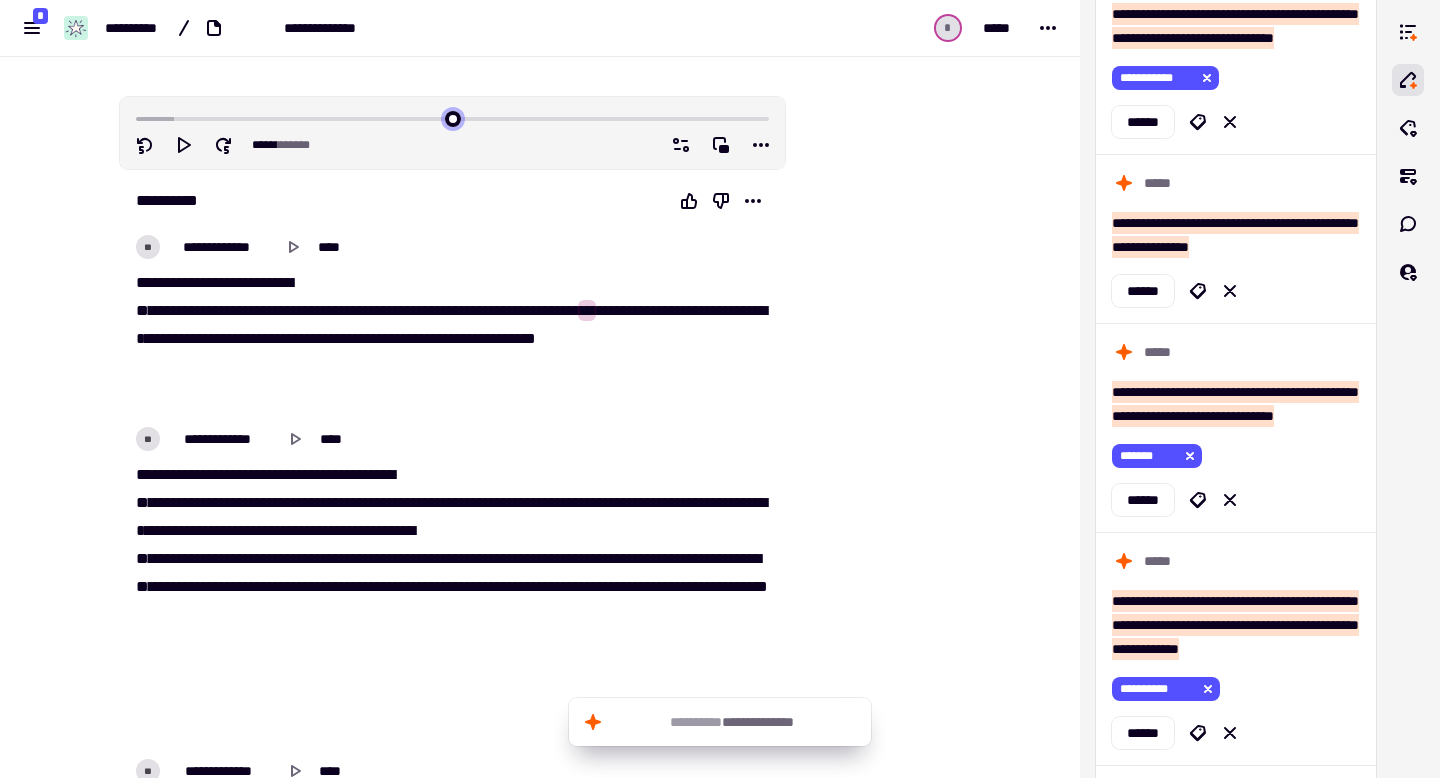 drag, startPoint x: 157, startPoint y: 117, endPoint x: 115, endPoint y: 117, distance: 42 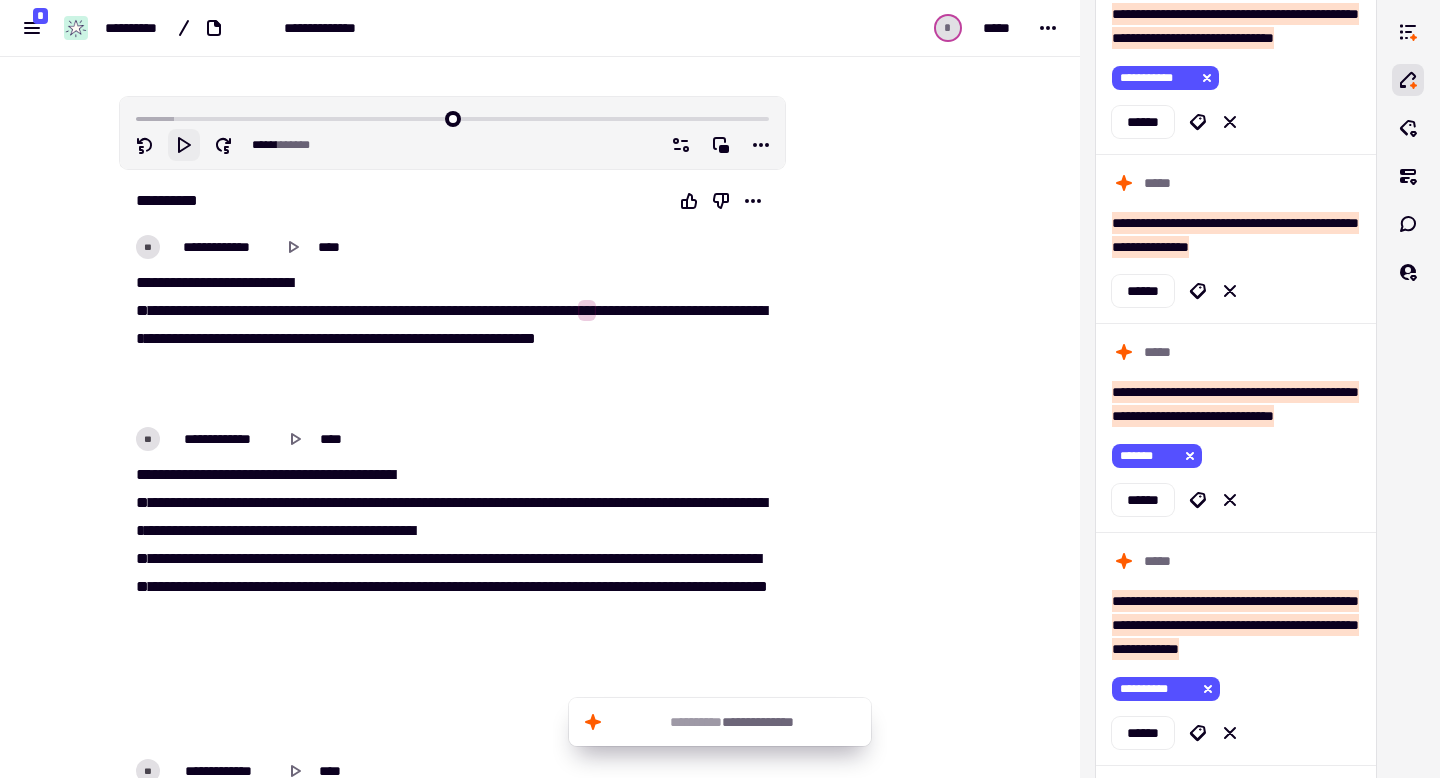 click 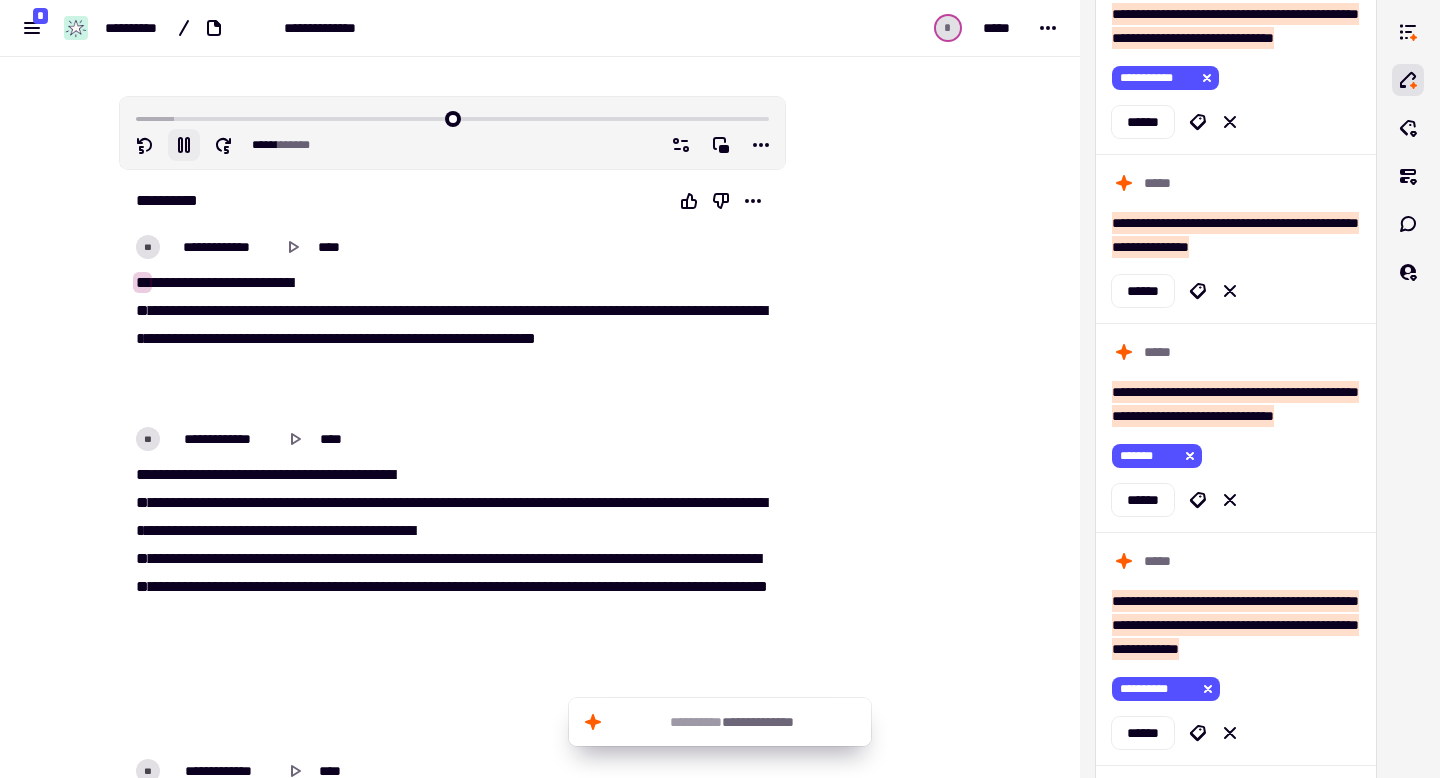 type on "****" 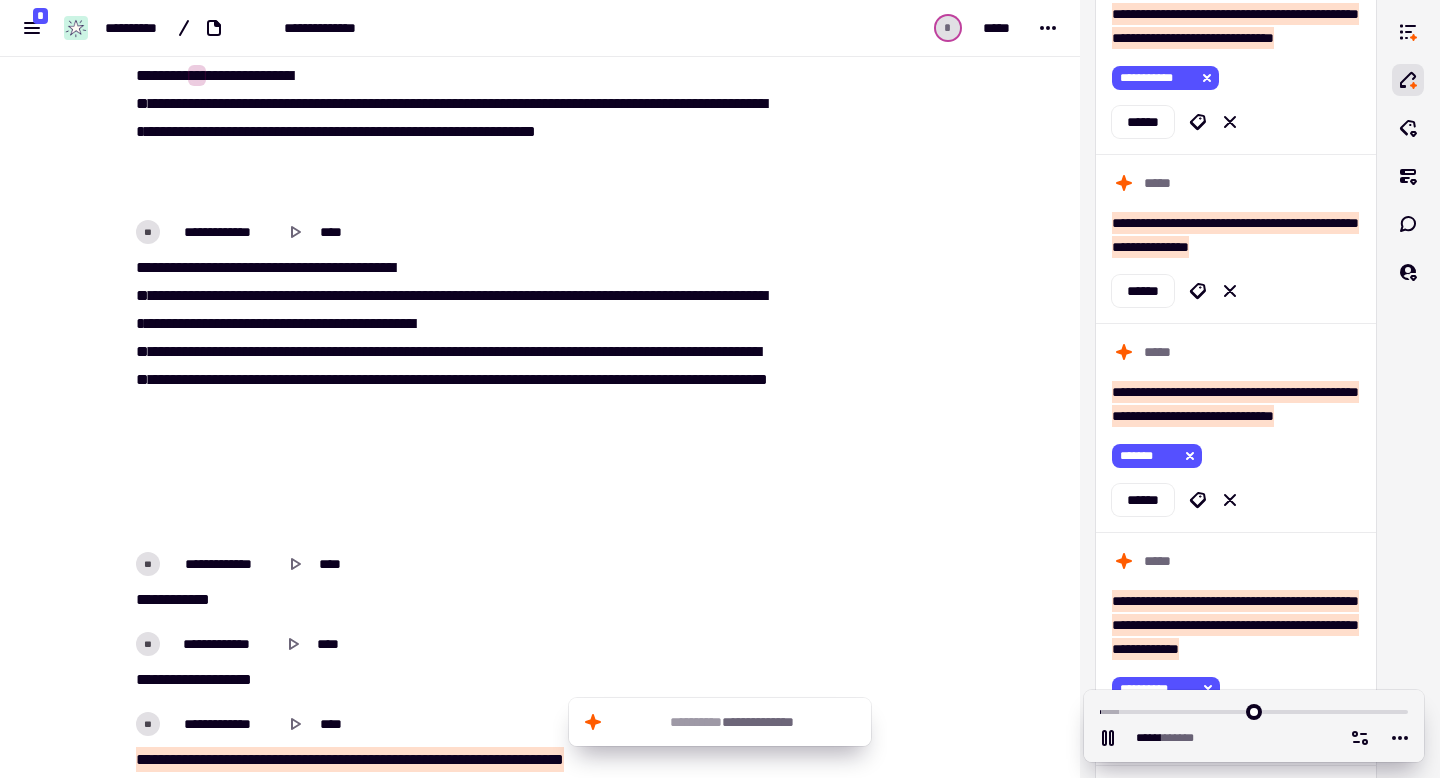 scroll, scrollTop: 336, scrollLeft: 0, axis: vertical 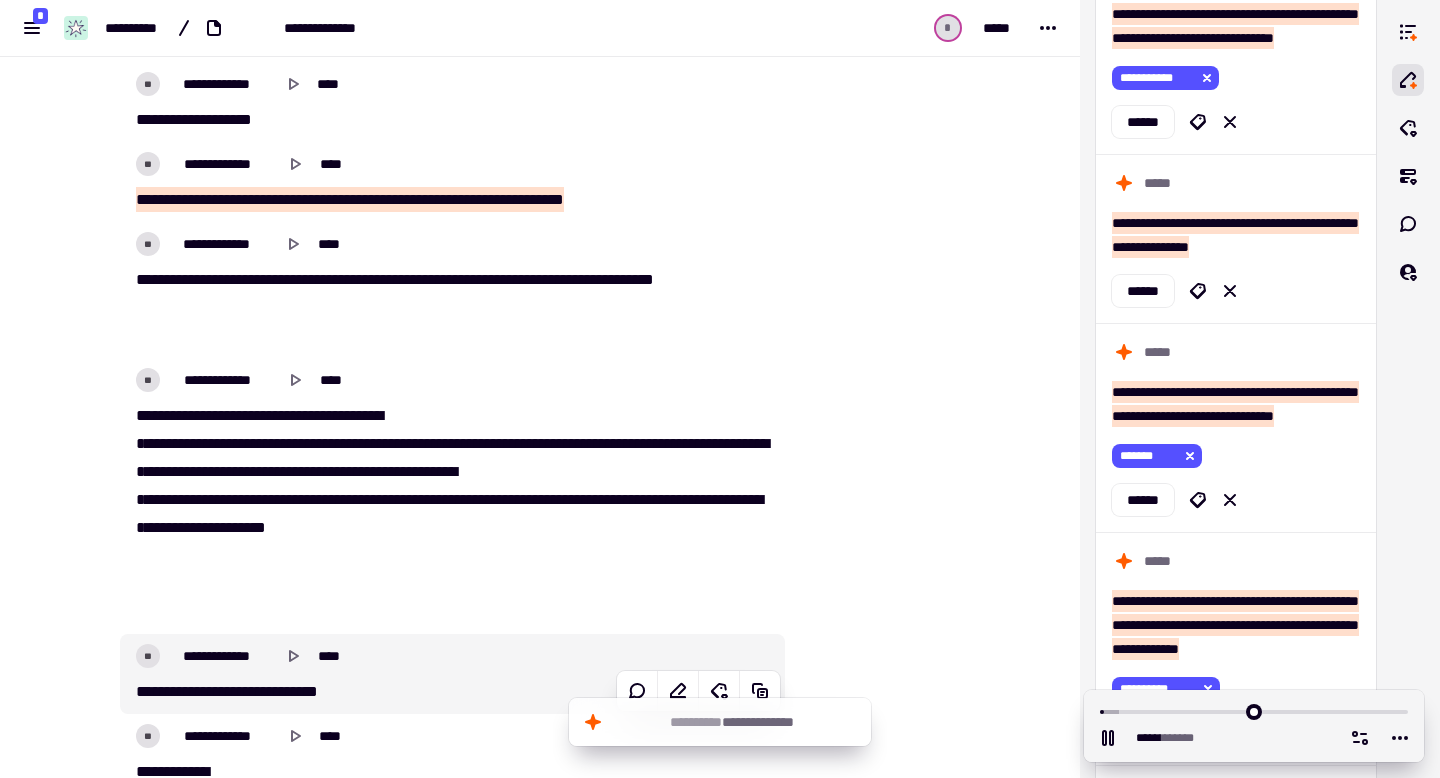 type on "*****" 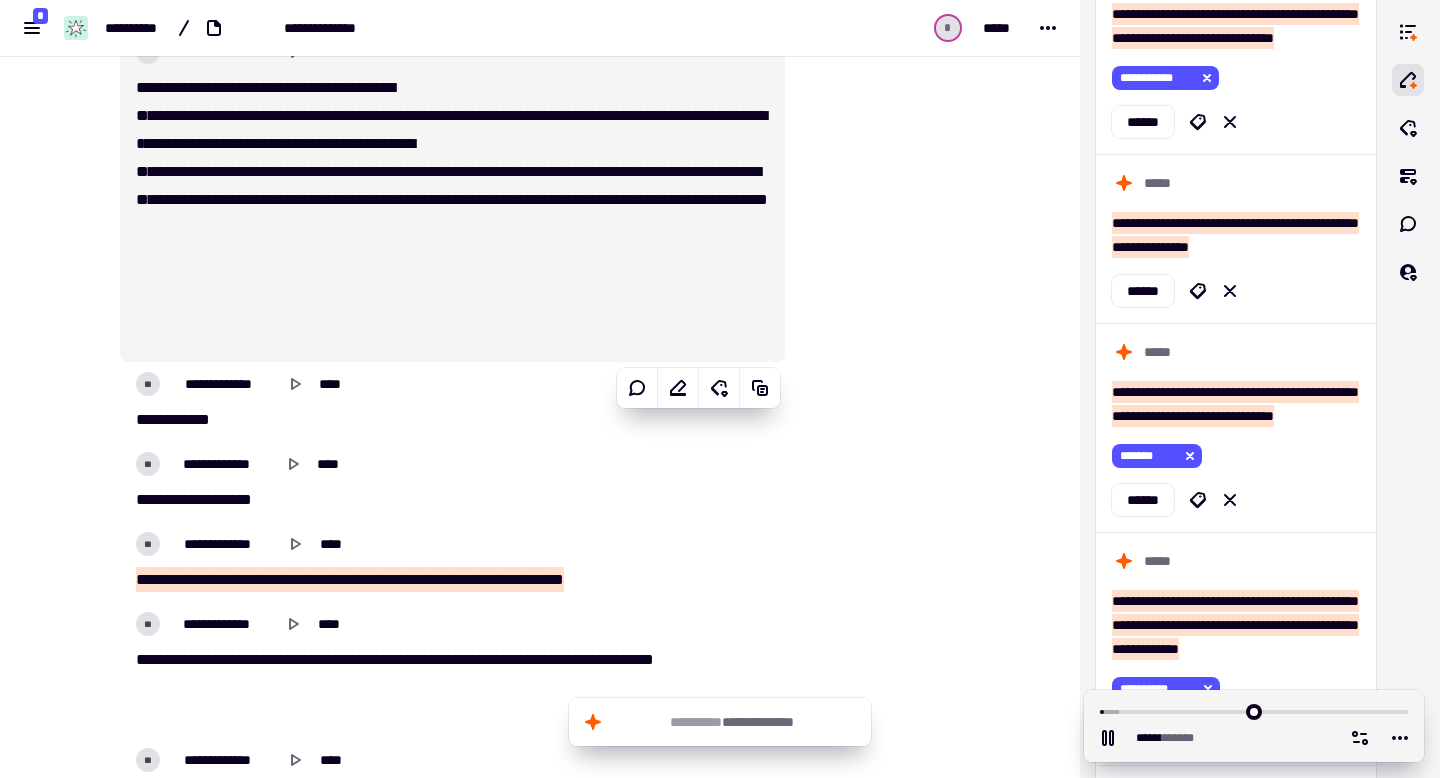 scroll, scrollTop: 0, scrollLeft: 0, axis: both 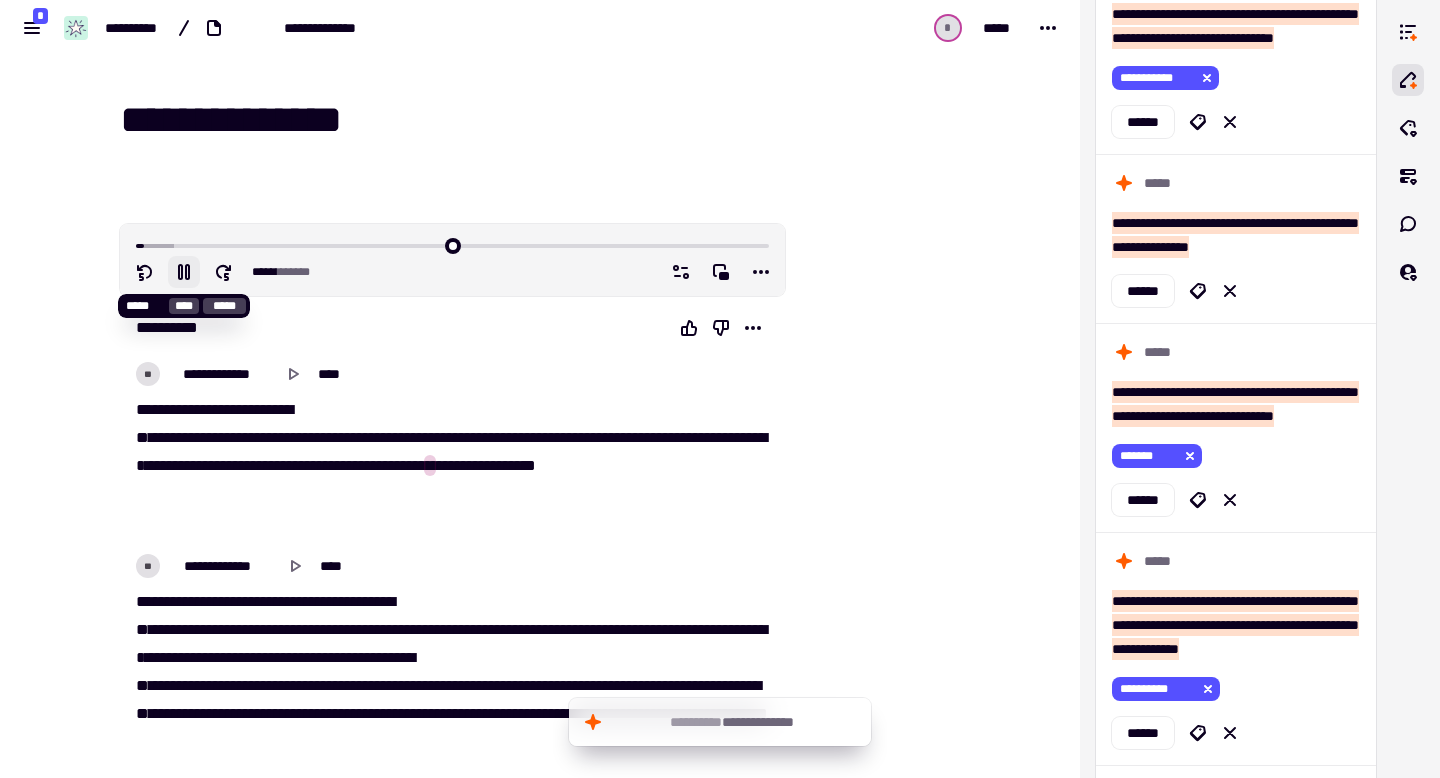 click 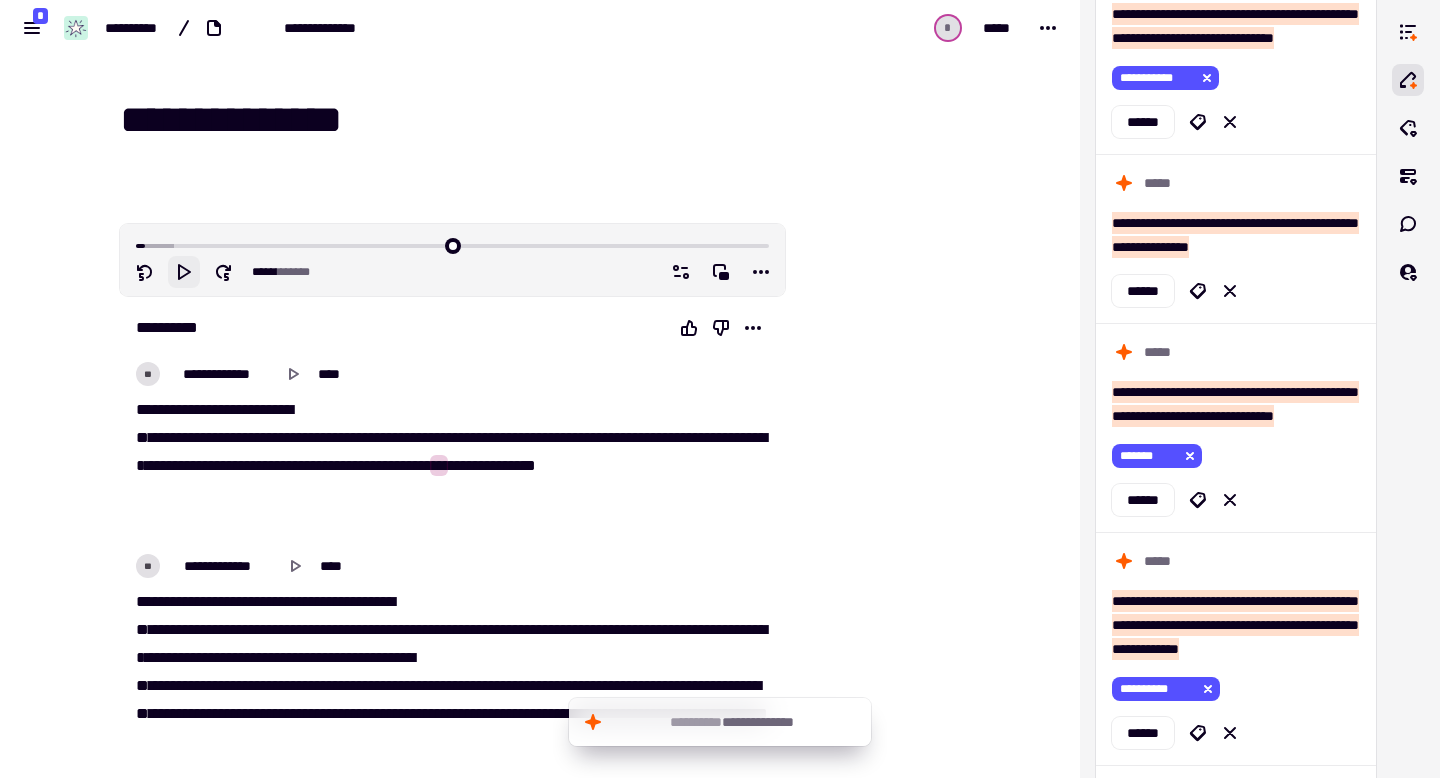 click 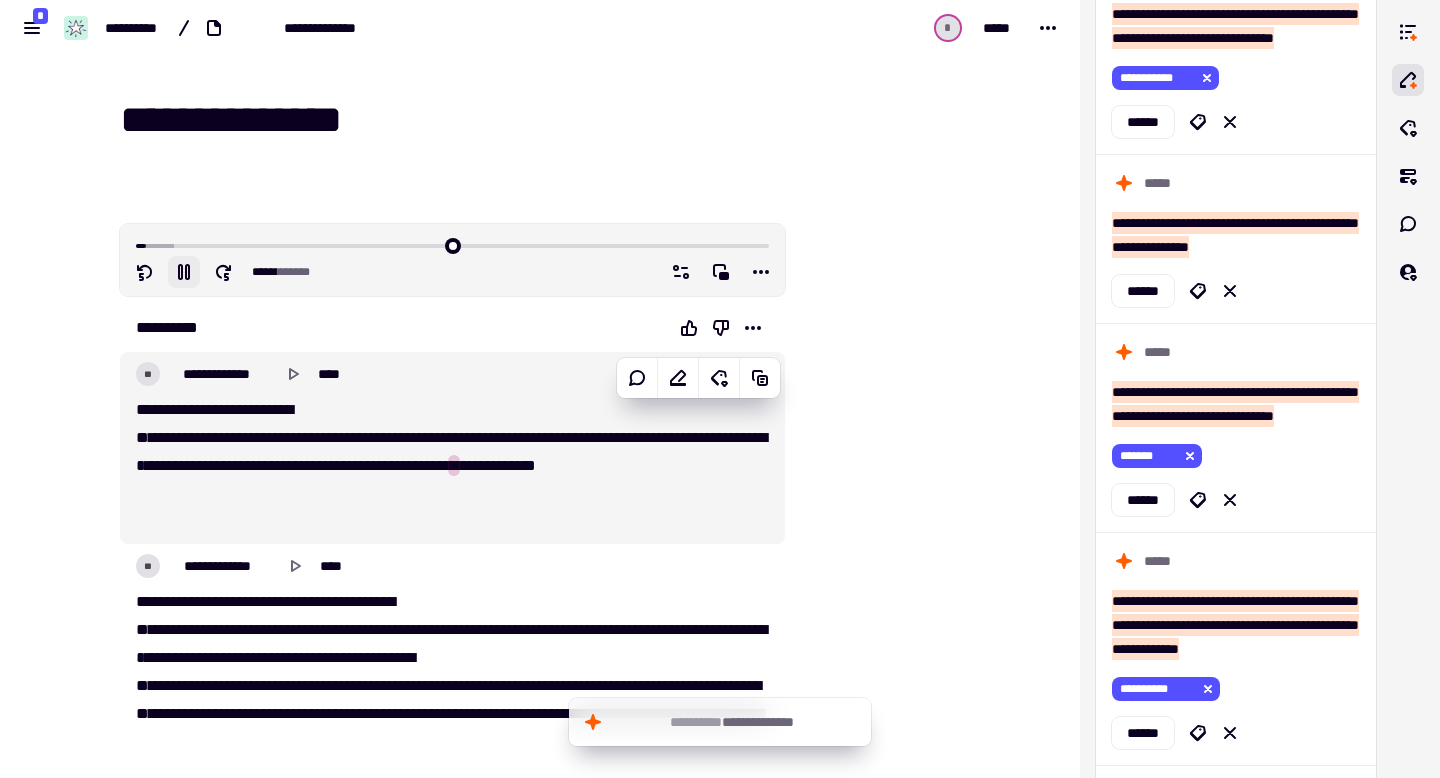 scroll, scrollTop: 136, scrollLeft: 0, axis: vertical 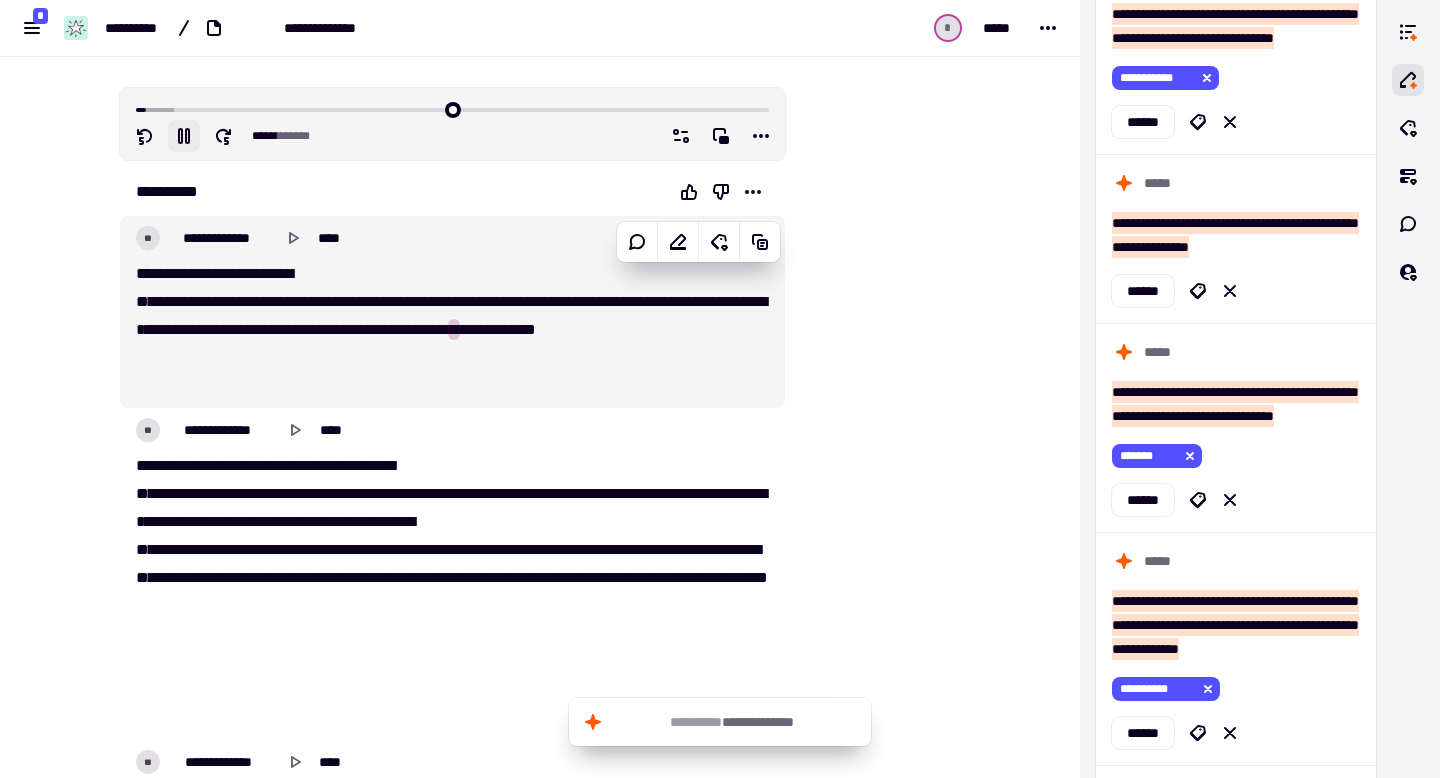 type on "*****" 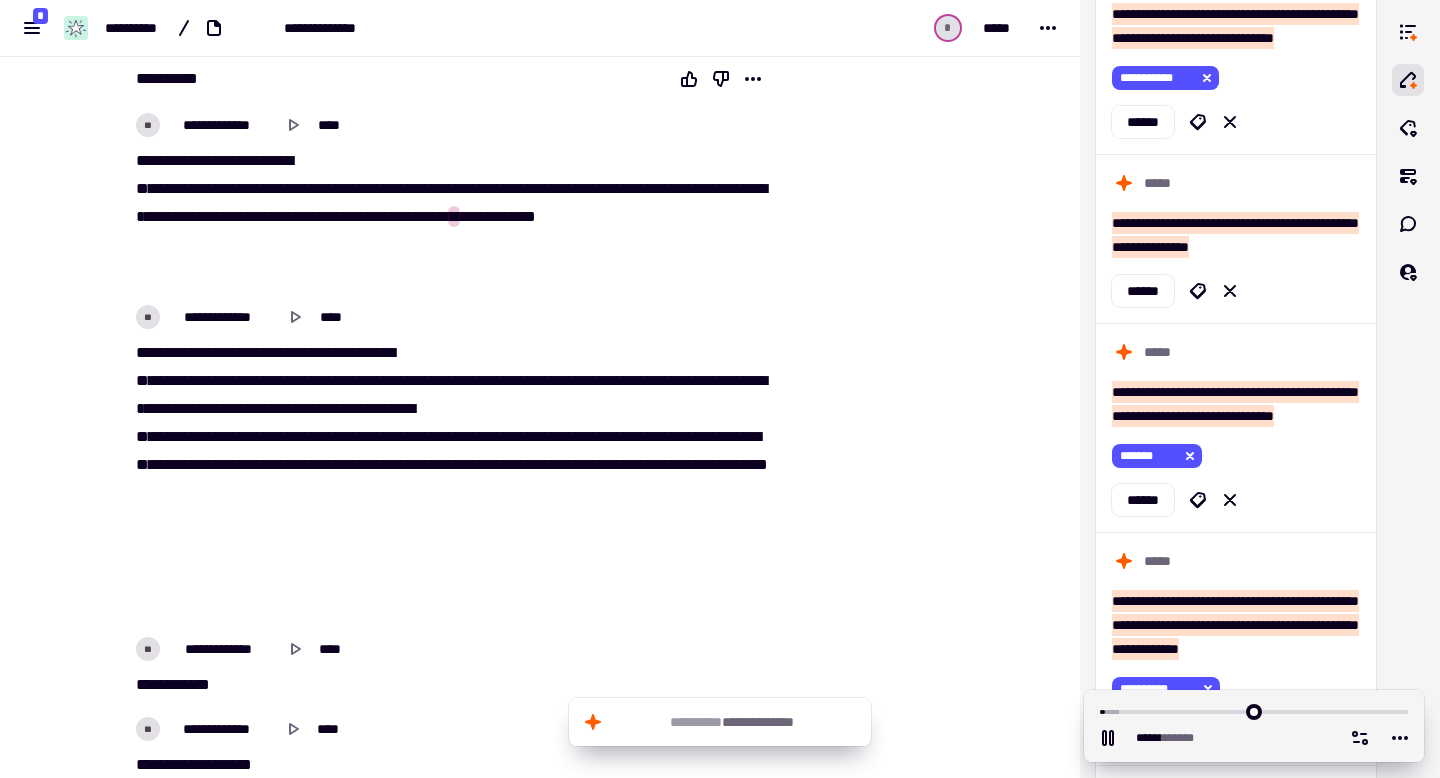 scroll, scrollTop: 194, scrollLeft: 0, axis: vertical 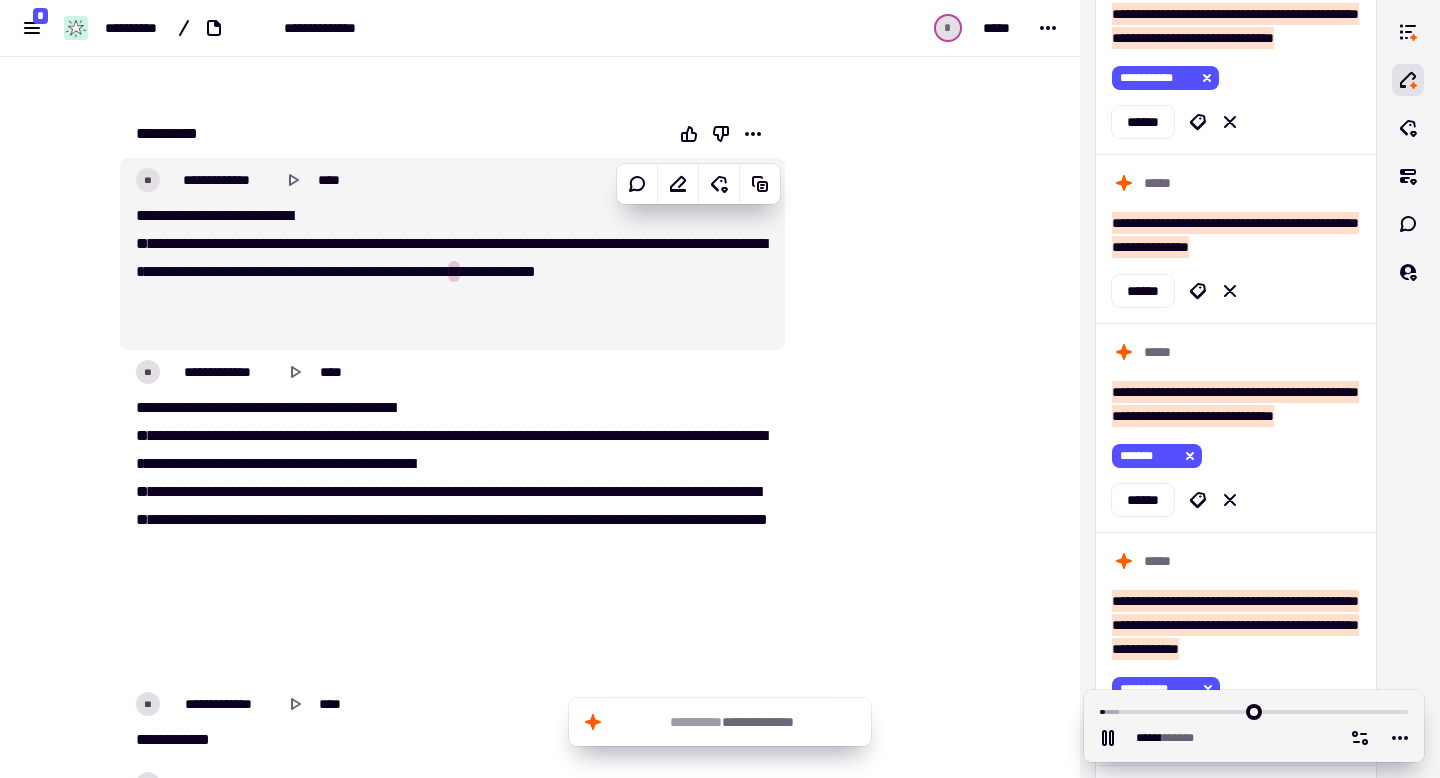click on "**" at bounding box center (701, 243) 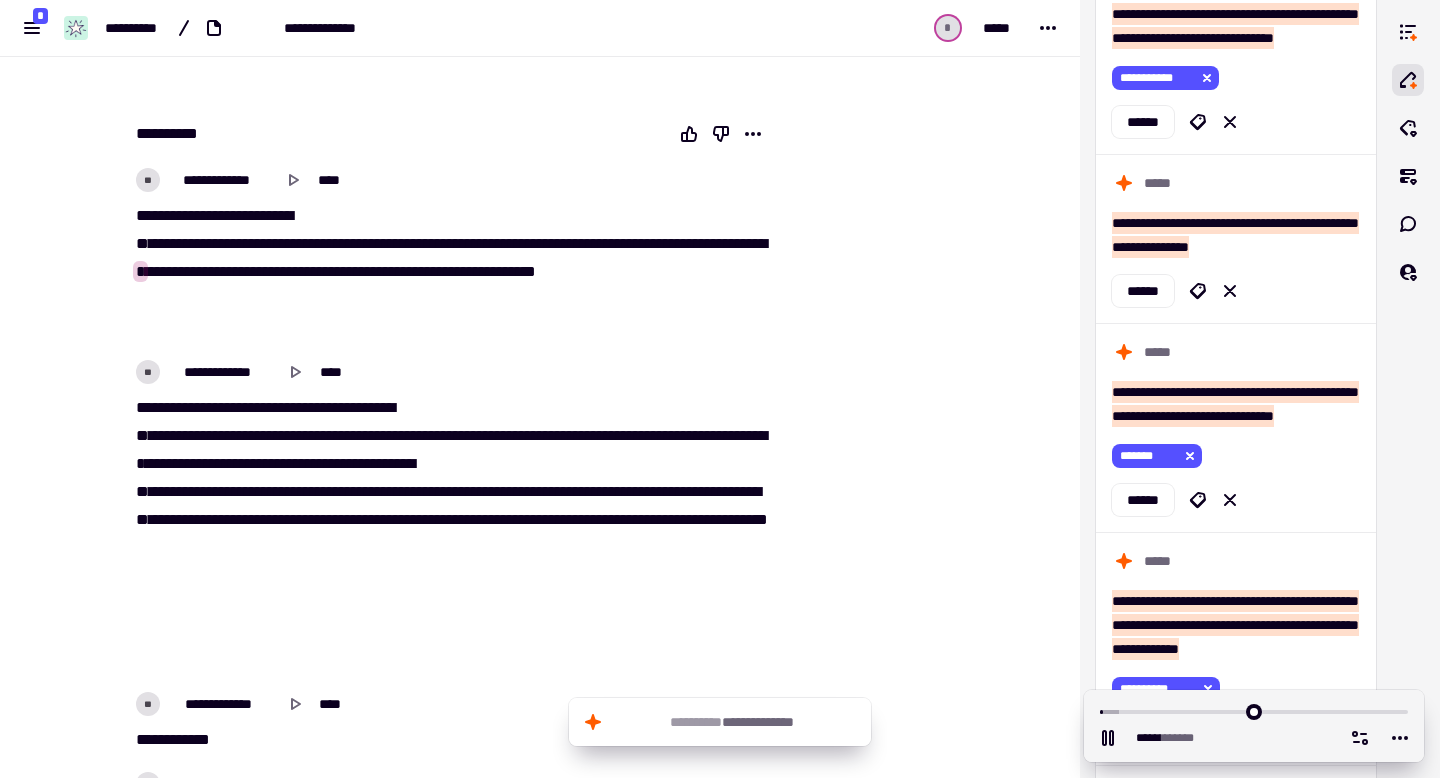 click on "[FIRST] [LAST]" at bounding box center [452, 272] 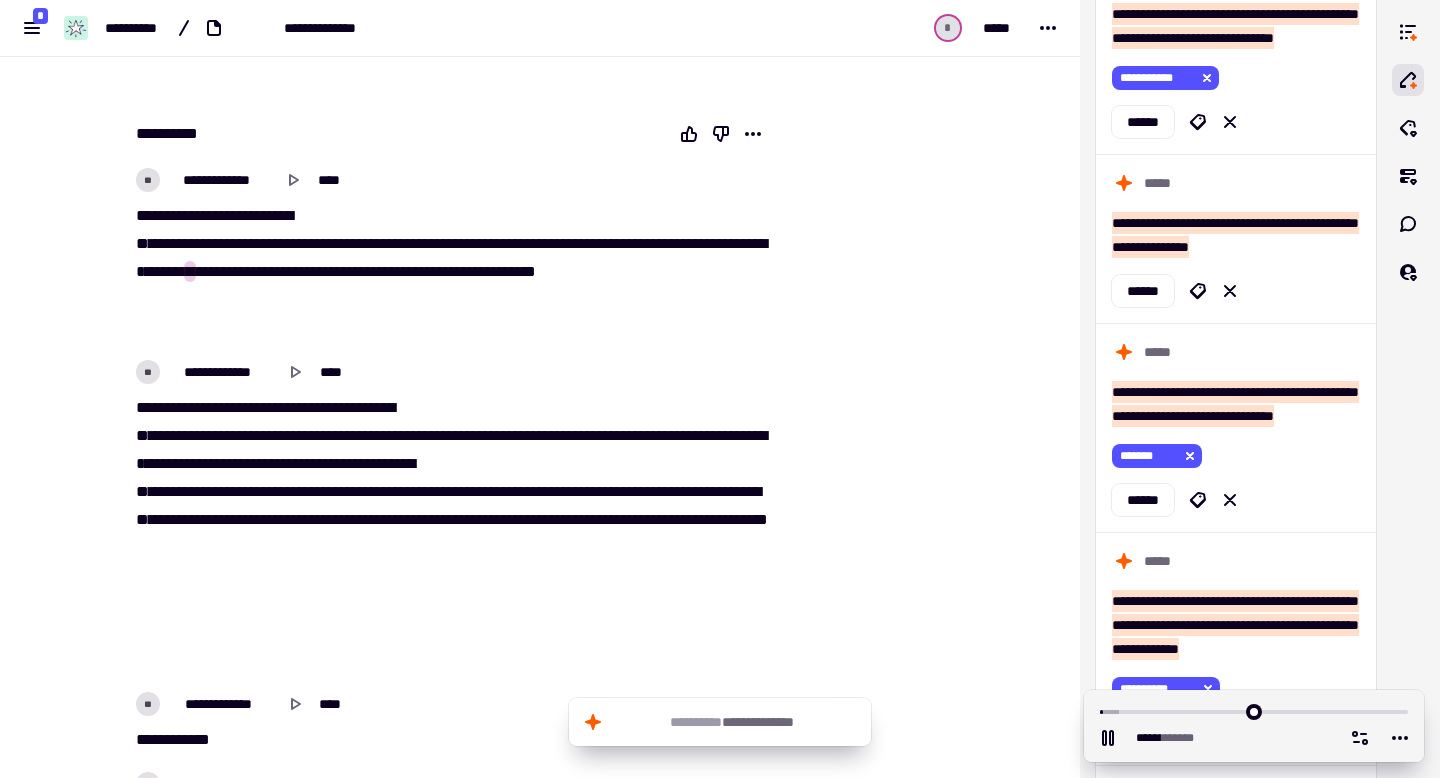 click on "**" at bounding box center (493, 271) 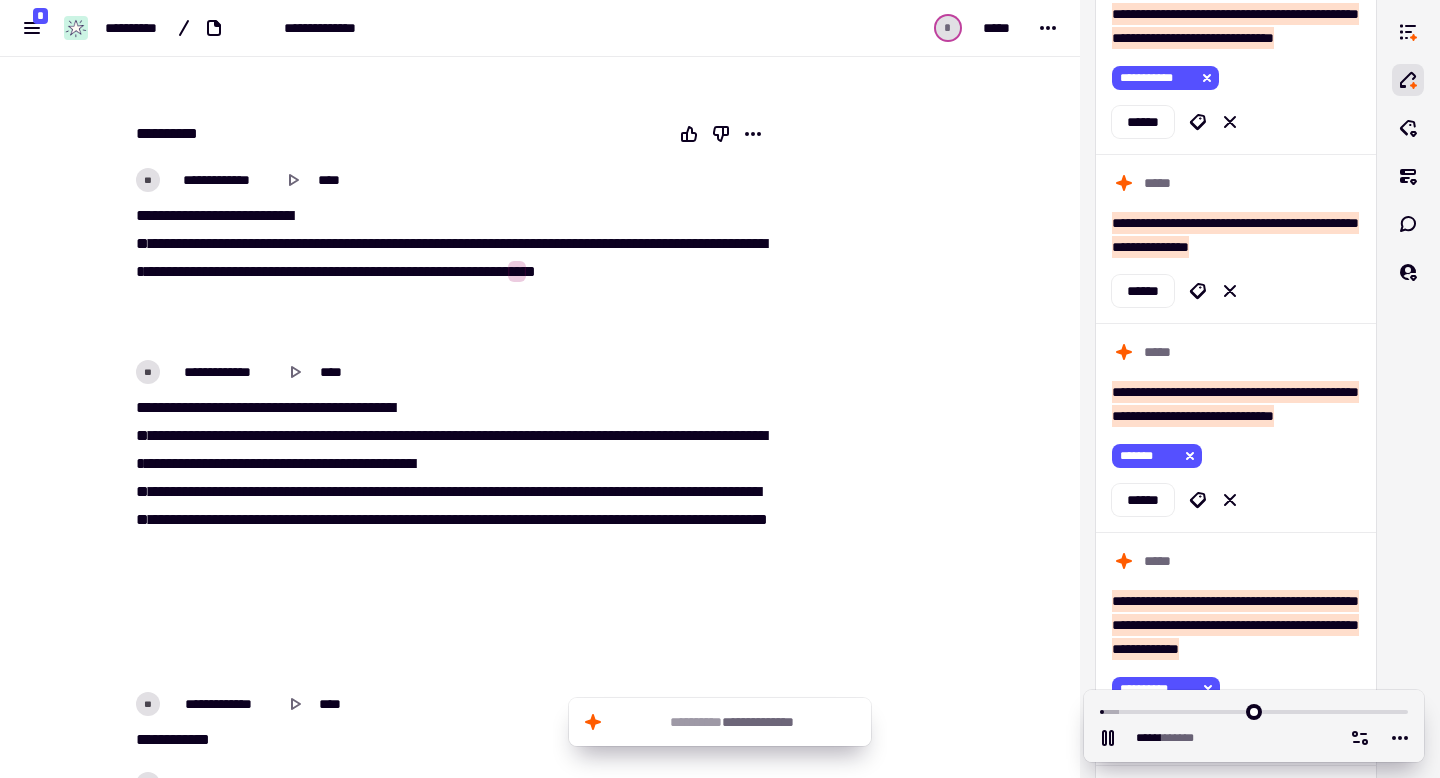 type on "****" 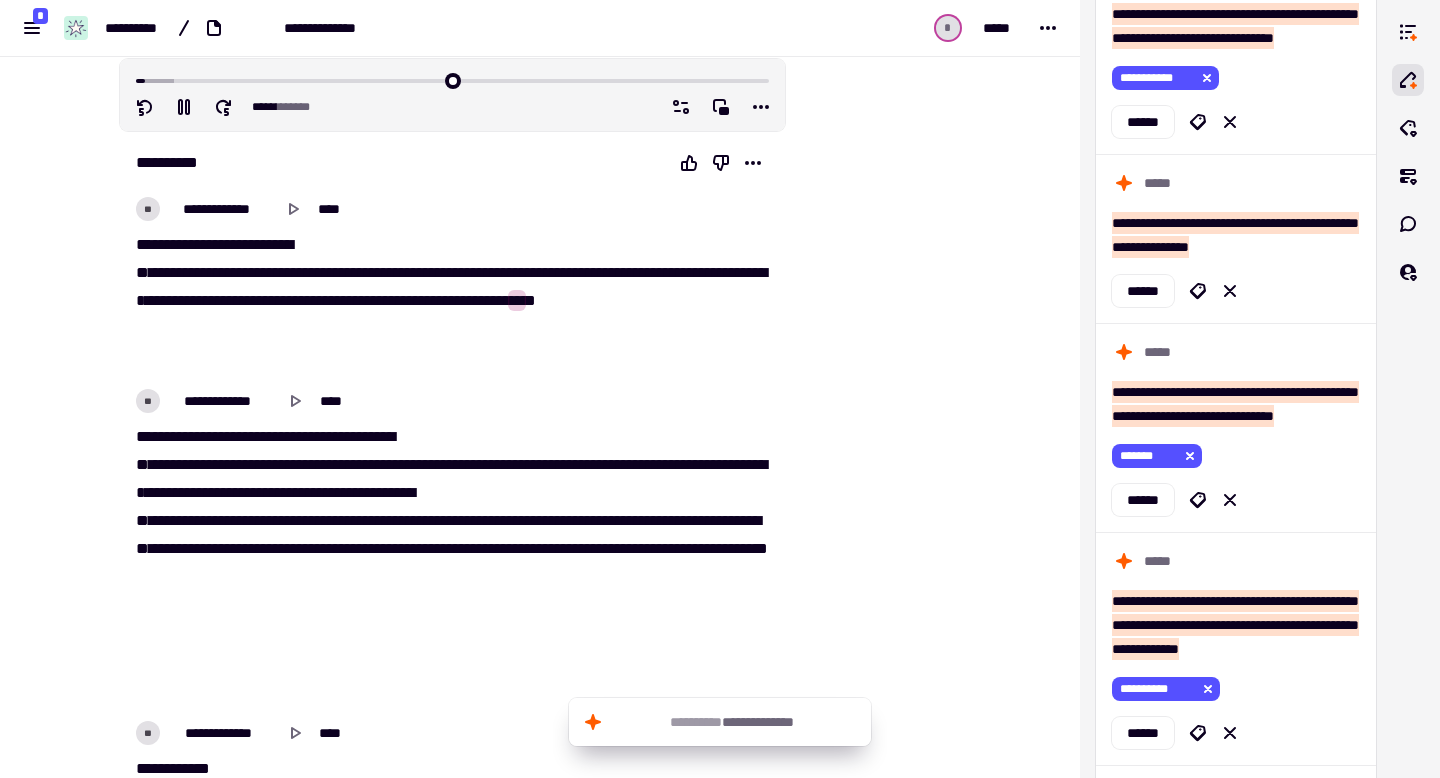 scroll, scrollTop: 160, scrollLeft: 0, axis: vertical 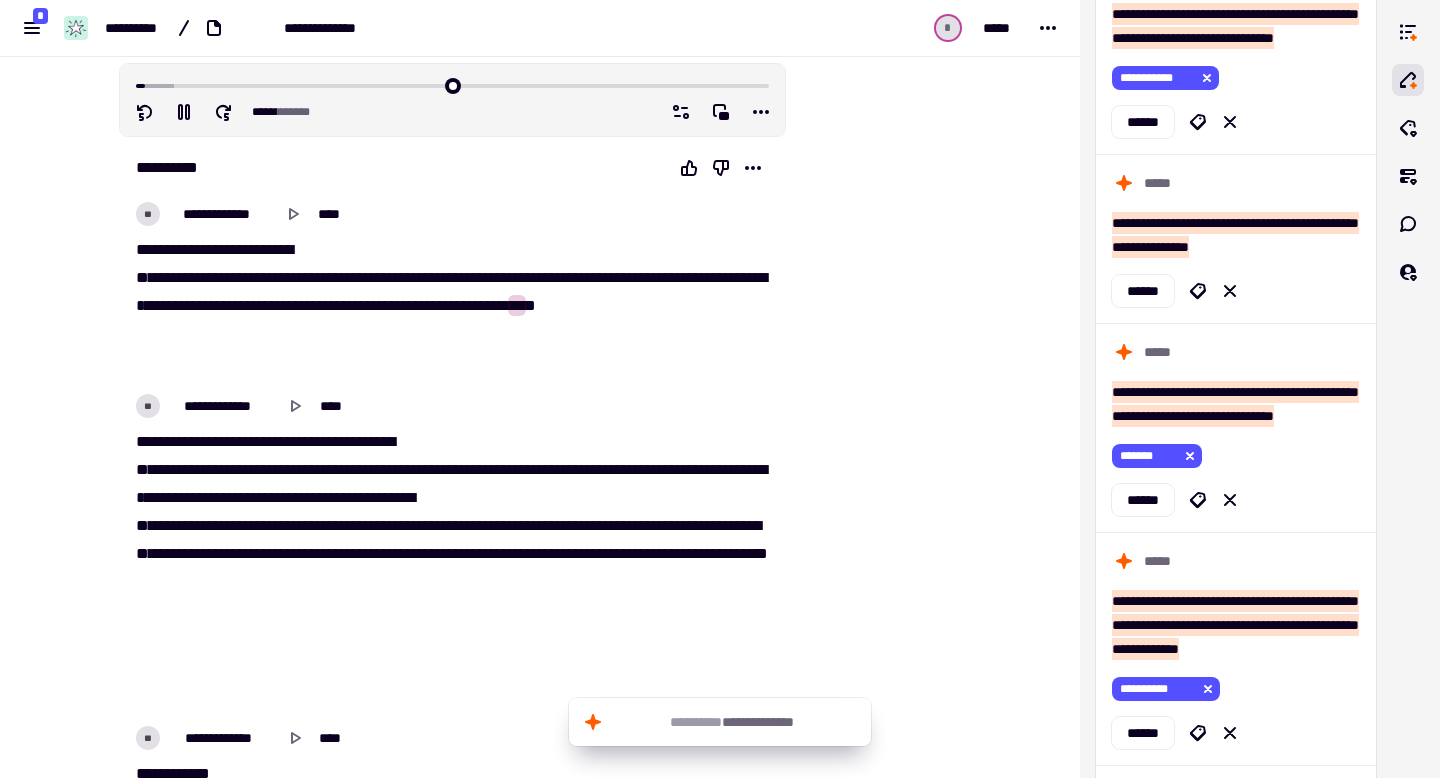 type on "*****" 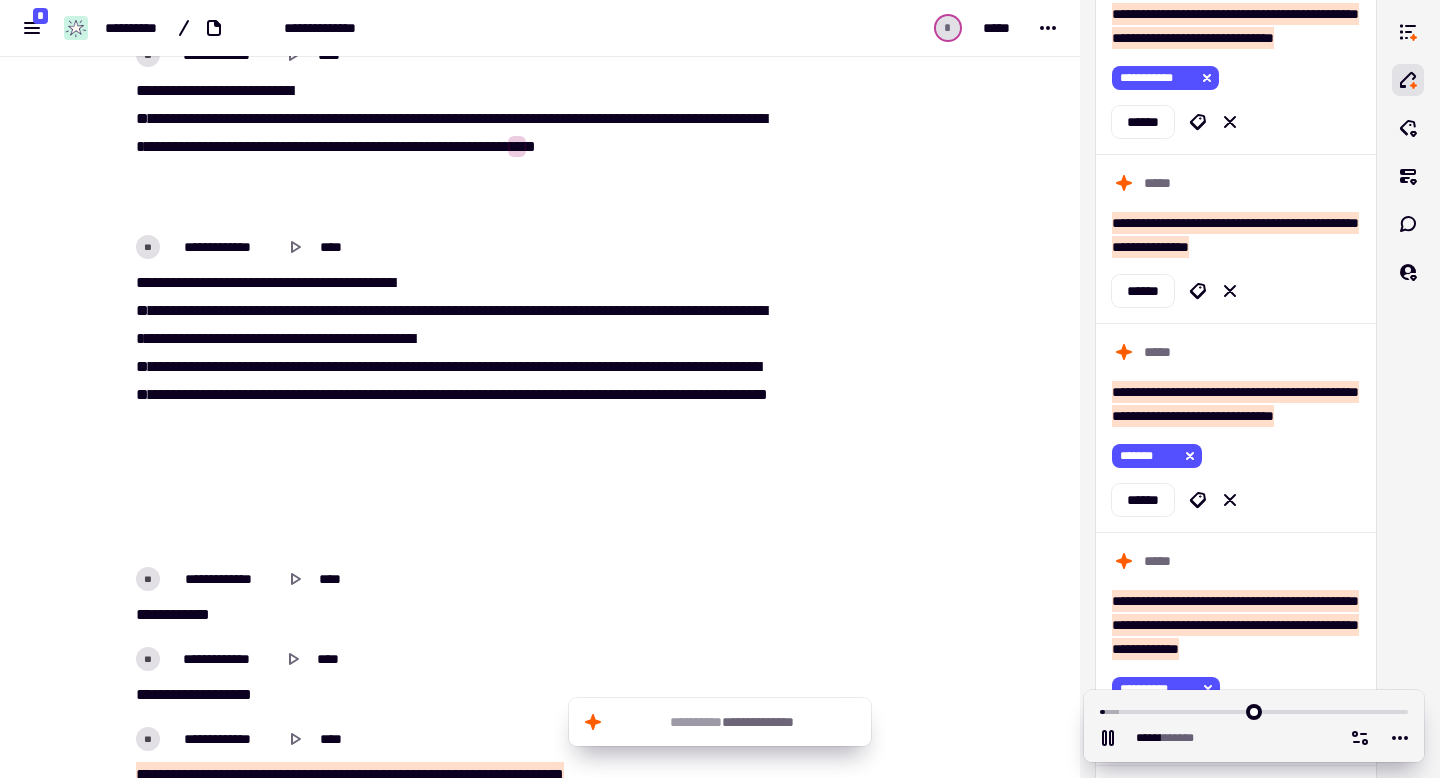 scroll, scrollTop: 375, scrollLeft: 0, axis: vertical 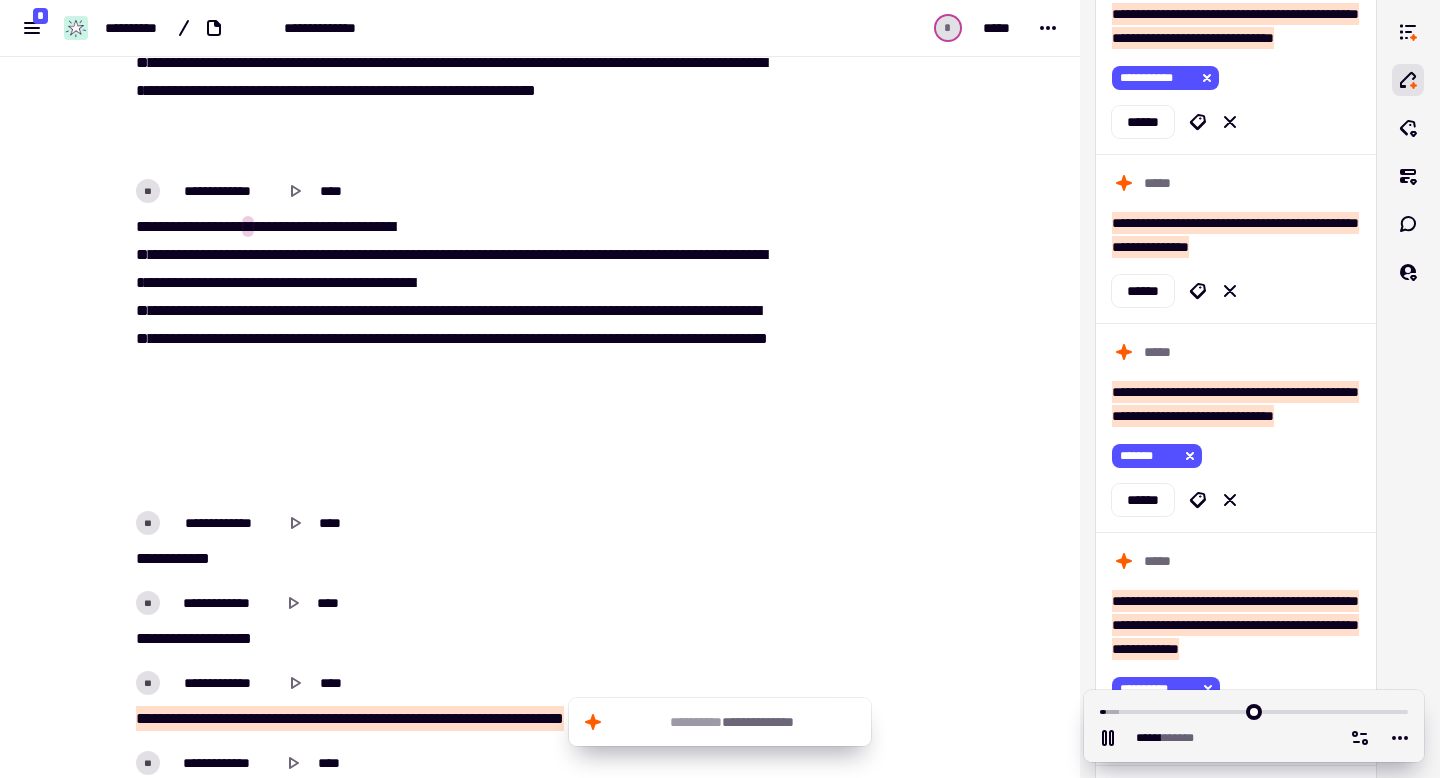 type on "****" 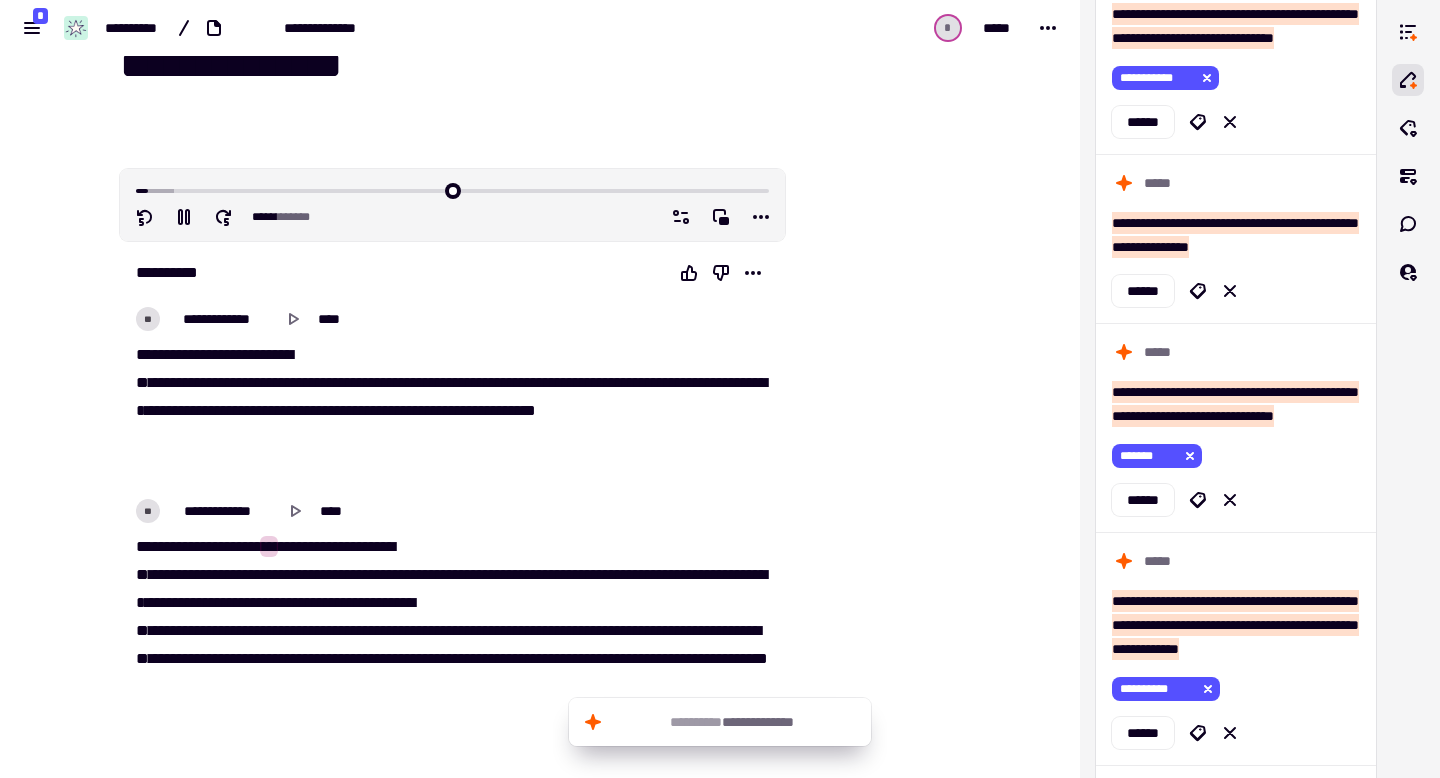 scroll, scrollTop: 0, scrollLeft: 0, axis: both 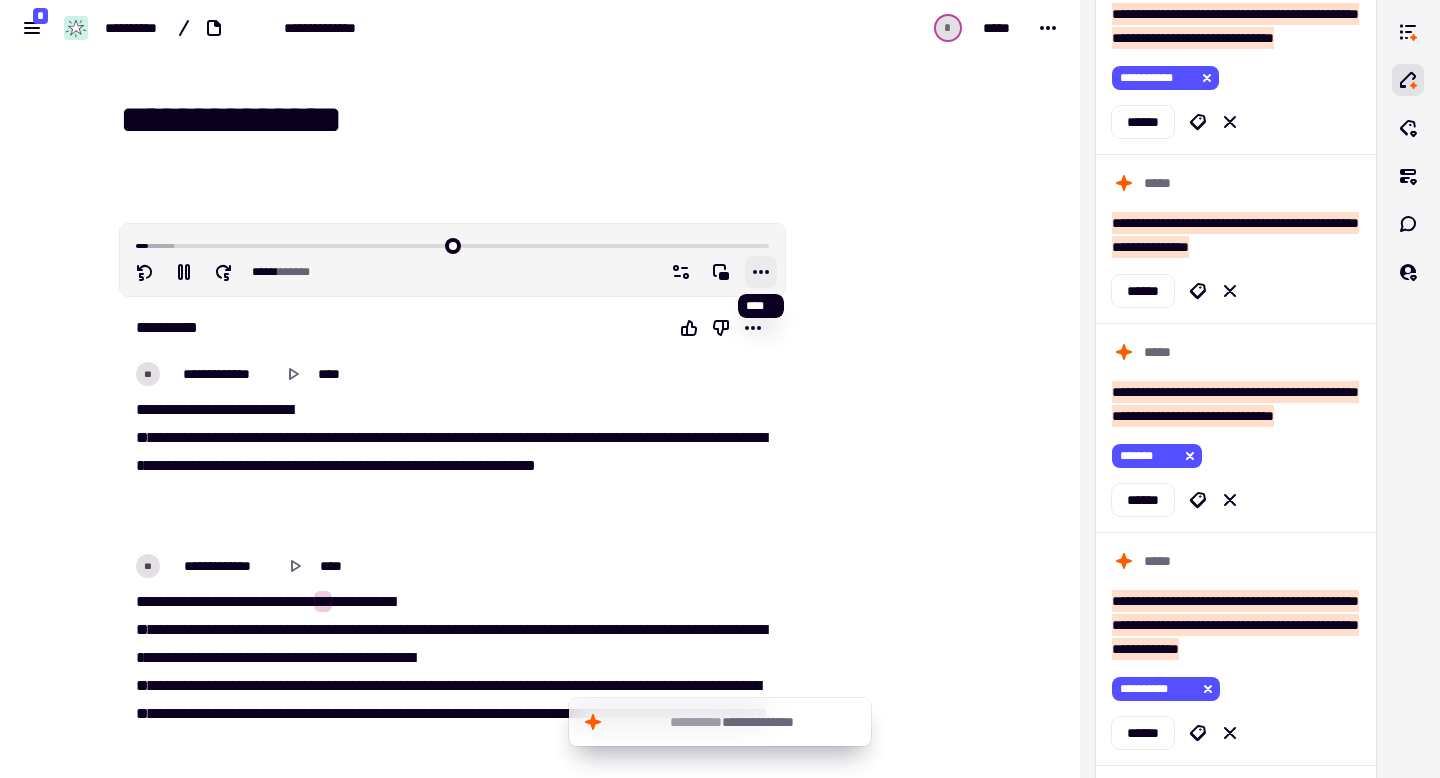 click 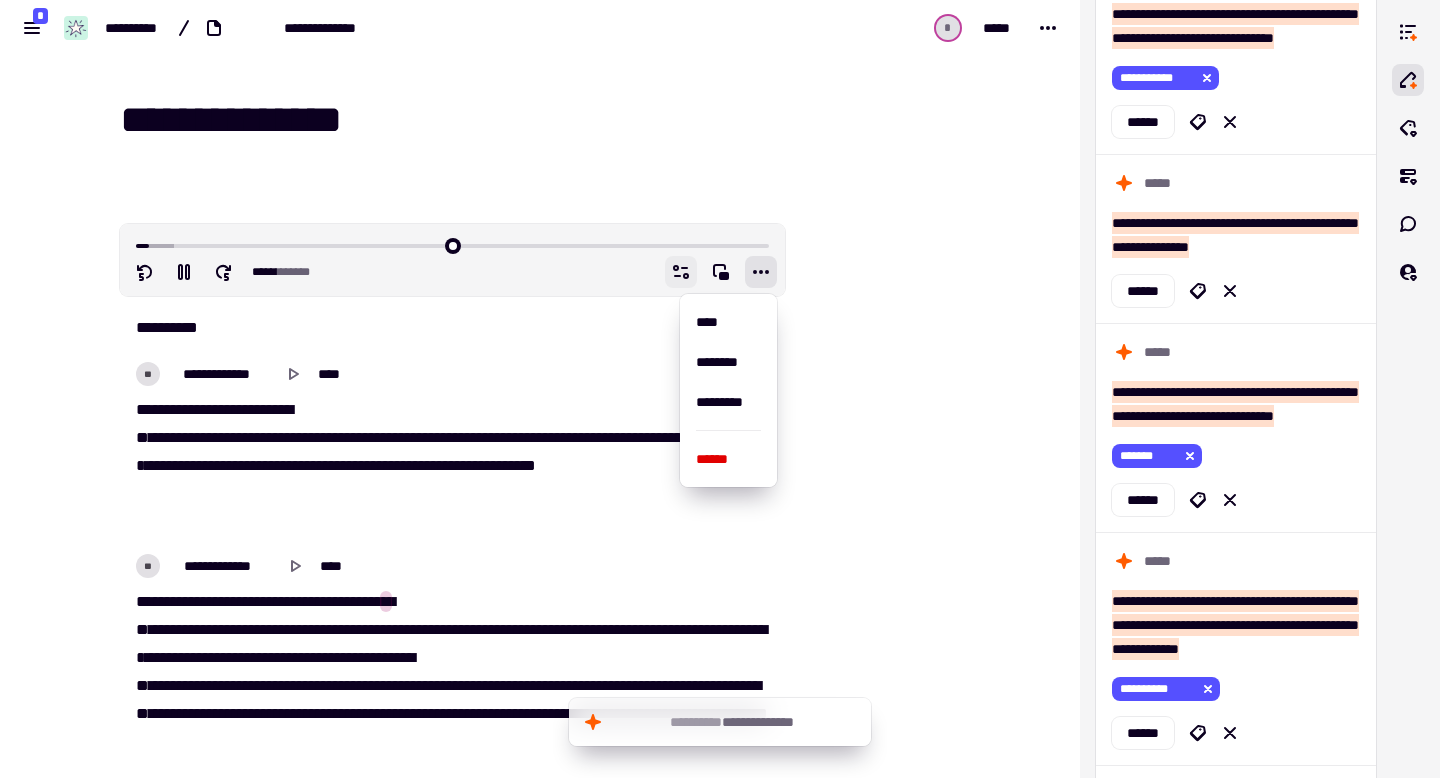 click 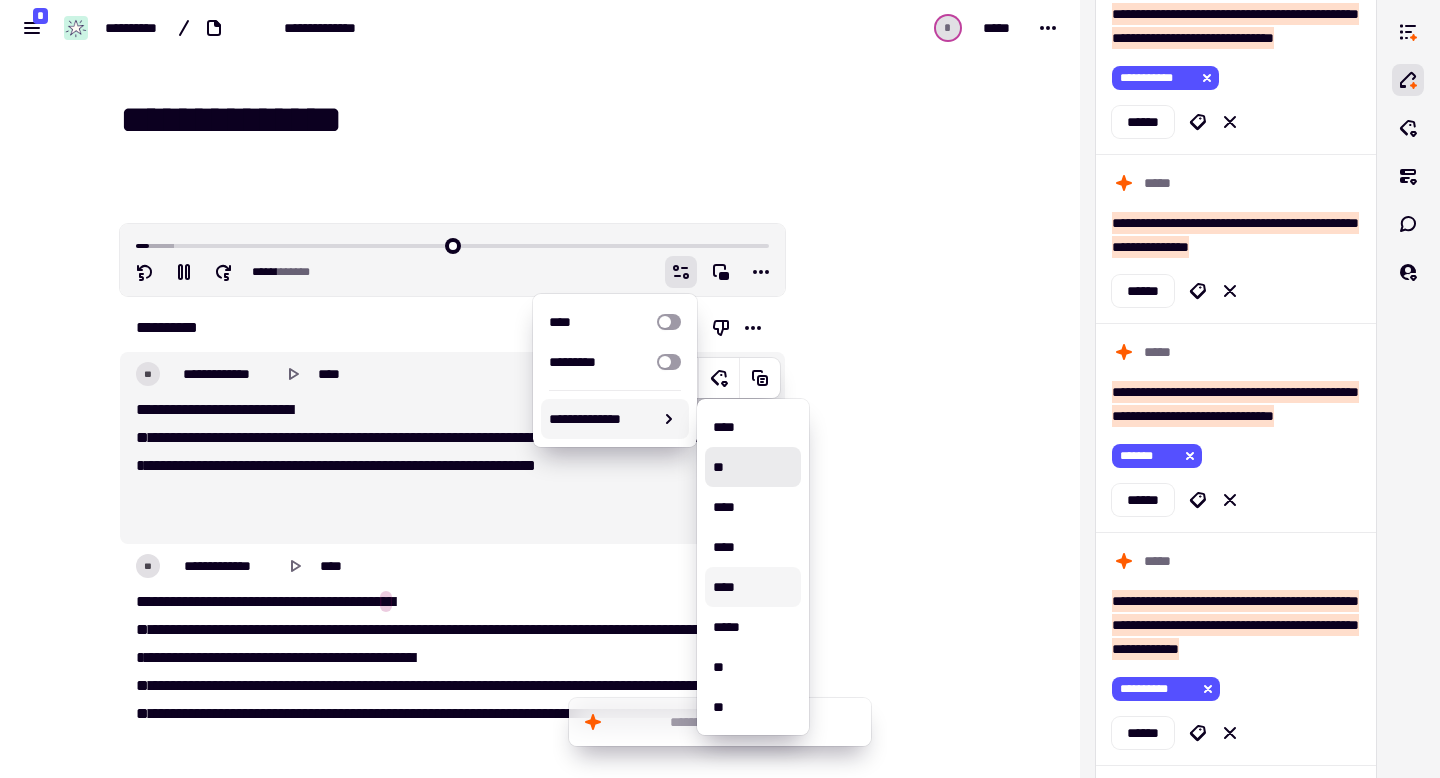 click on "****" at bounding box center [753, 587] 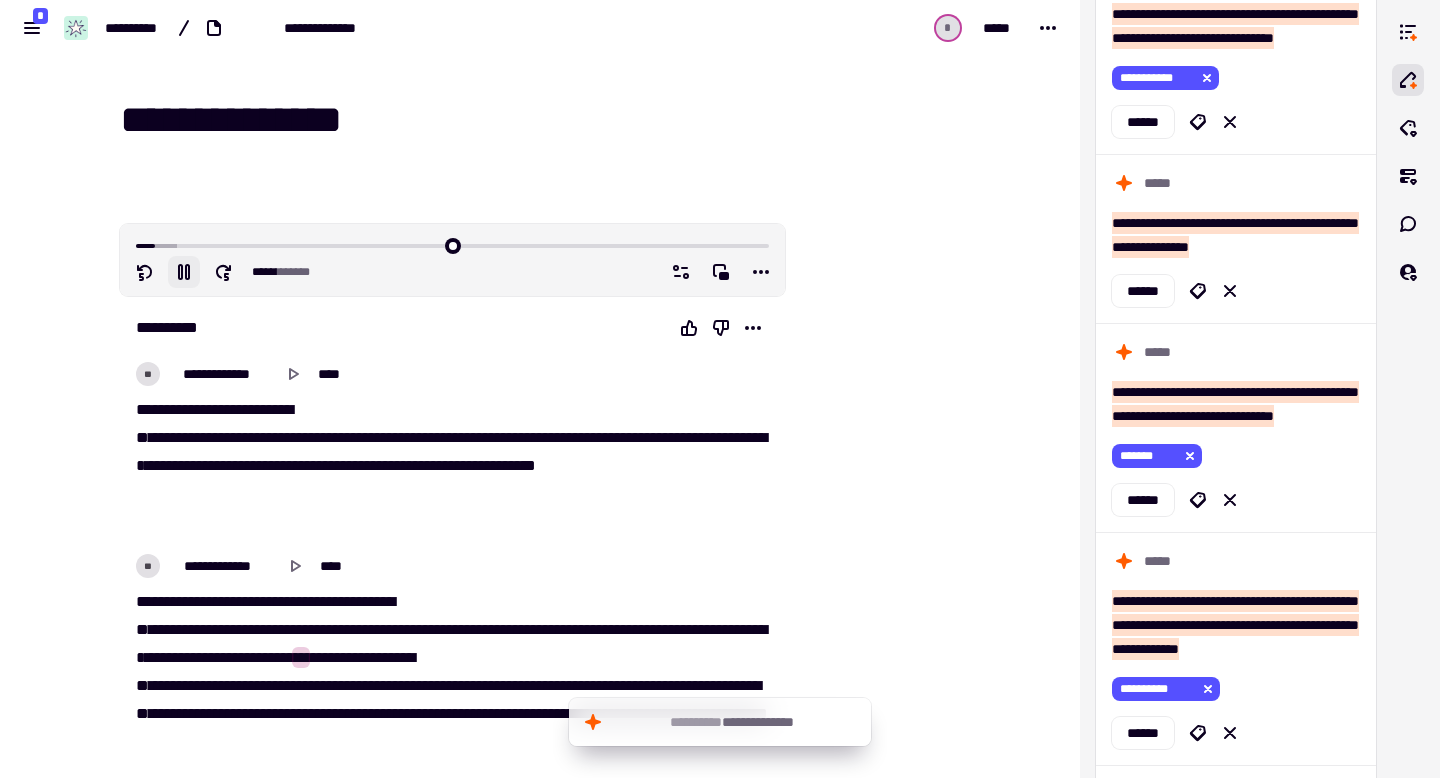 click 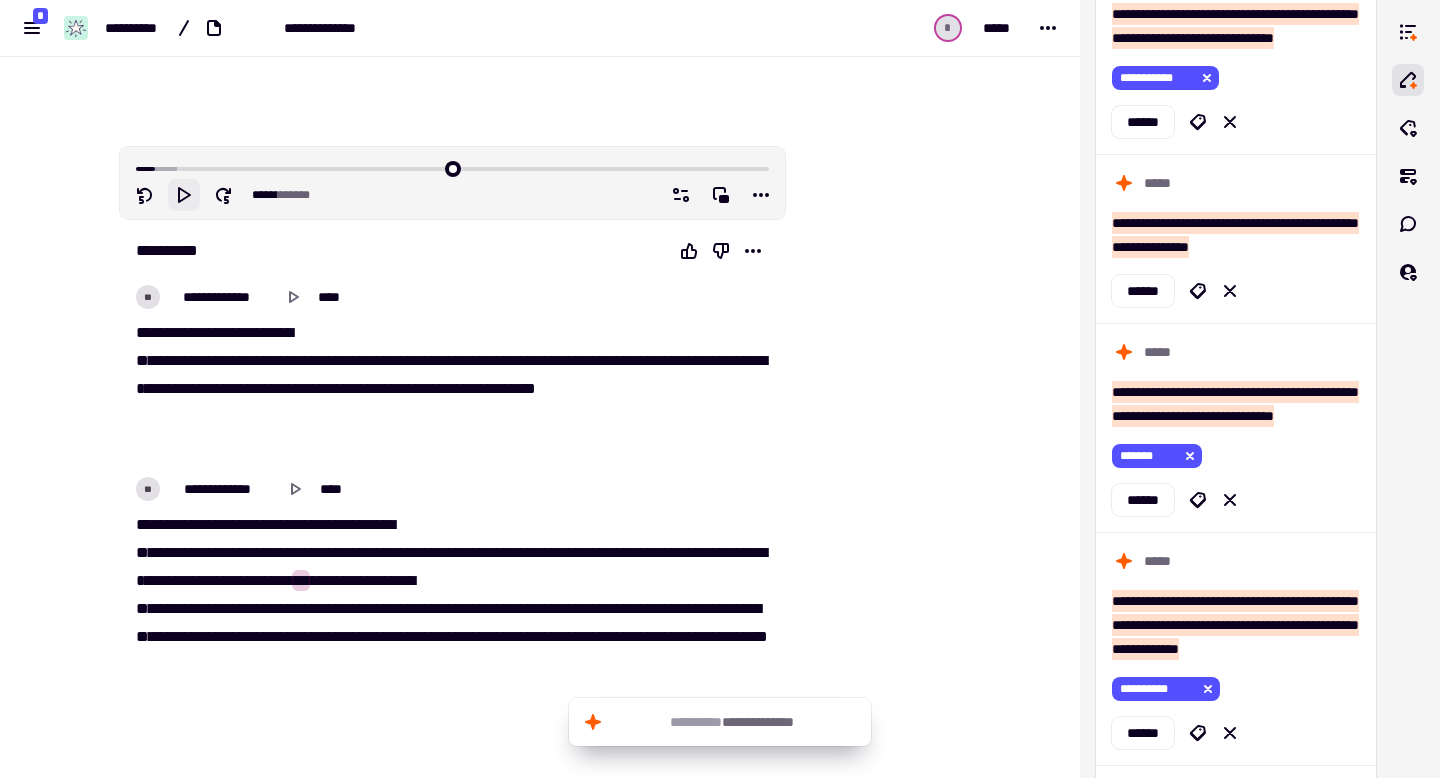 scroll, scrollTop: 93, scrollLeft: 0, axis: vertical 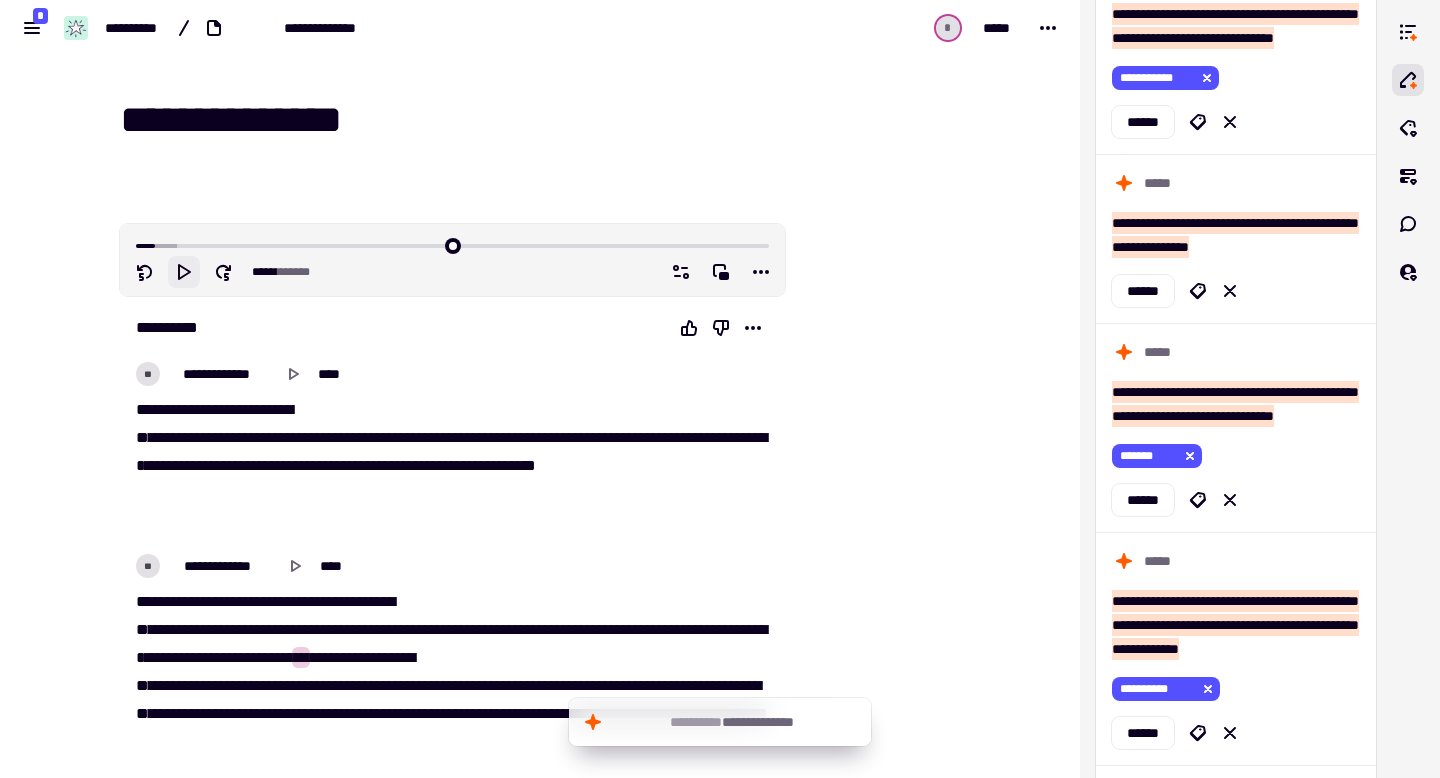 click 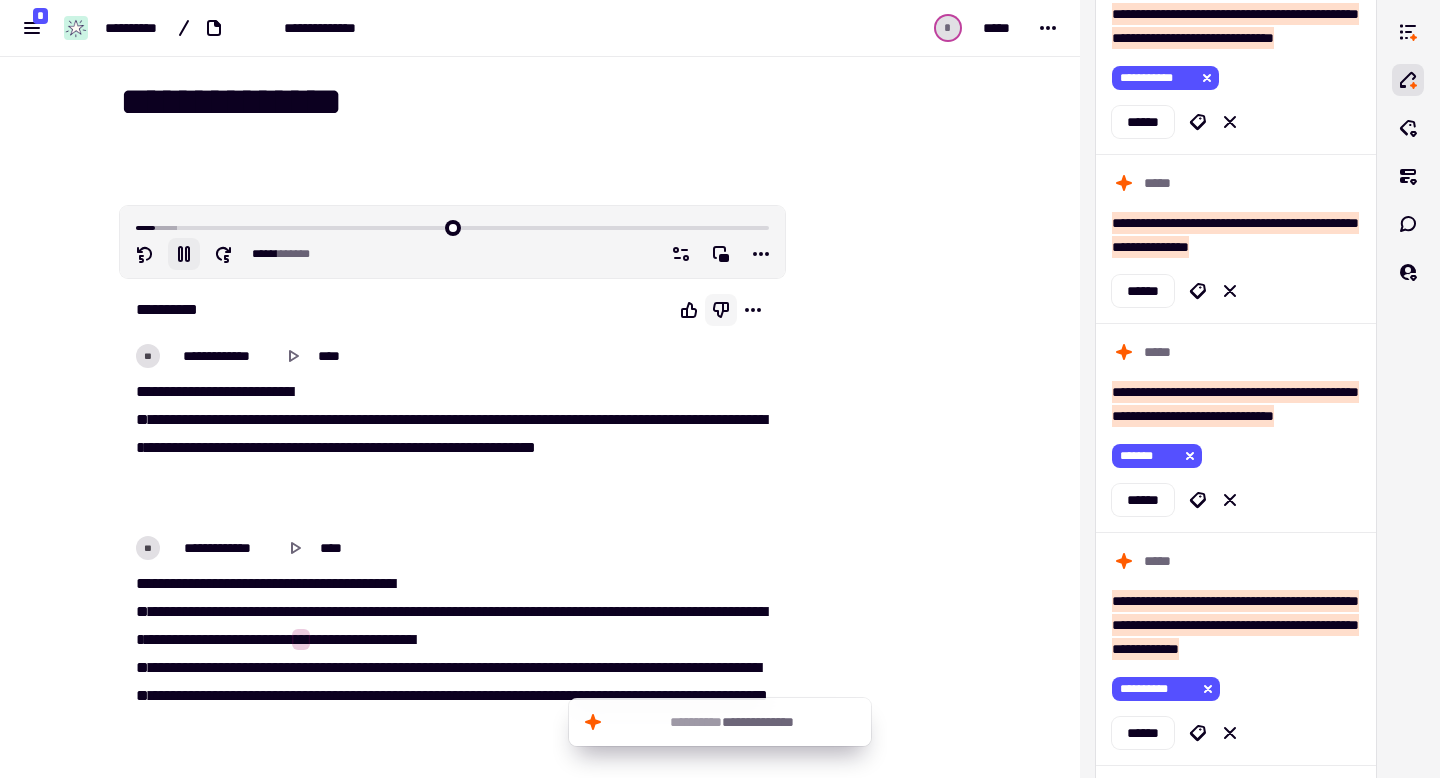 scroll, scrollTop: 25, scrollLeft: 0, axis: vertical 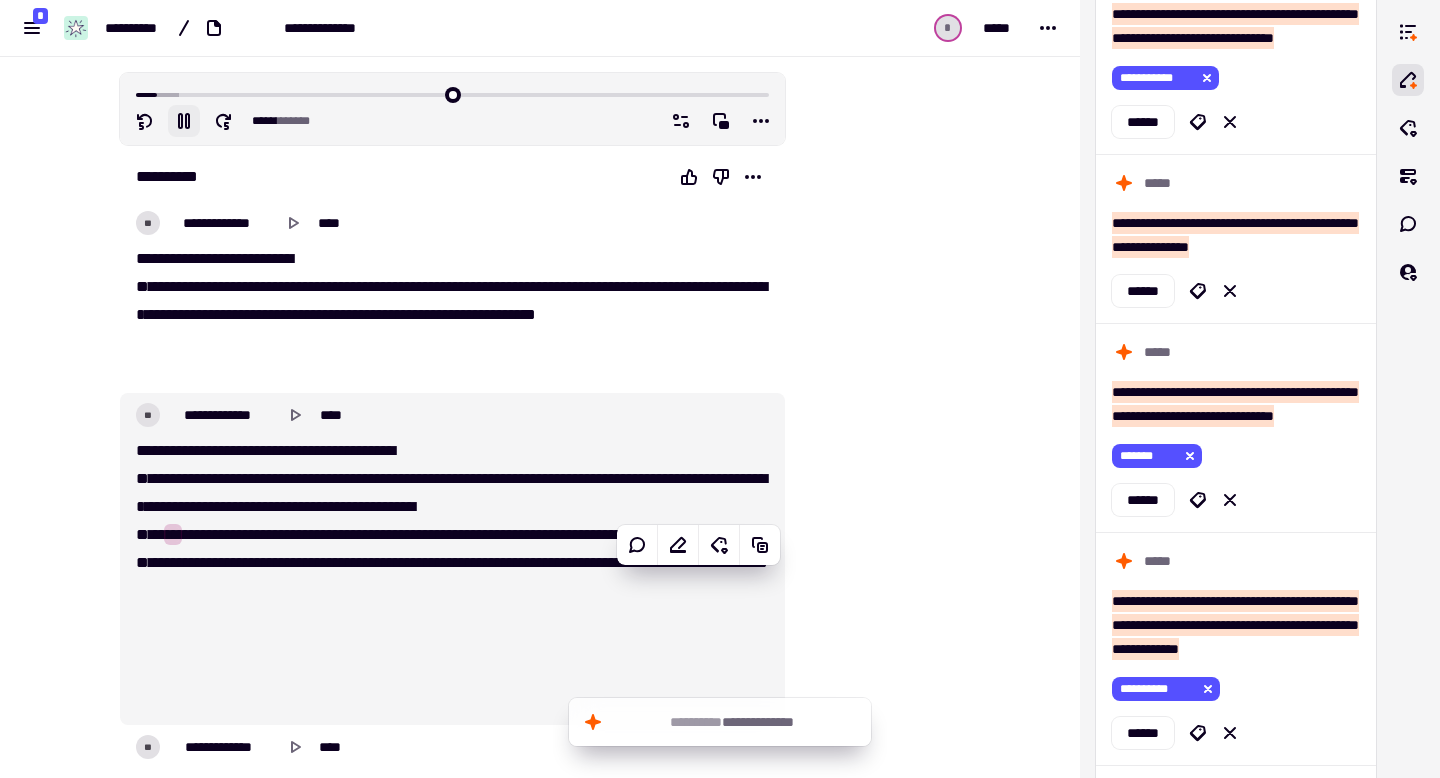type on "*****" 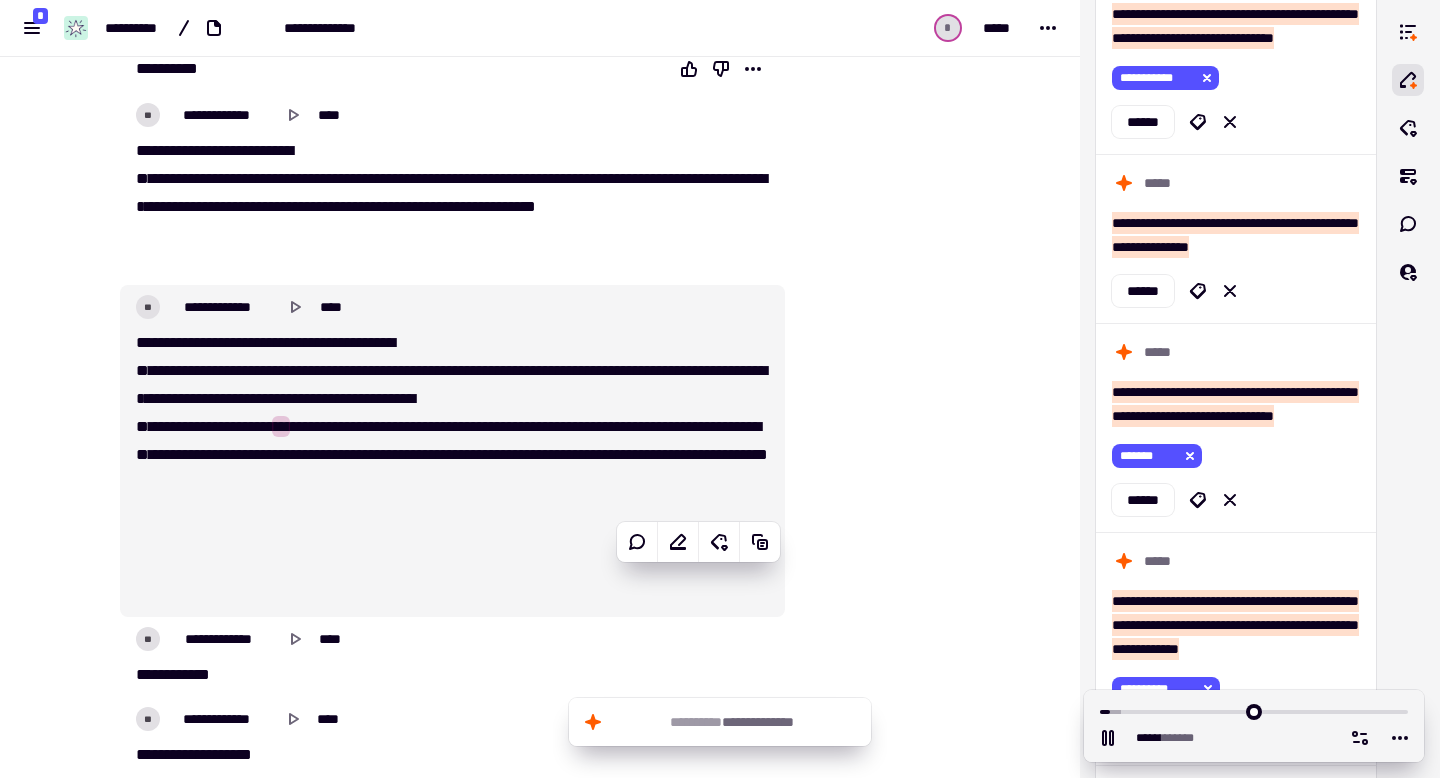 scroll, scrollTop: 261, scrollLeft: 0, axis: vertical 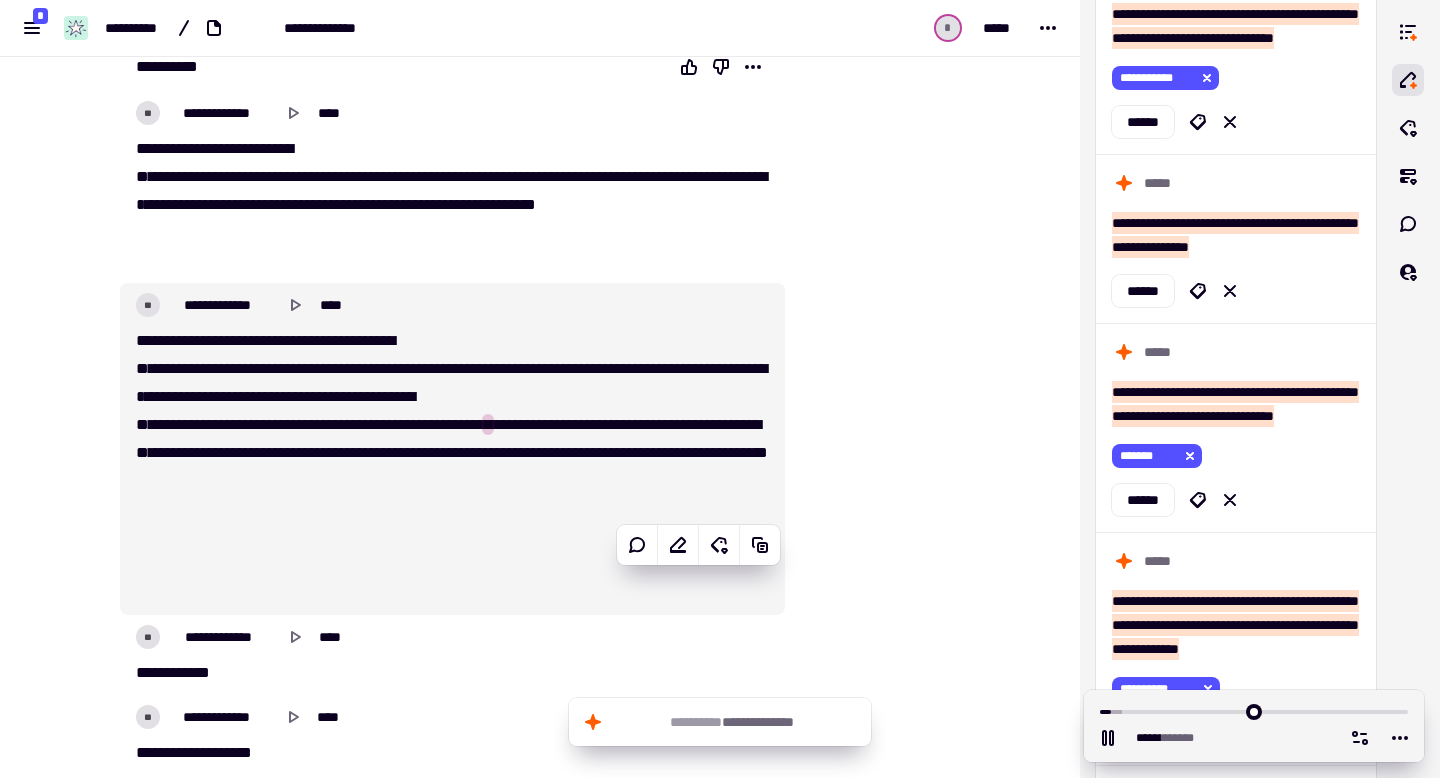 click on "**" at bounding box center [371, 340] 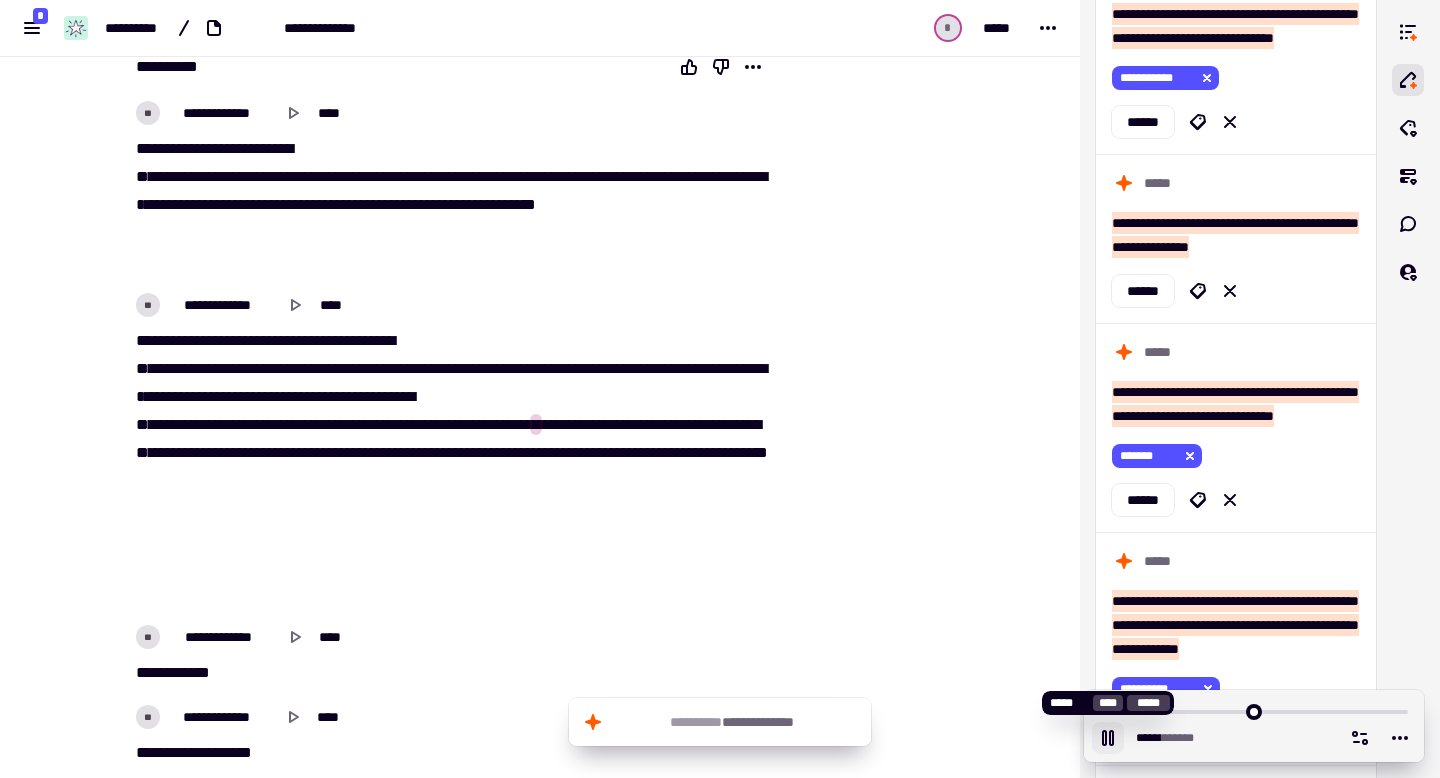 click 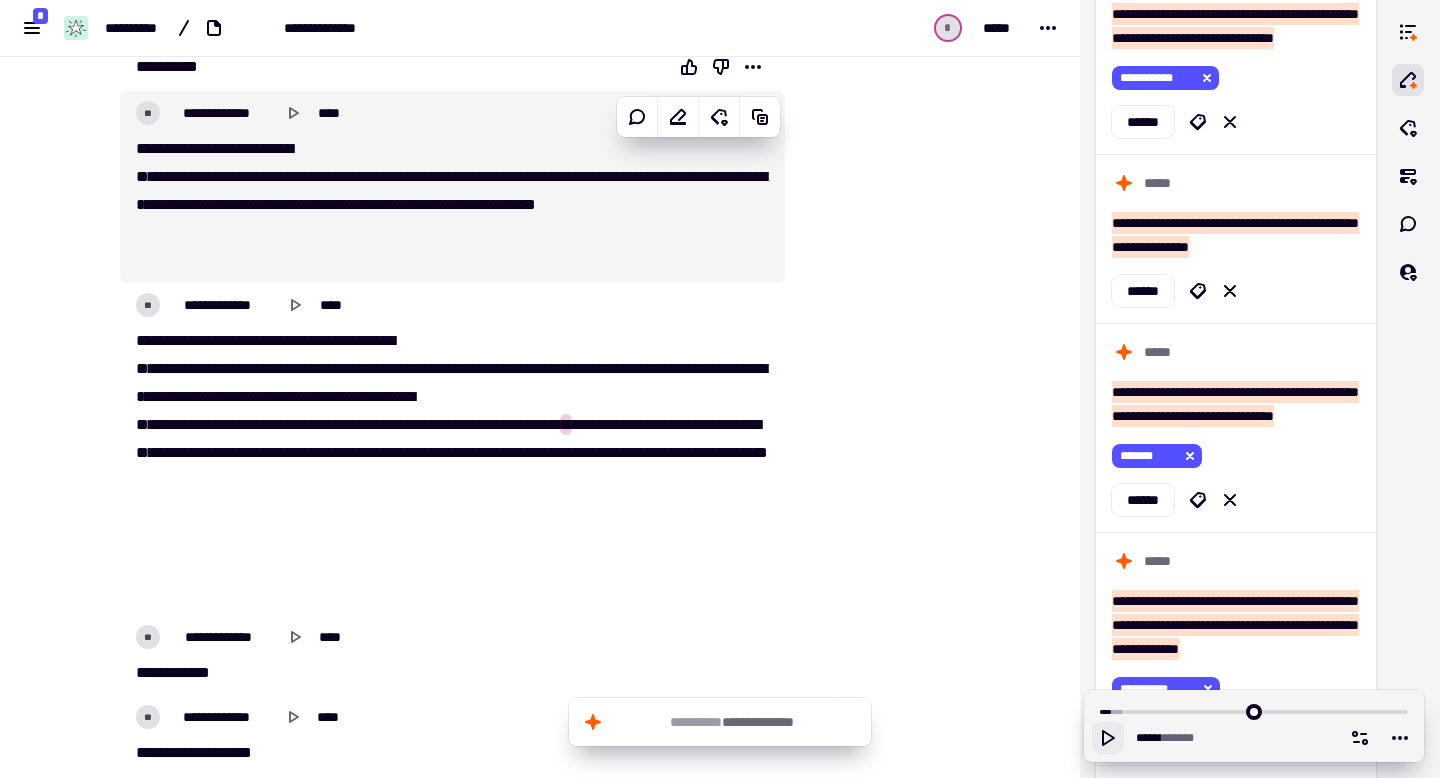 type 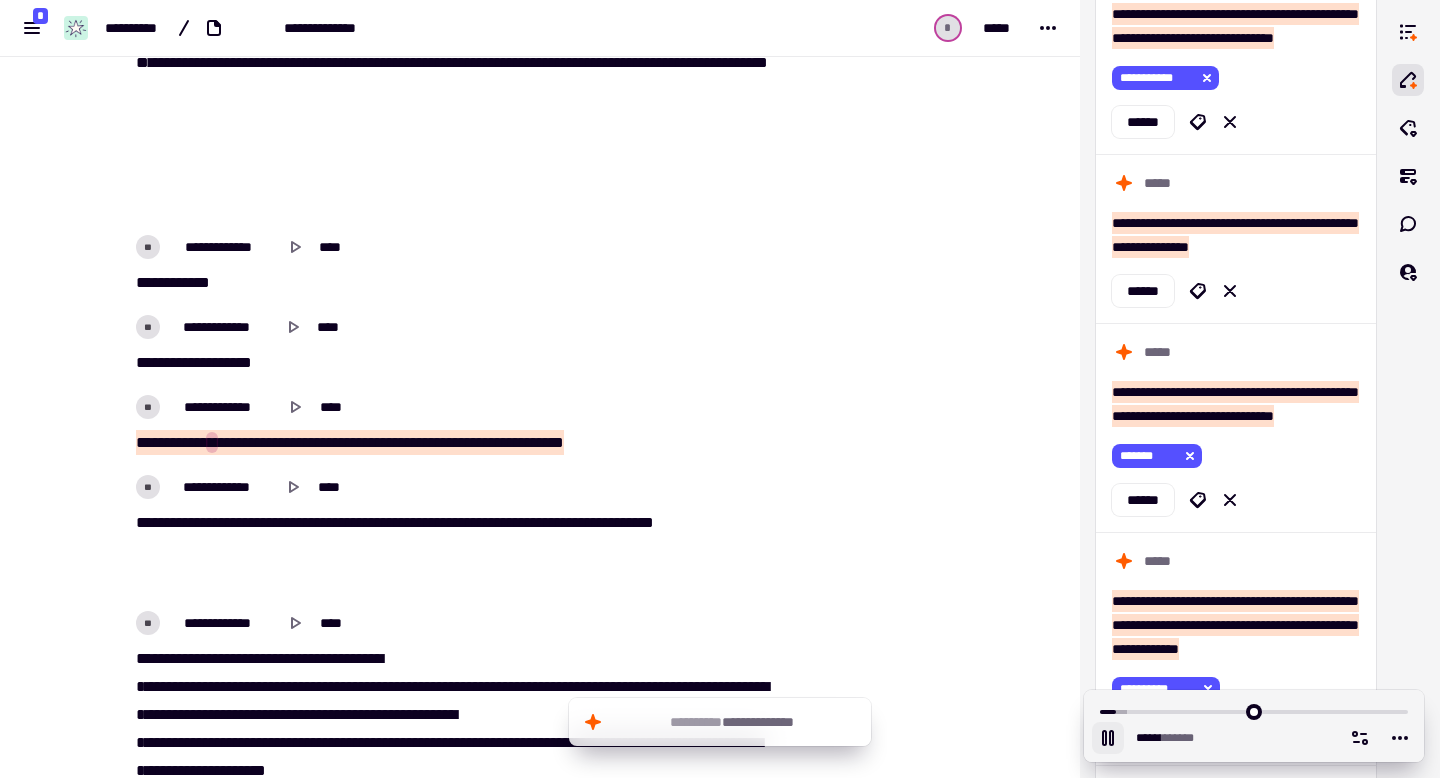 scroll, scrollTop: 808, scrollLeft: 0, axis: vertical 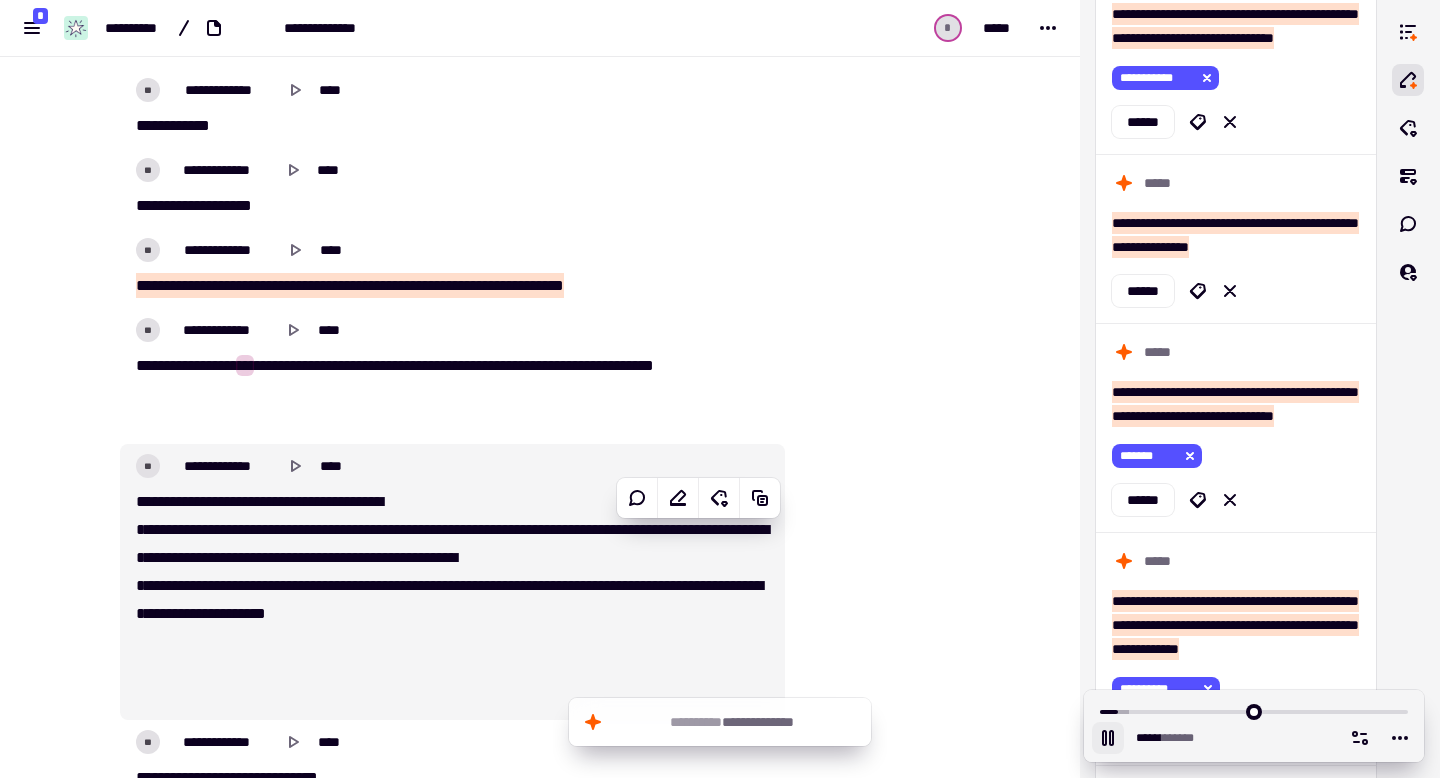 click 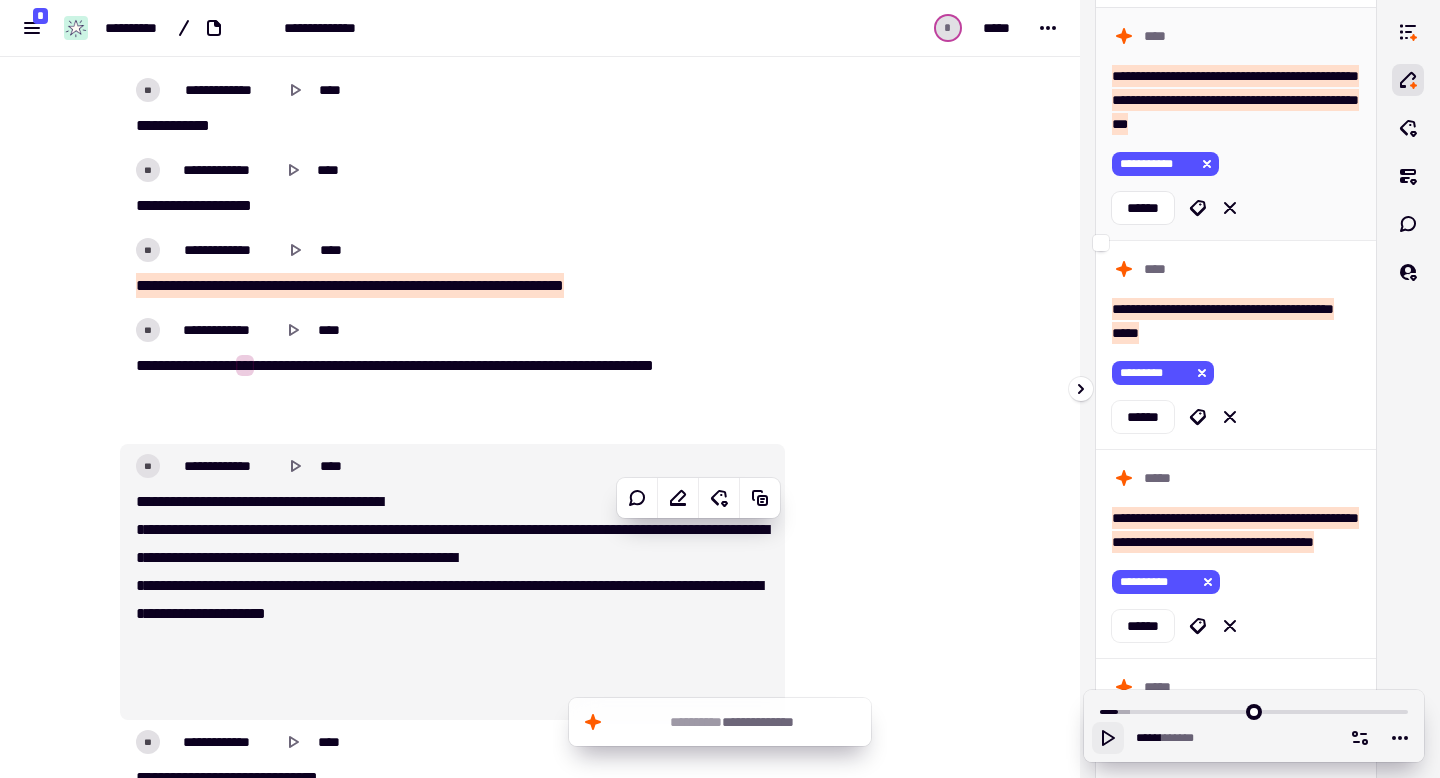 scroll, scrollTop: 511, scrollLeft: 0, axis: vertical 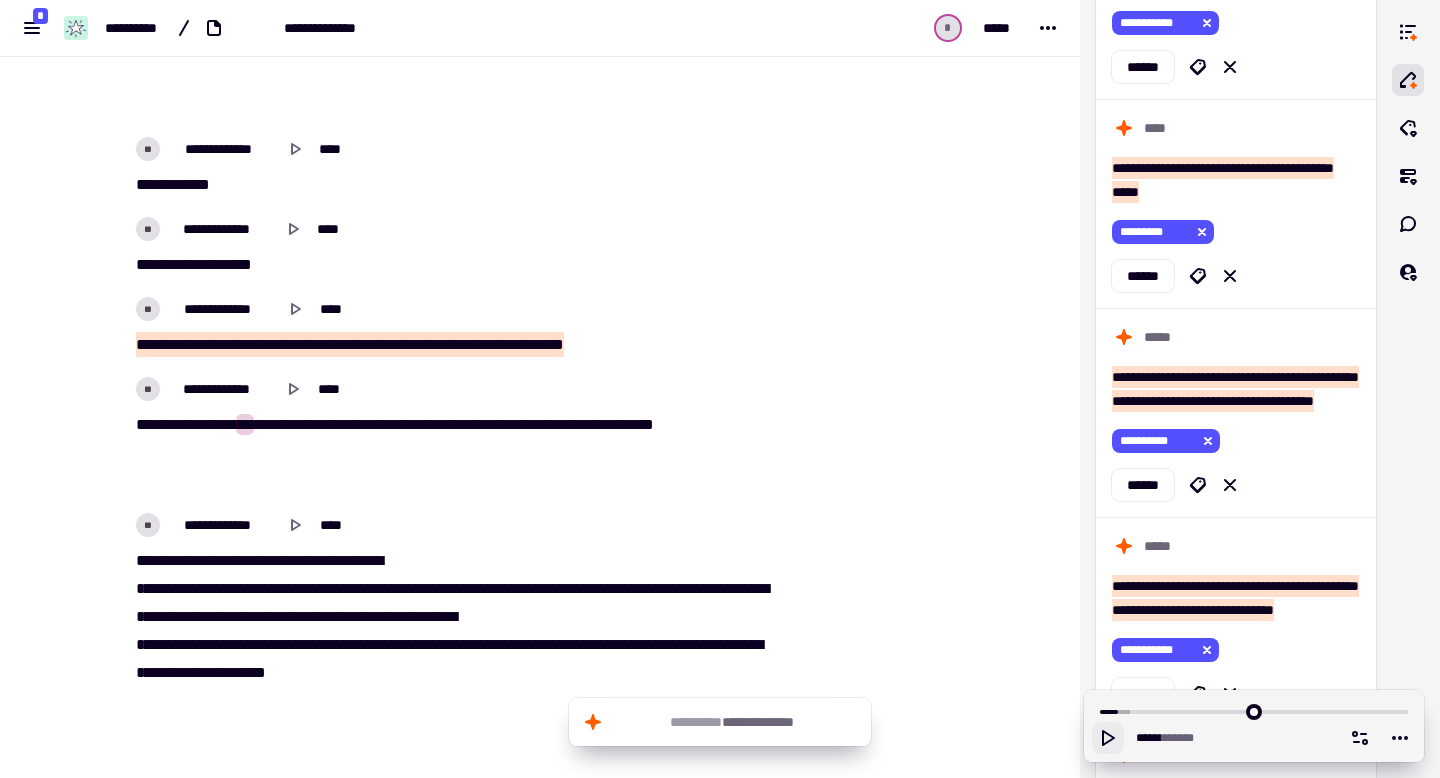 click 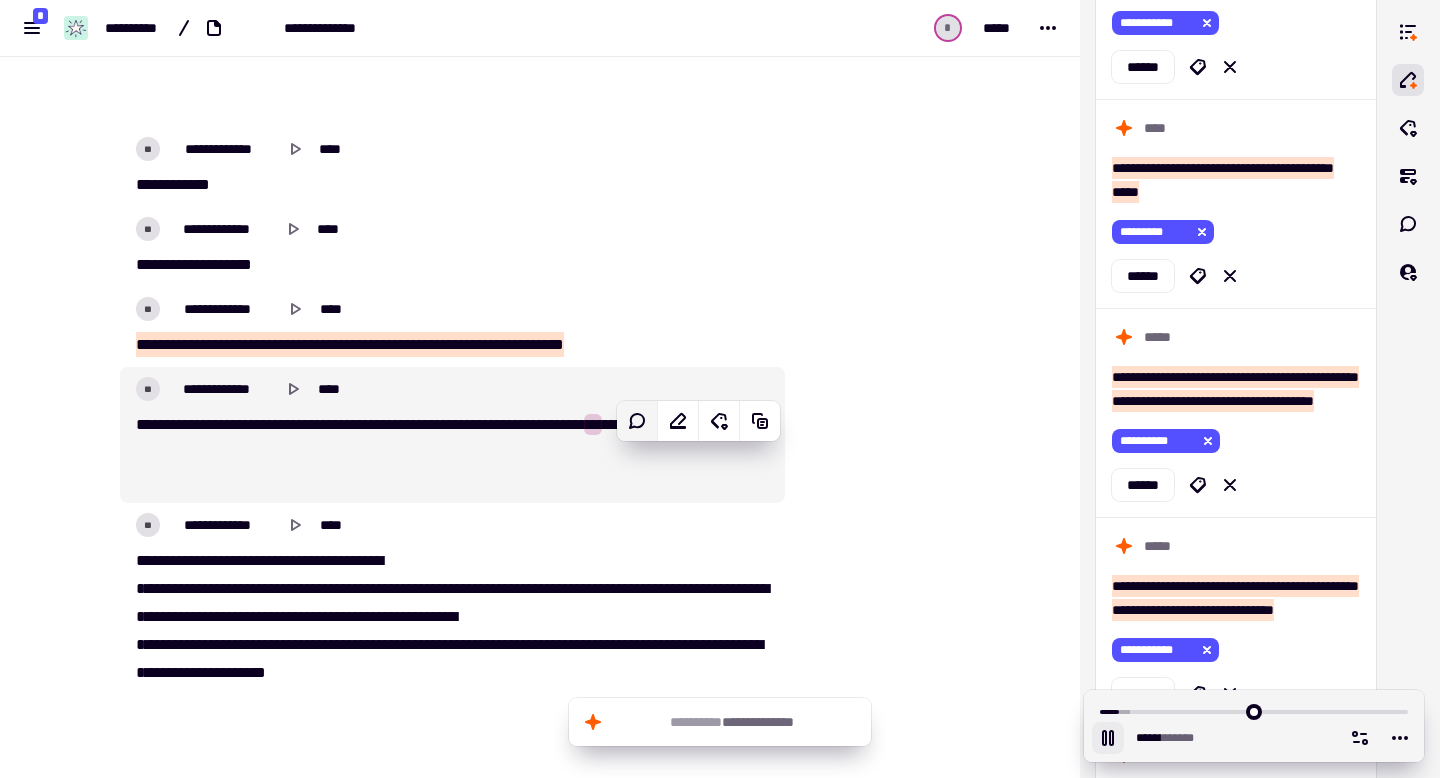 type on "******" 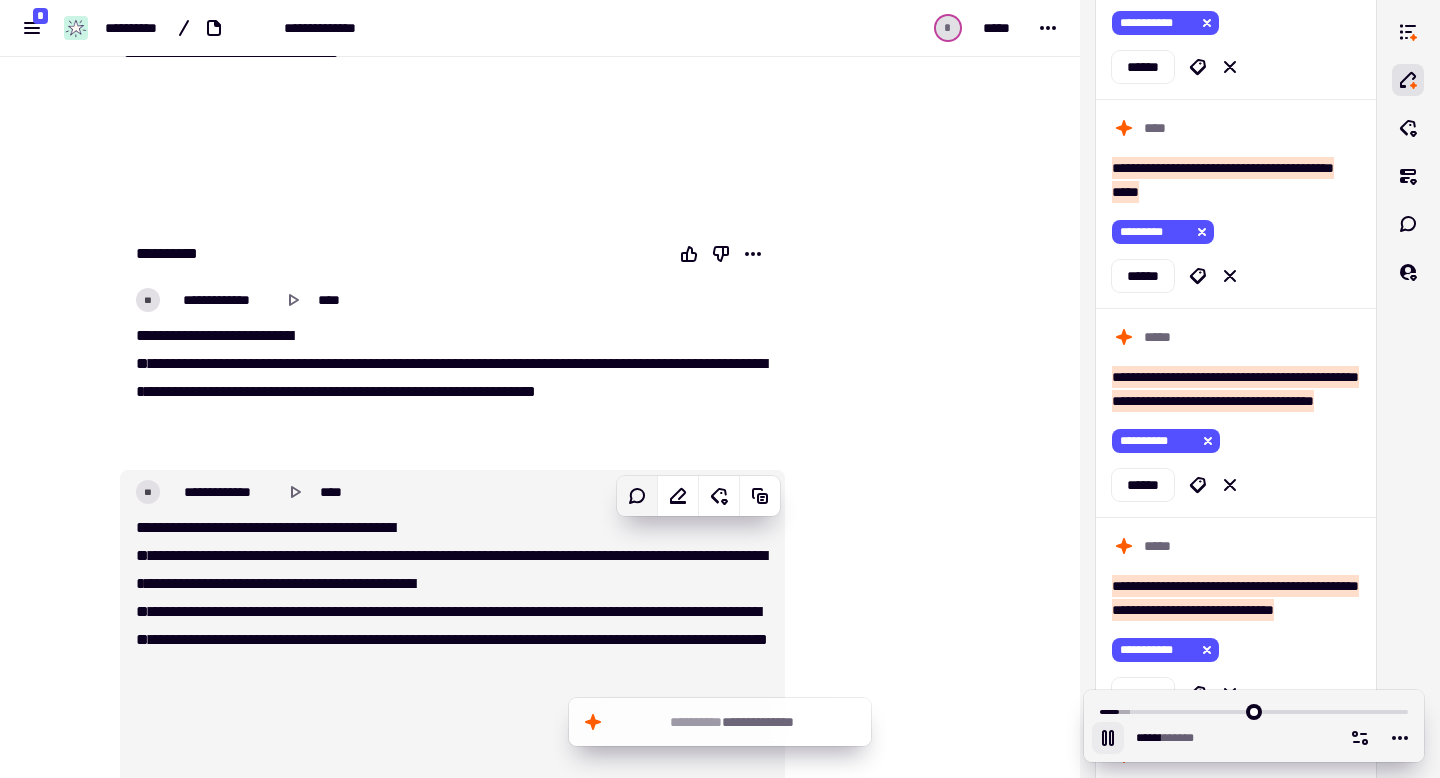 scroll, scrollTop: 0, scrollLeft: 0, axis: both 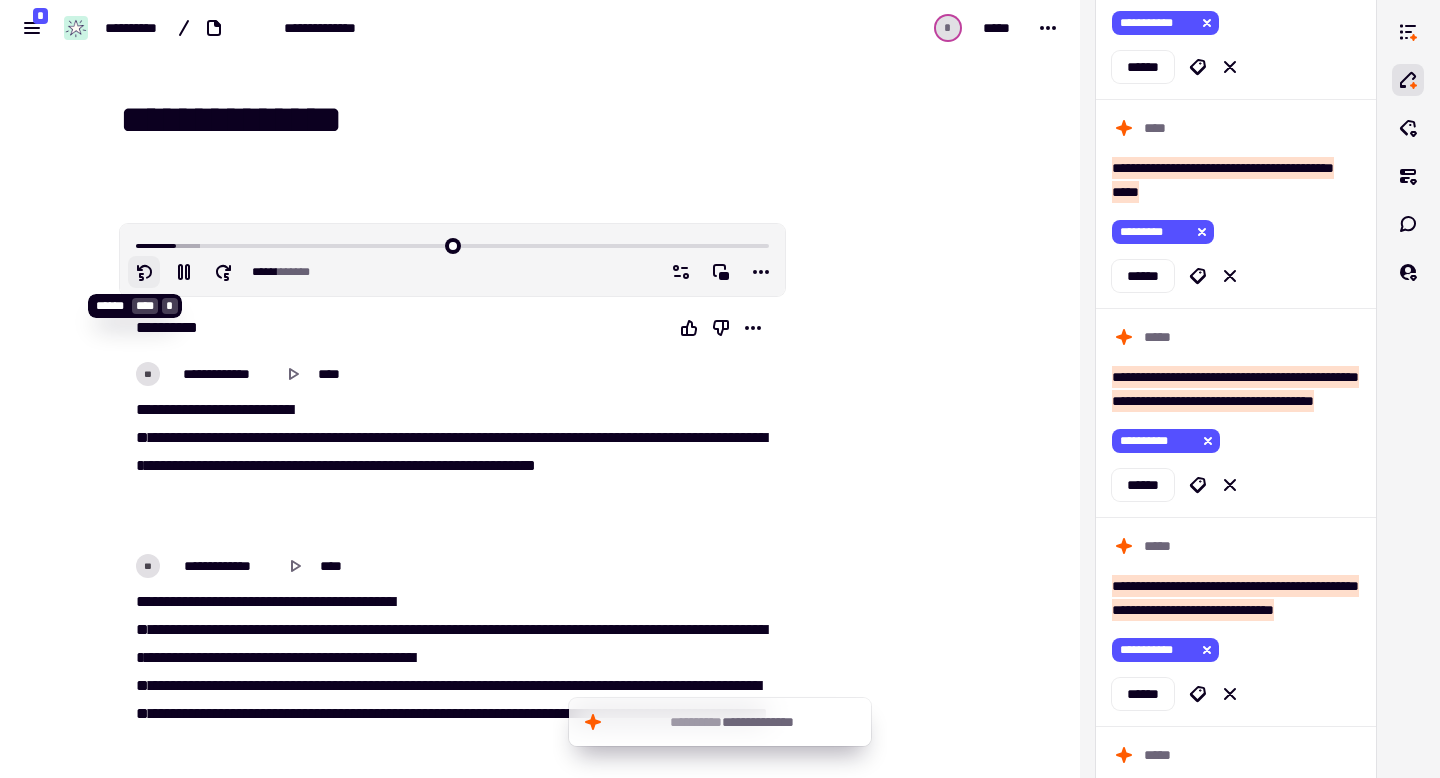click 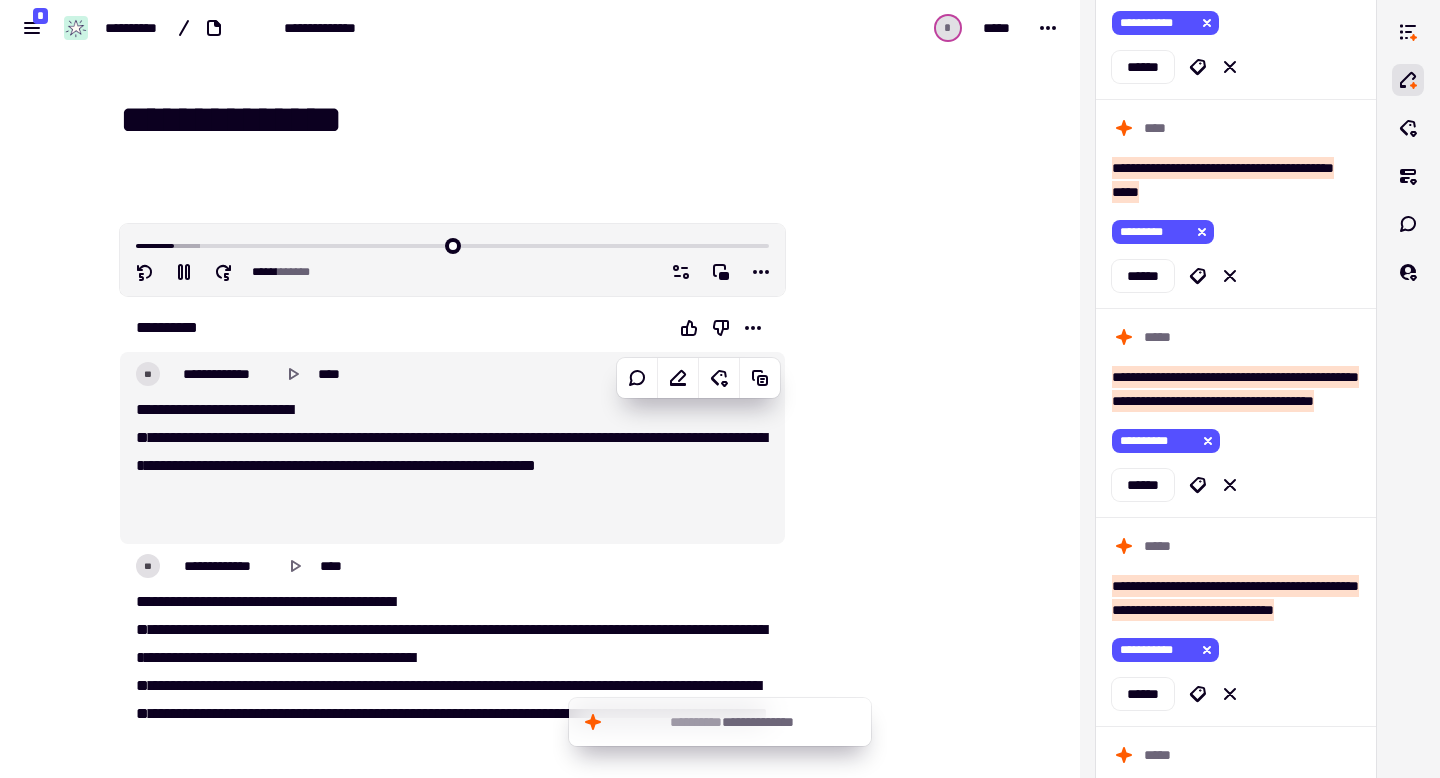 type on "******" 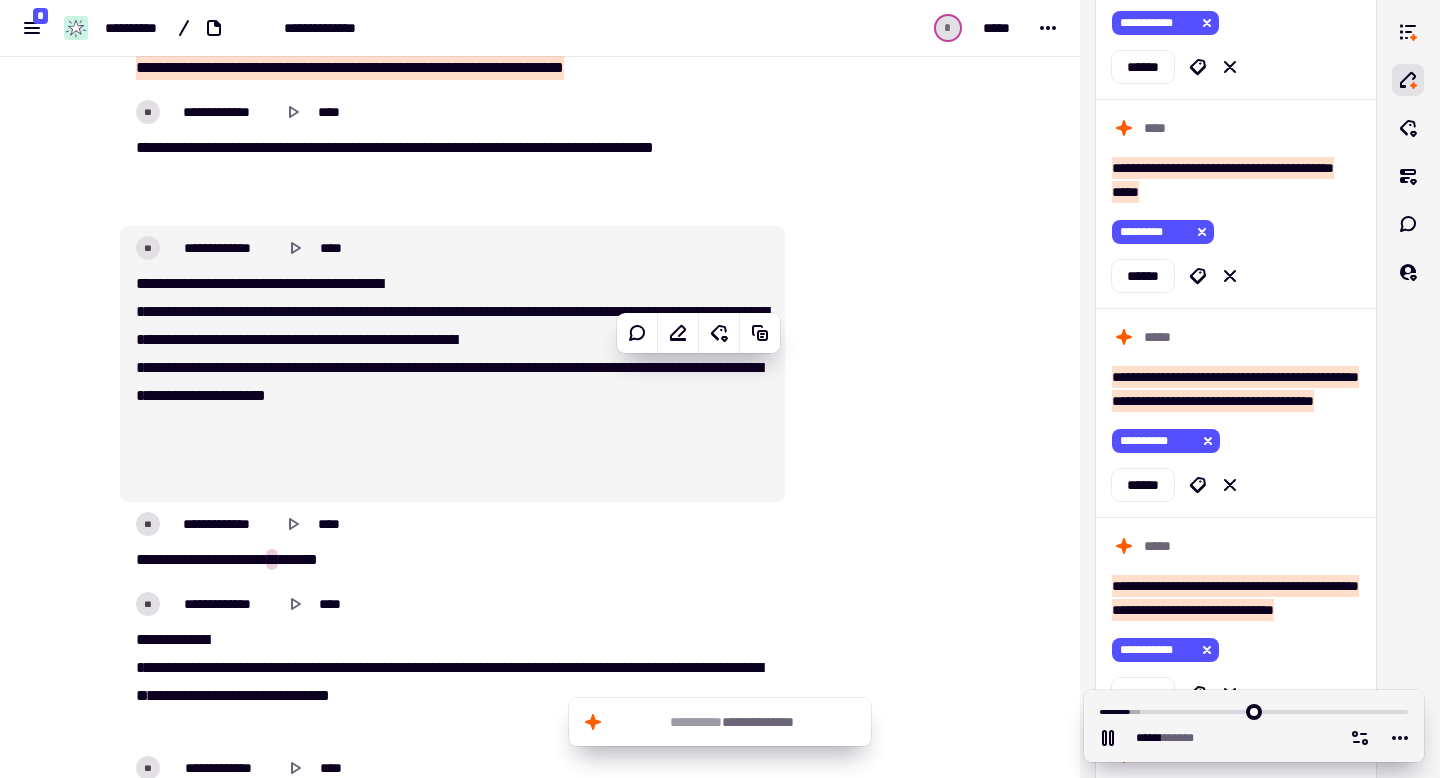 scroll, scrollTop: 1048, scrollLeft: 0, axis: vertical 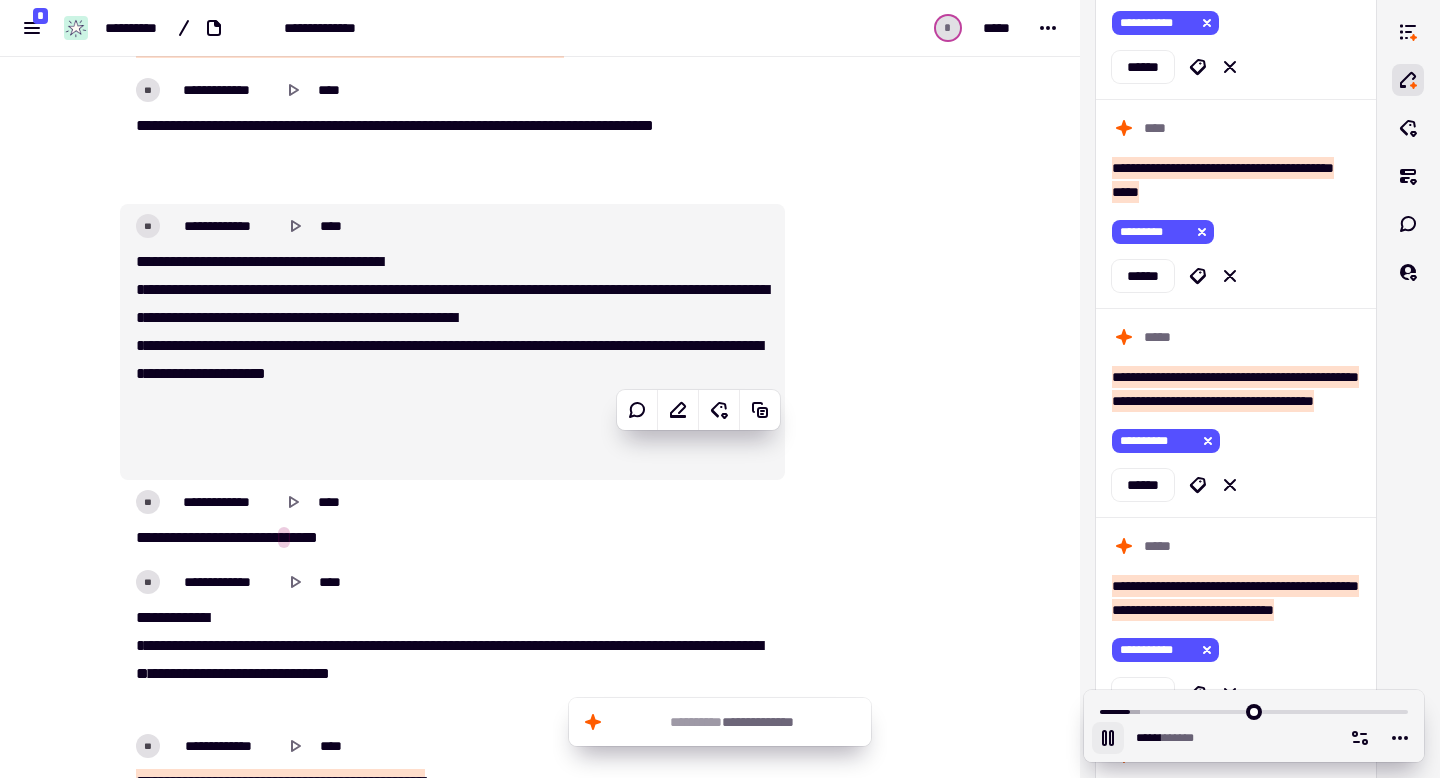 click 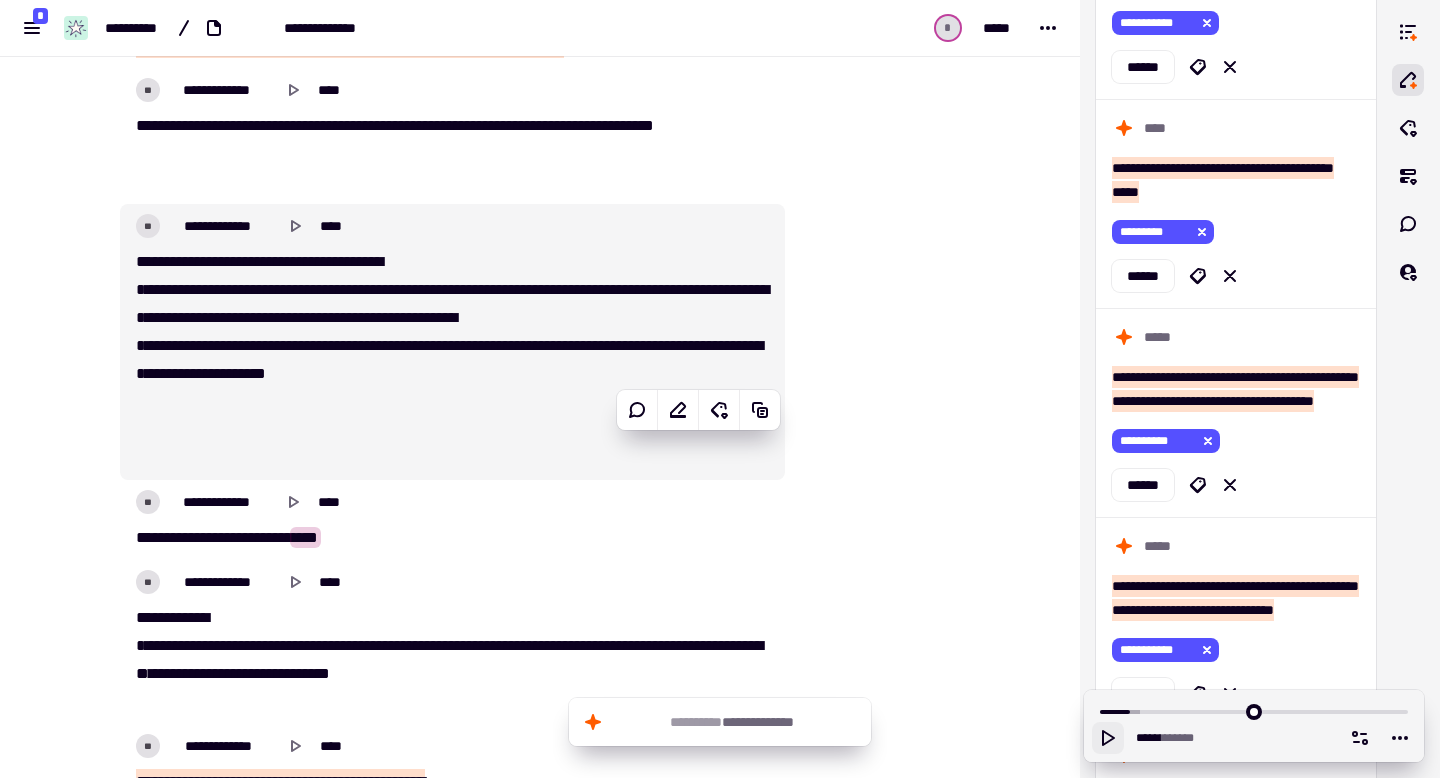 type on "*****" 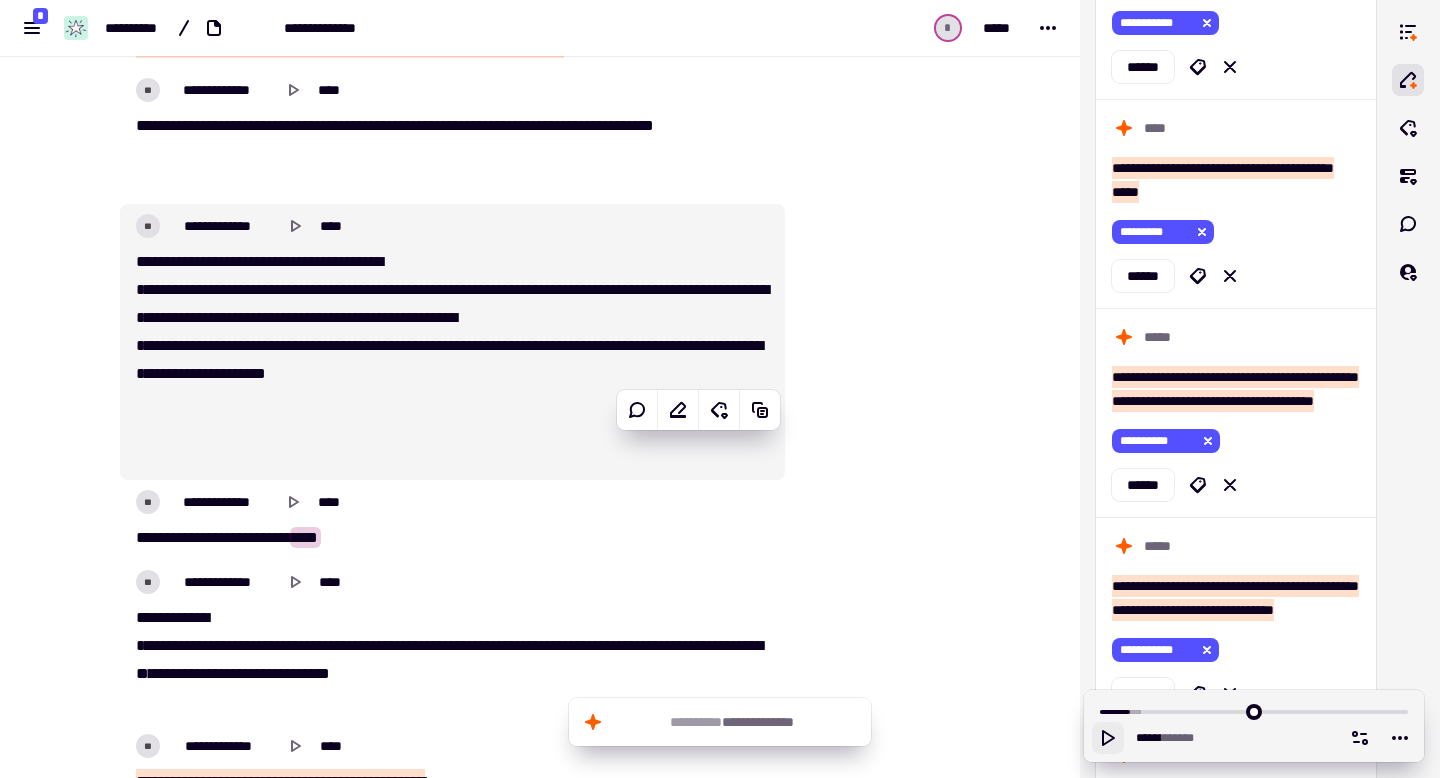 type 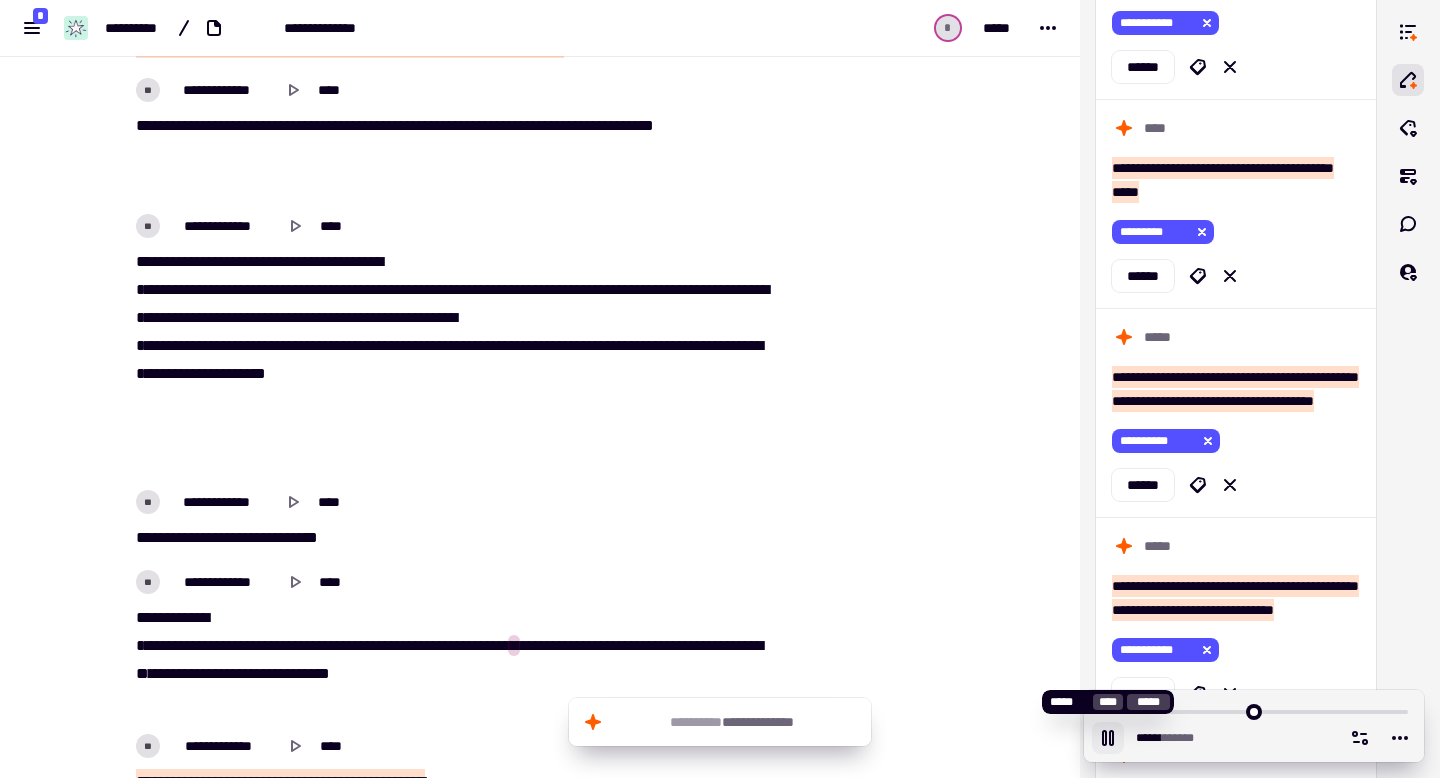 click 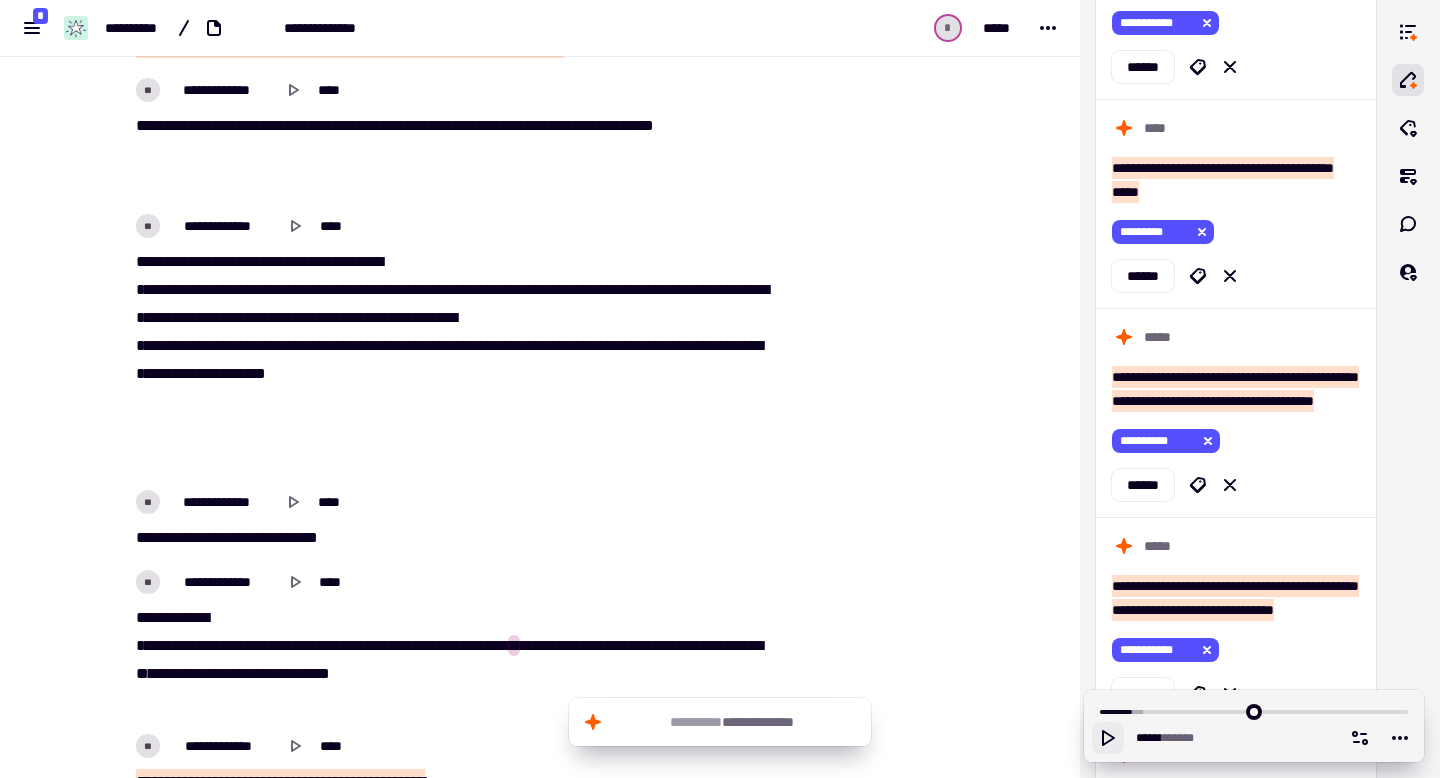 click 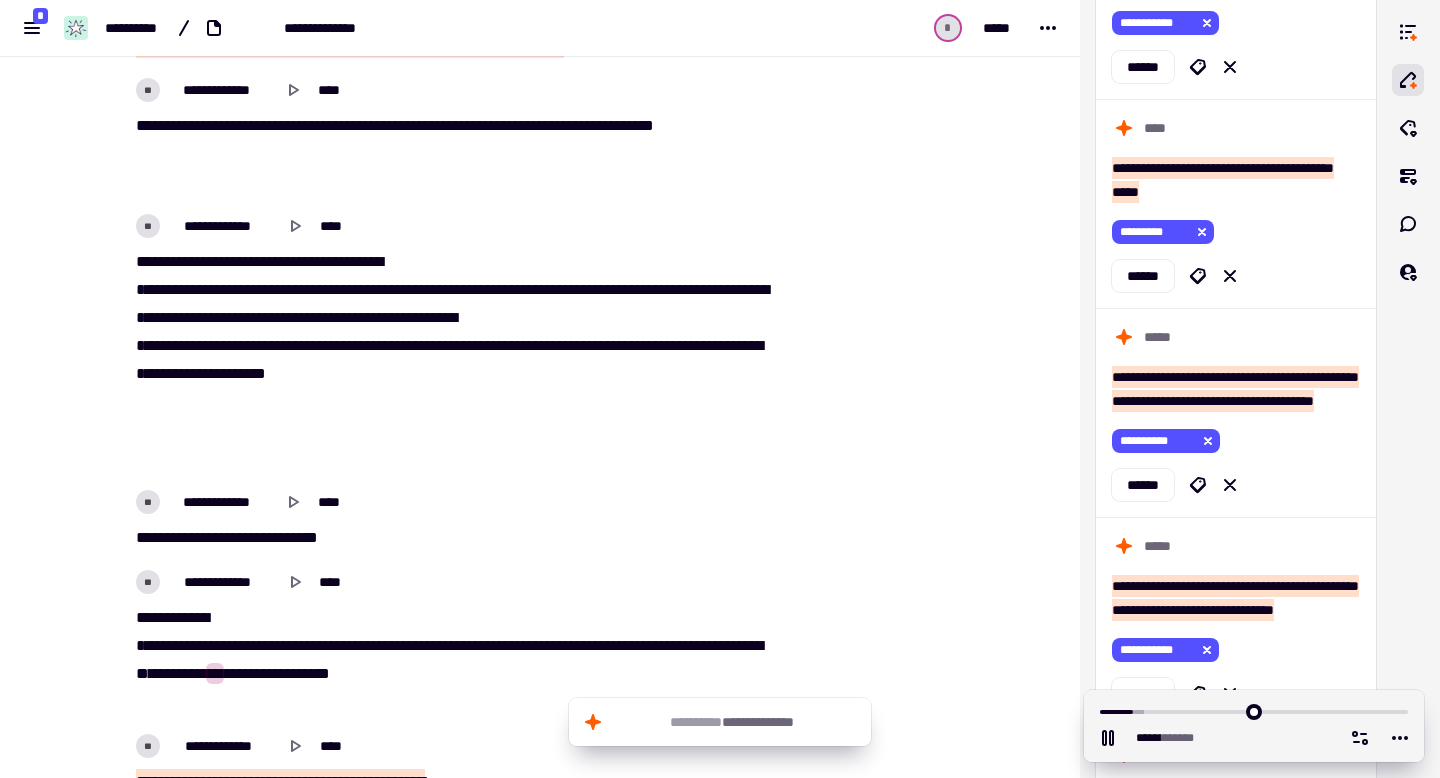 scroll, scrollTop: 1112, scrollLeft: 0, axis: vertical 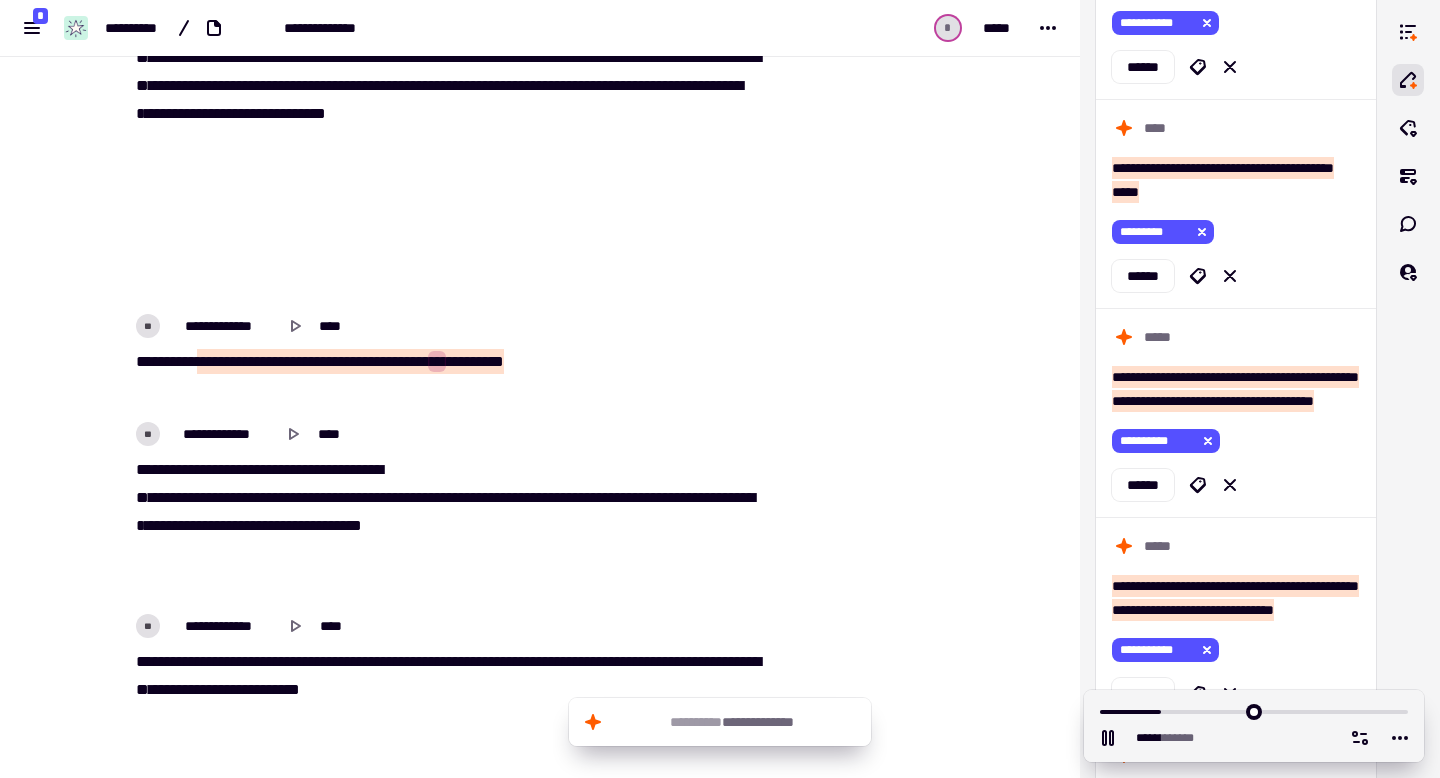 click 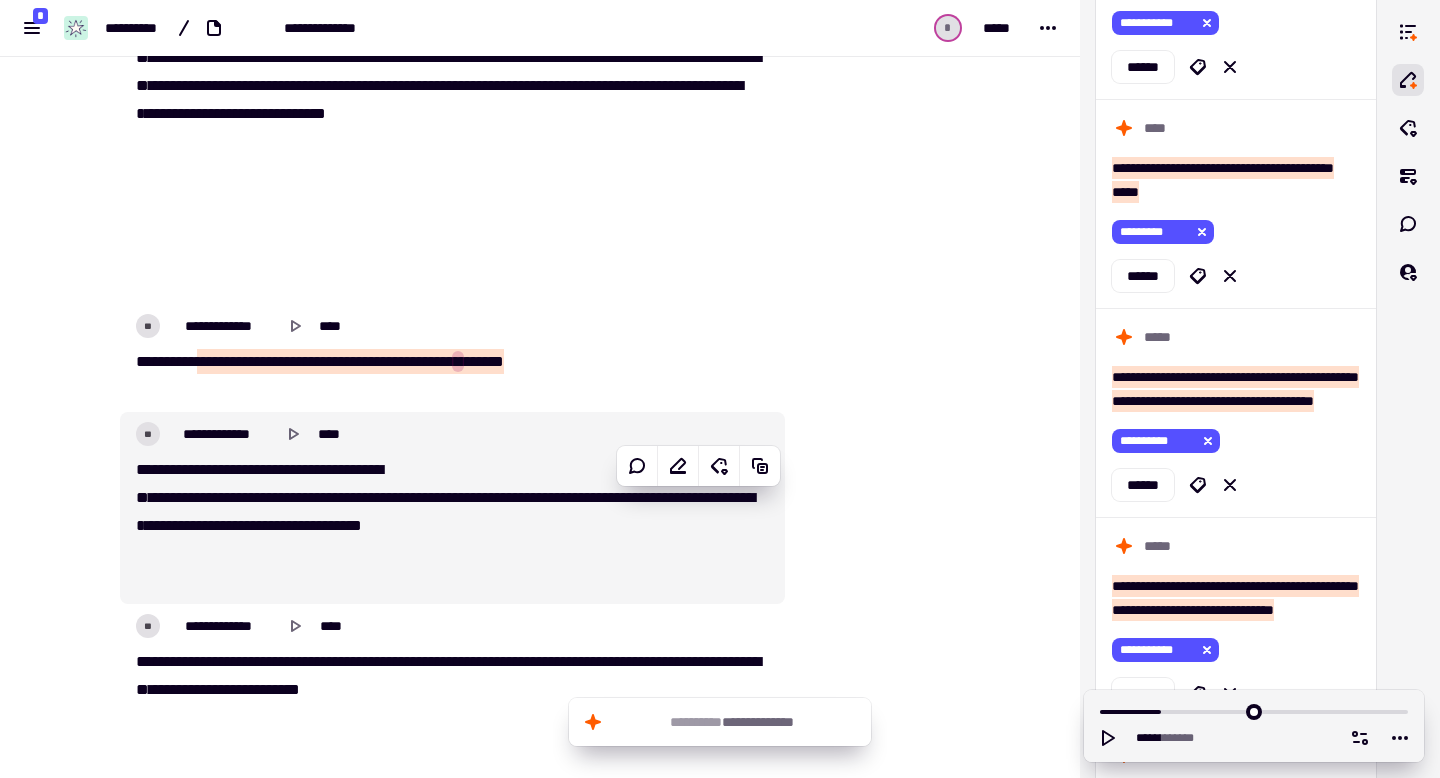 click 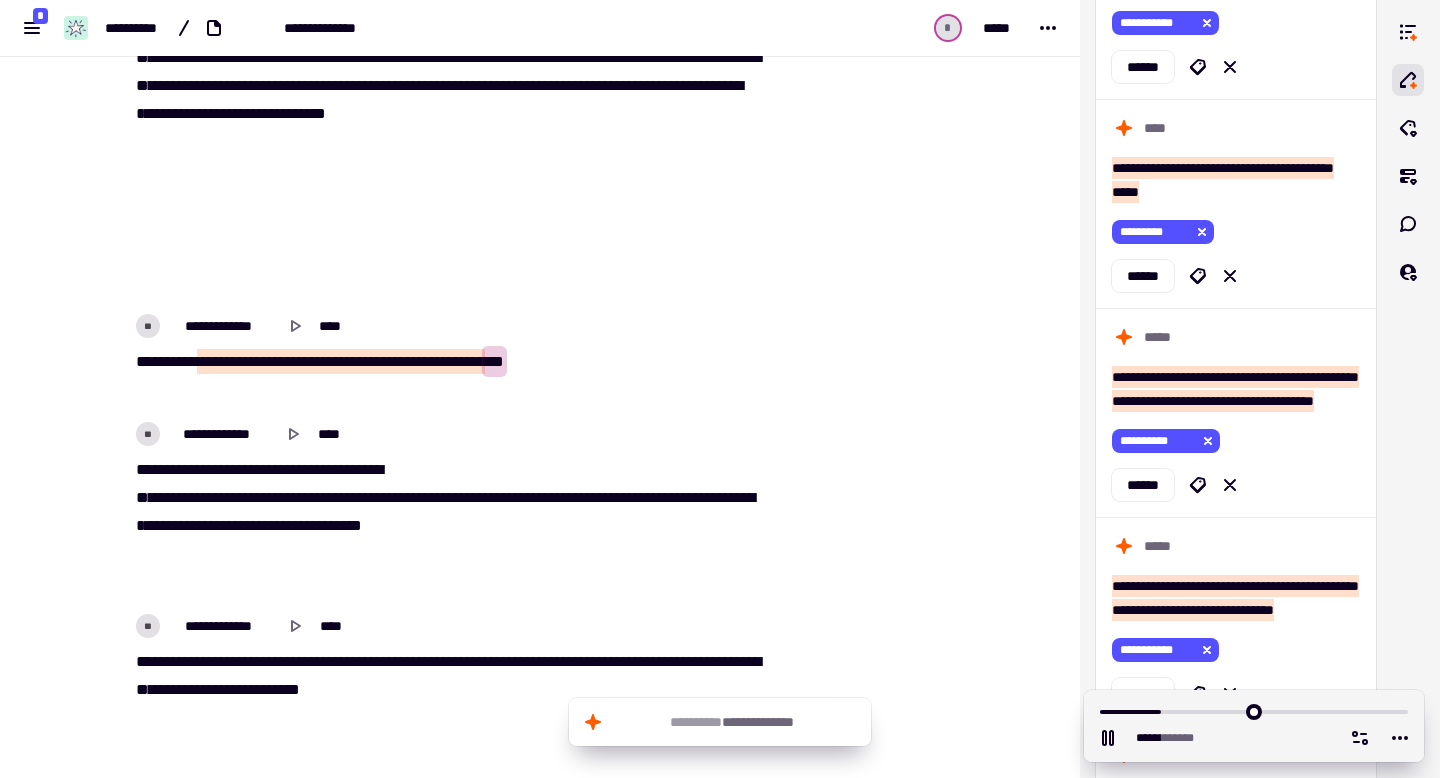 scroll, scrollTop: 2646, scrollLeft: 0, axis: vertical 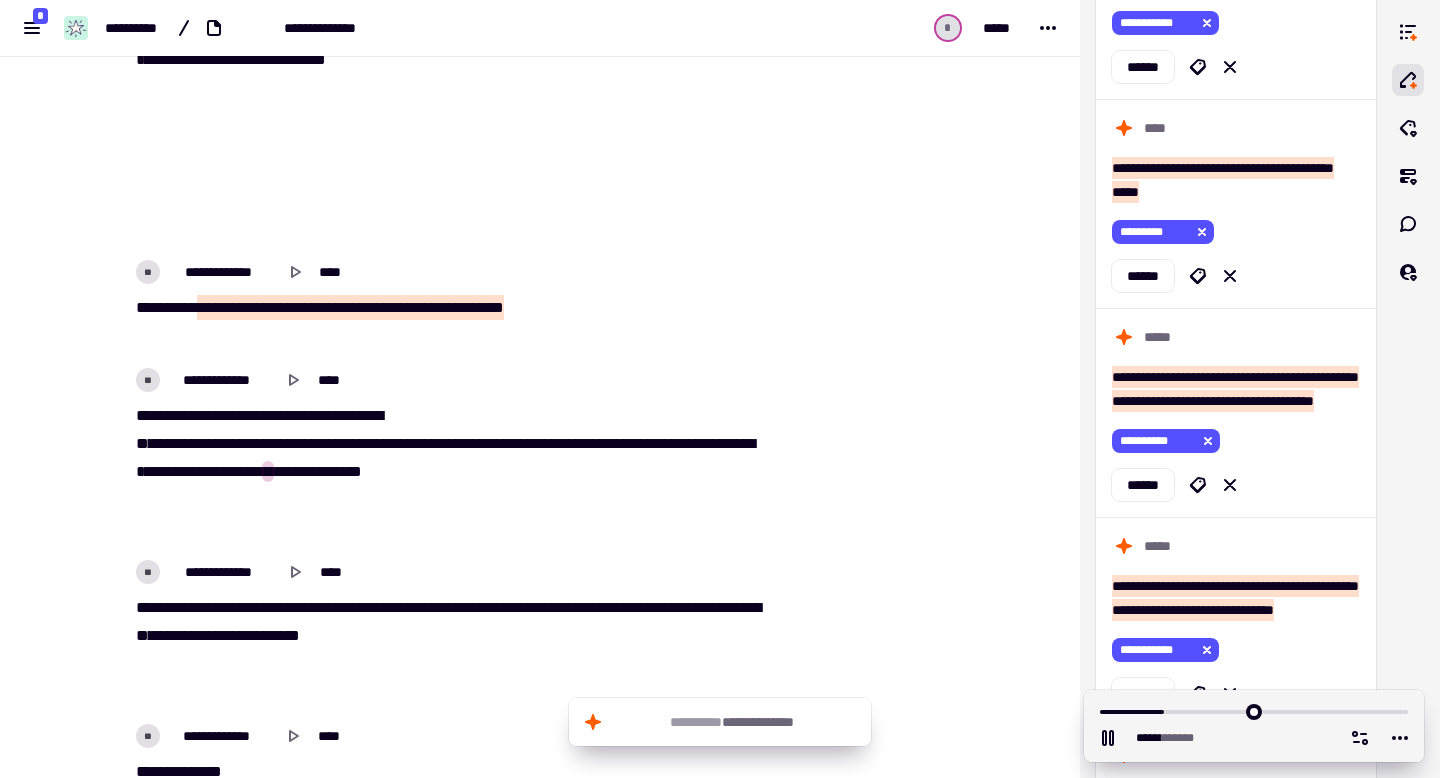 click 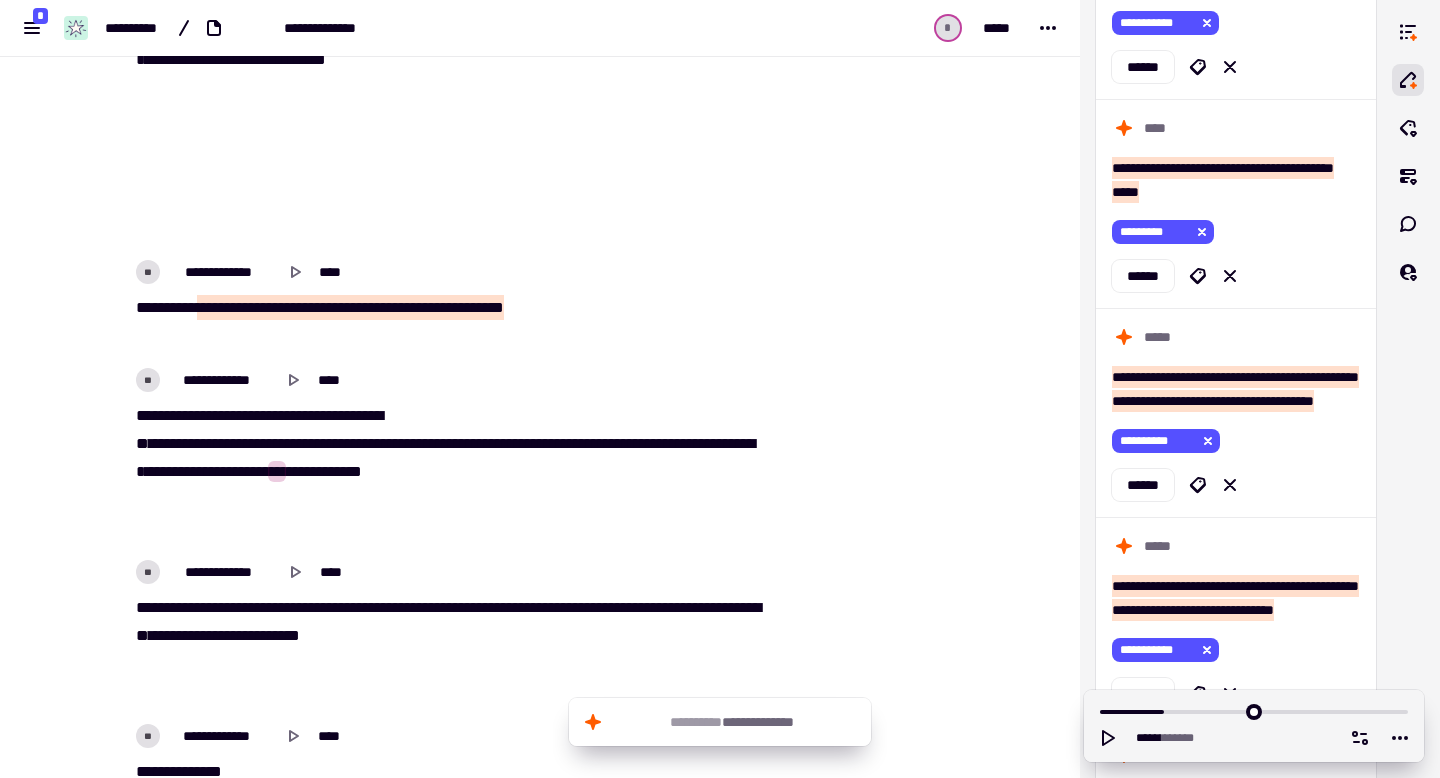 click 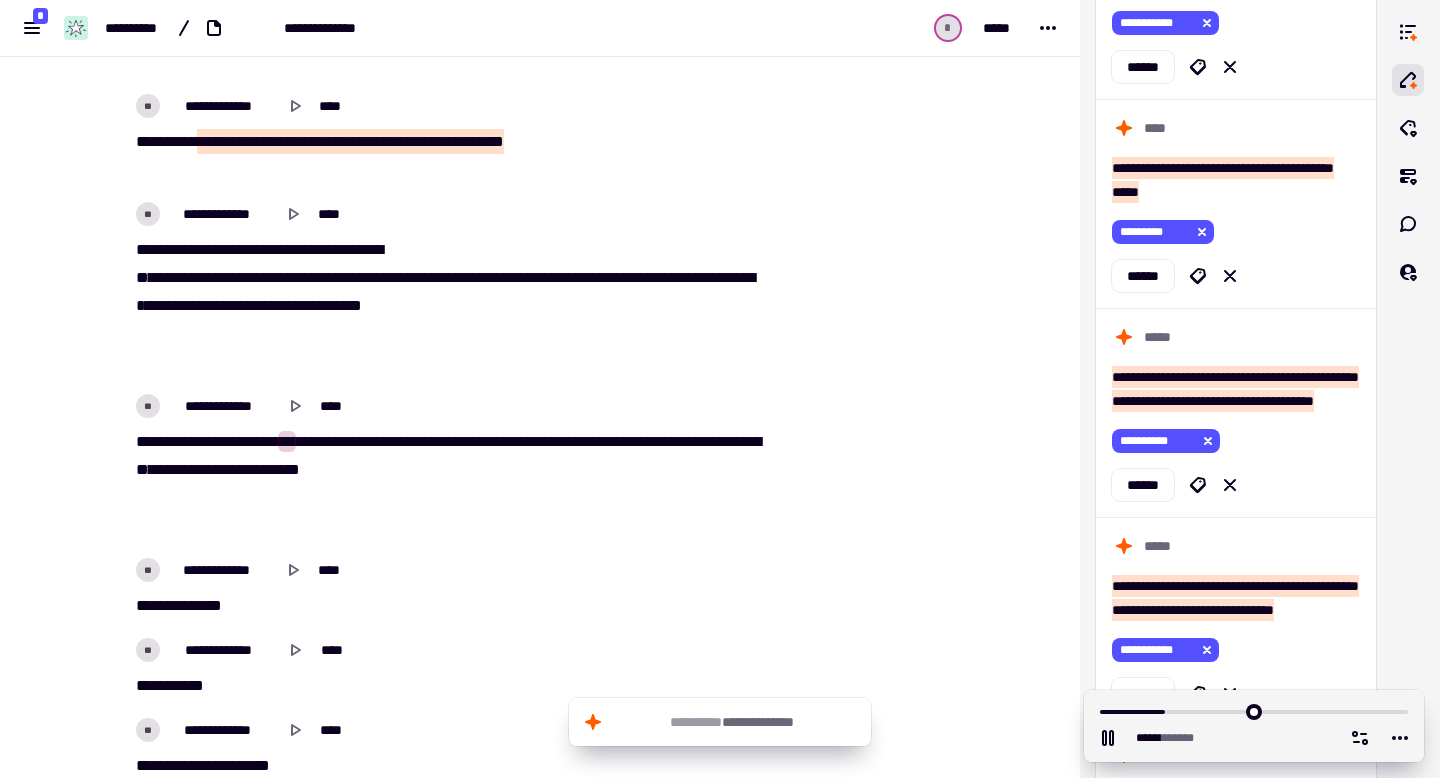 scroll, scrollTop: 2840, scrollLeft: 0, axis: vertical 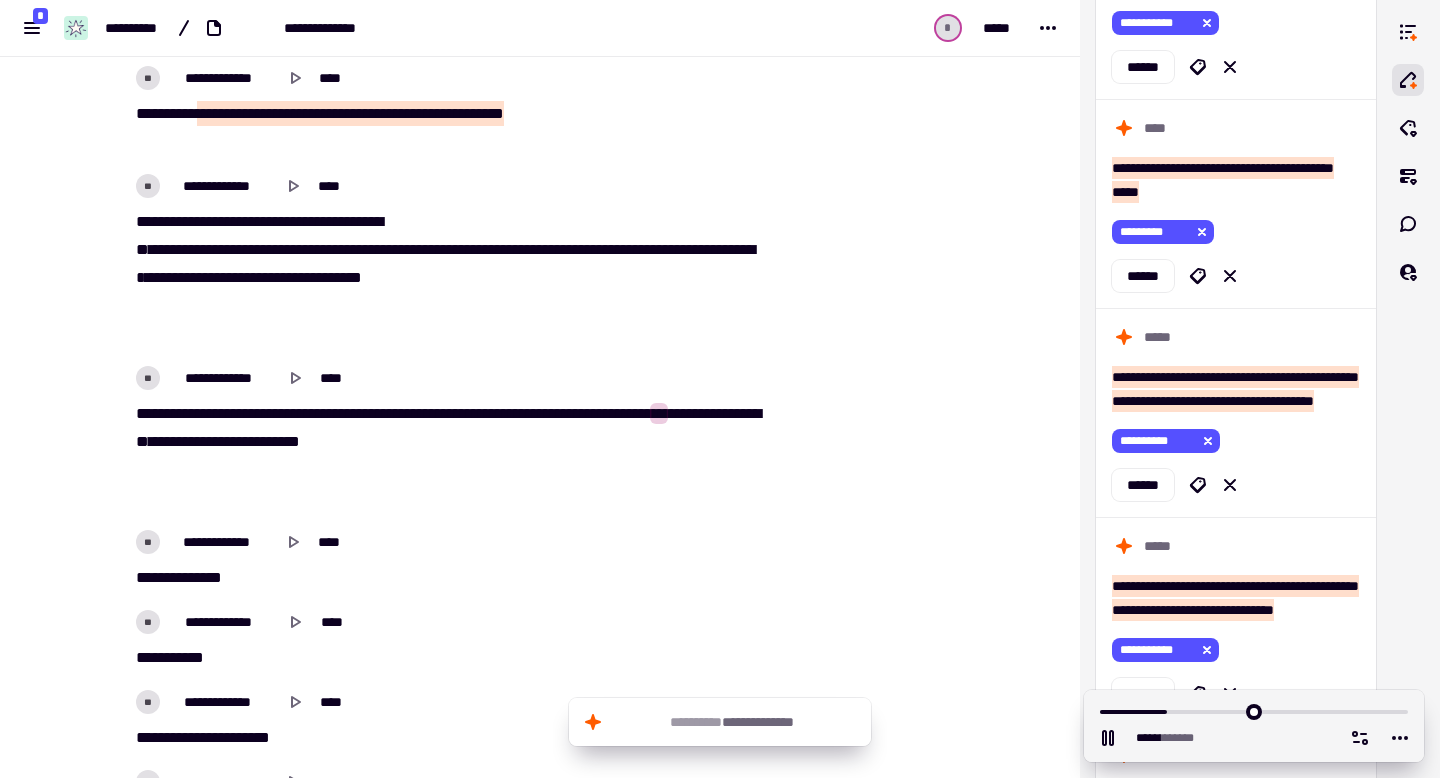 click 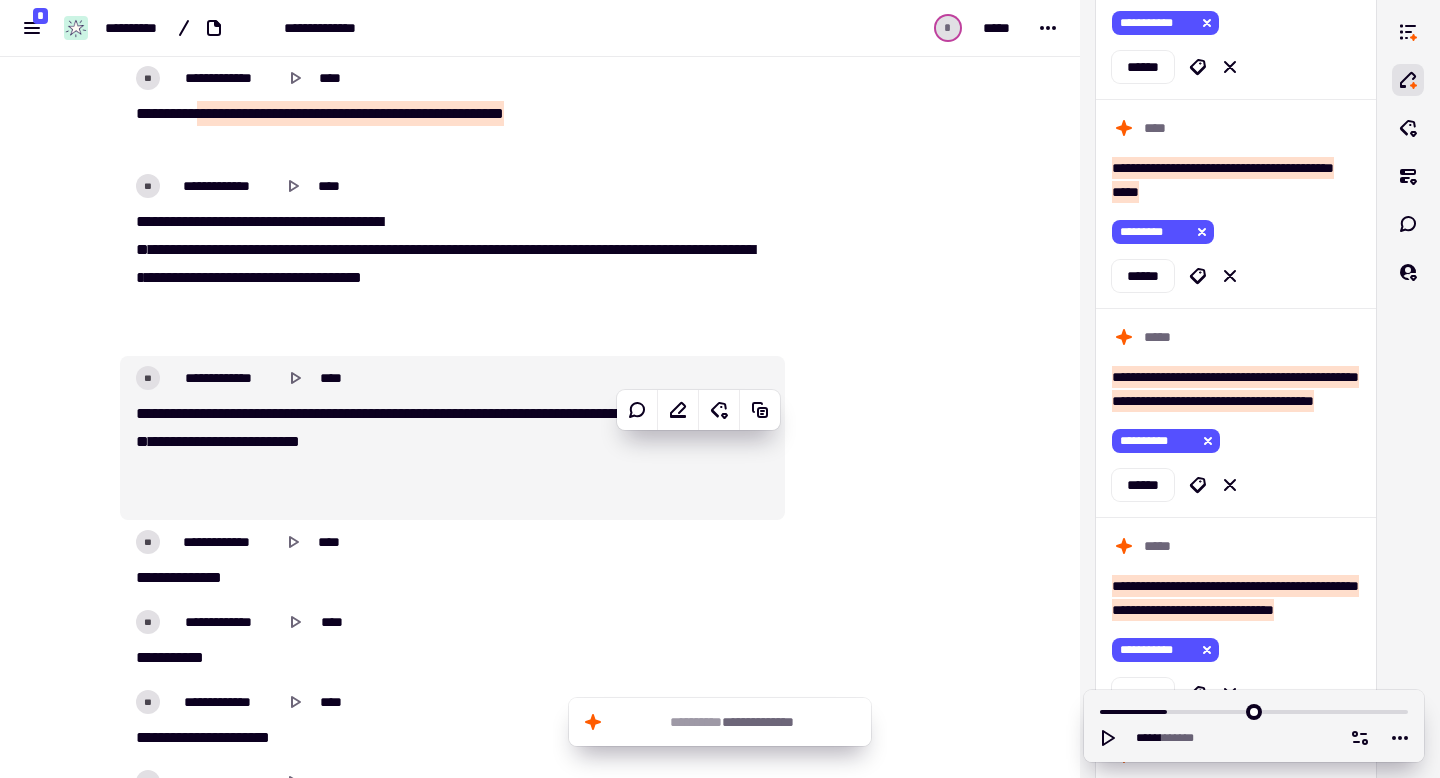 click on "**" at bounding box center (263, 413) 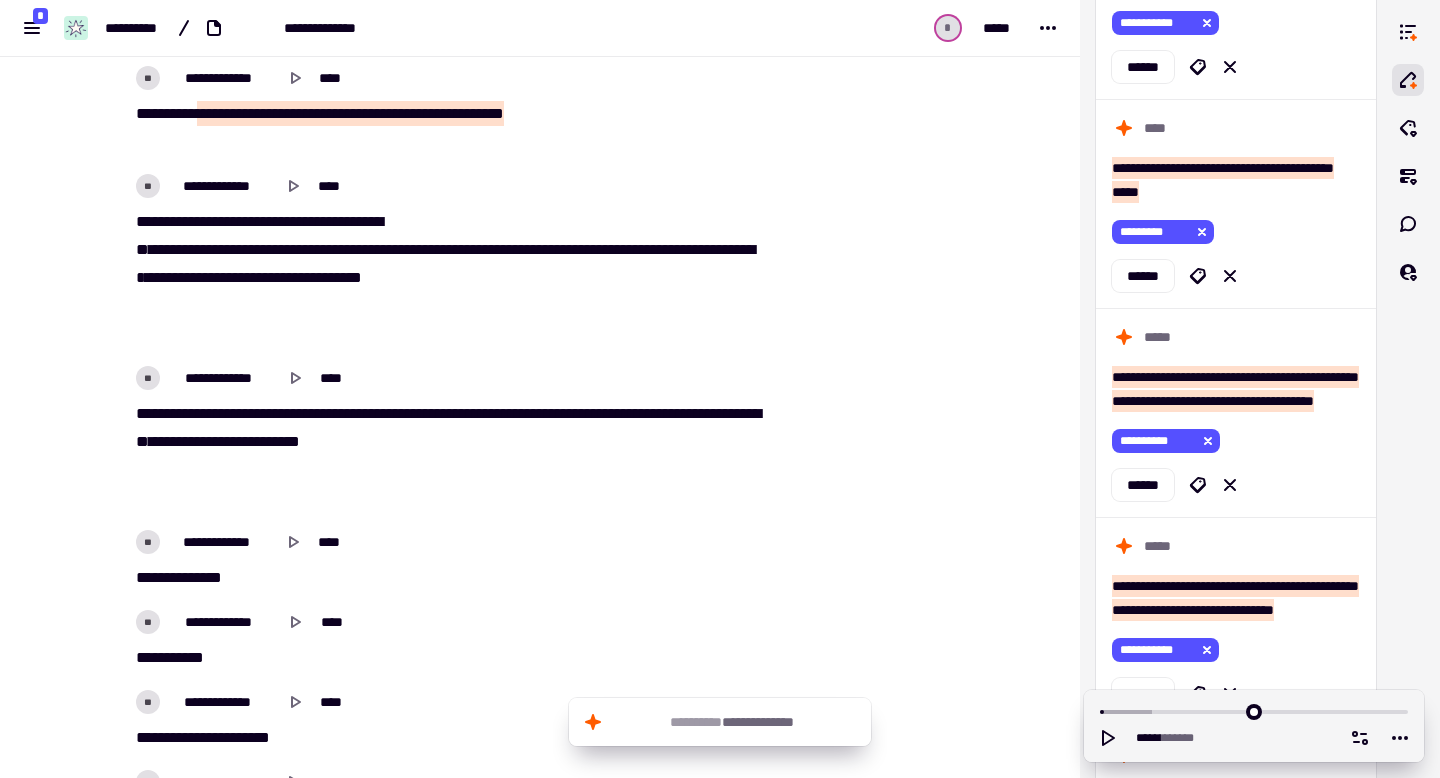 click on "*" at bounding box center [242, 413] 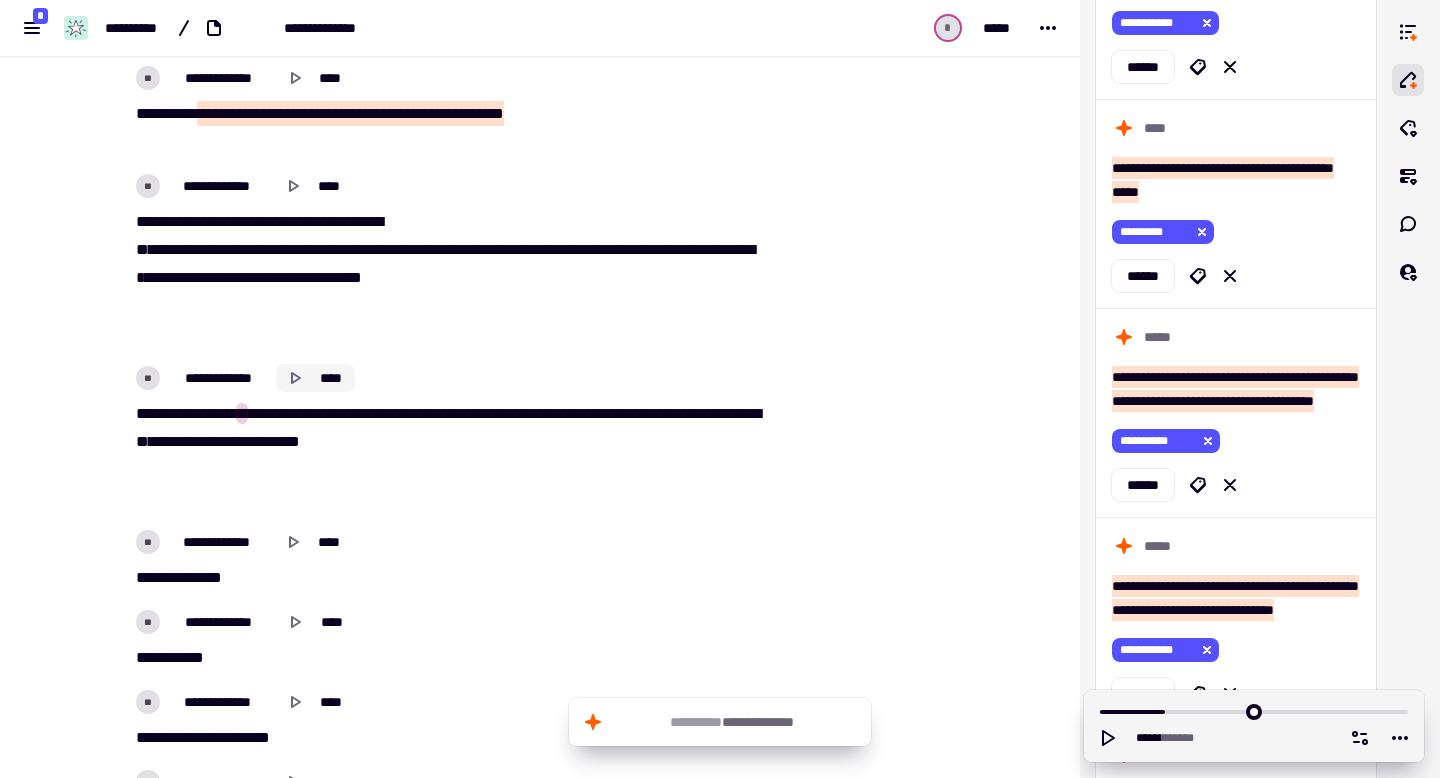 click on "****" 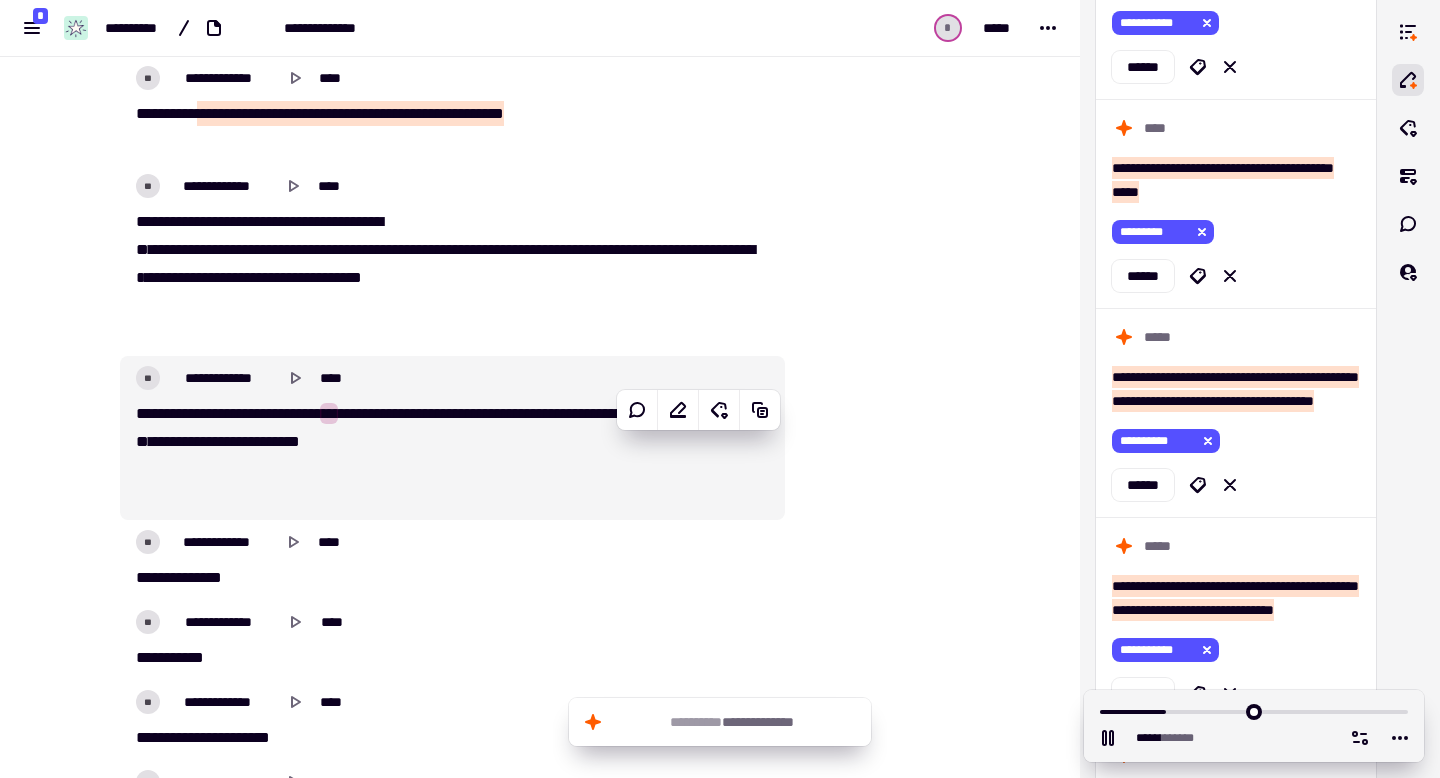type on "******" 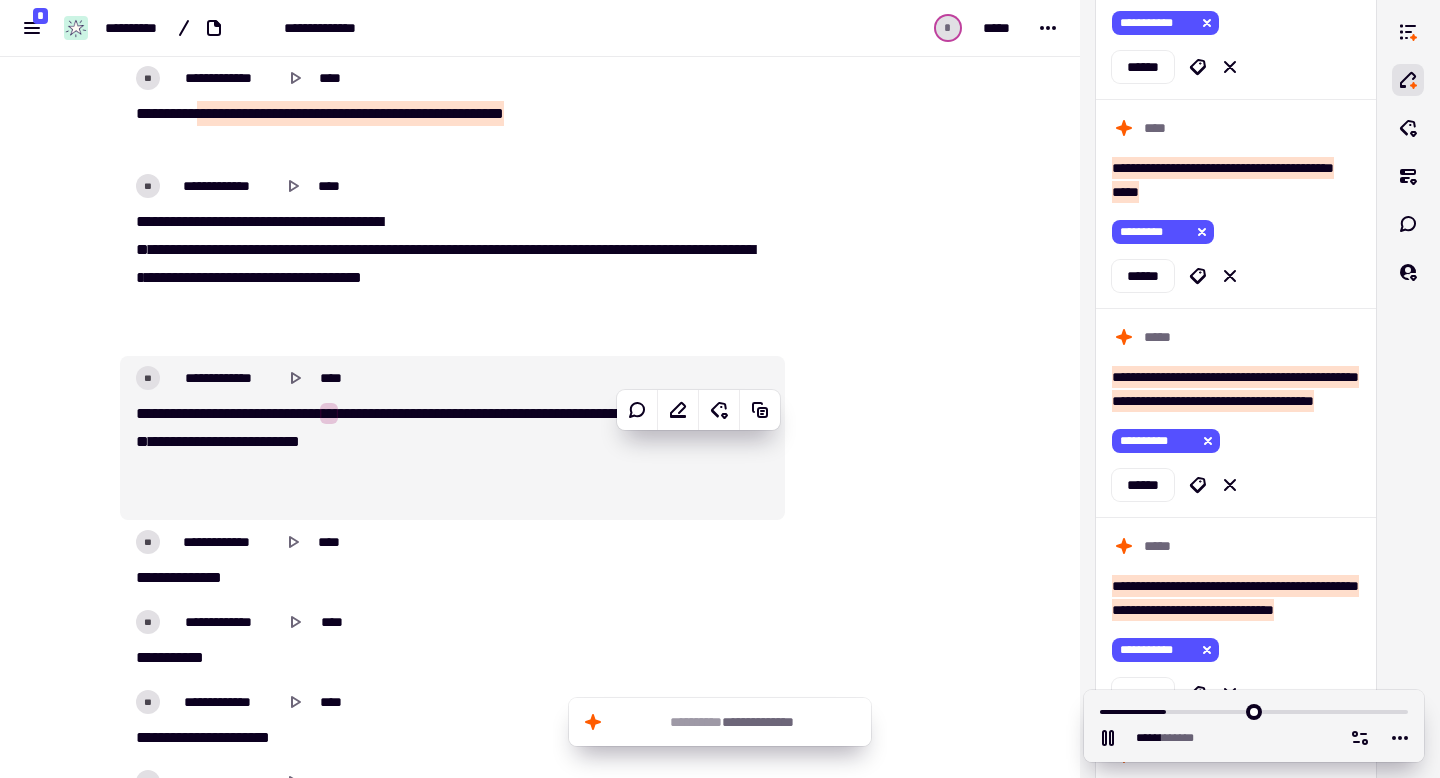 click on "****" 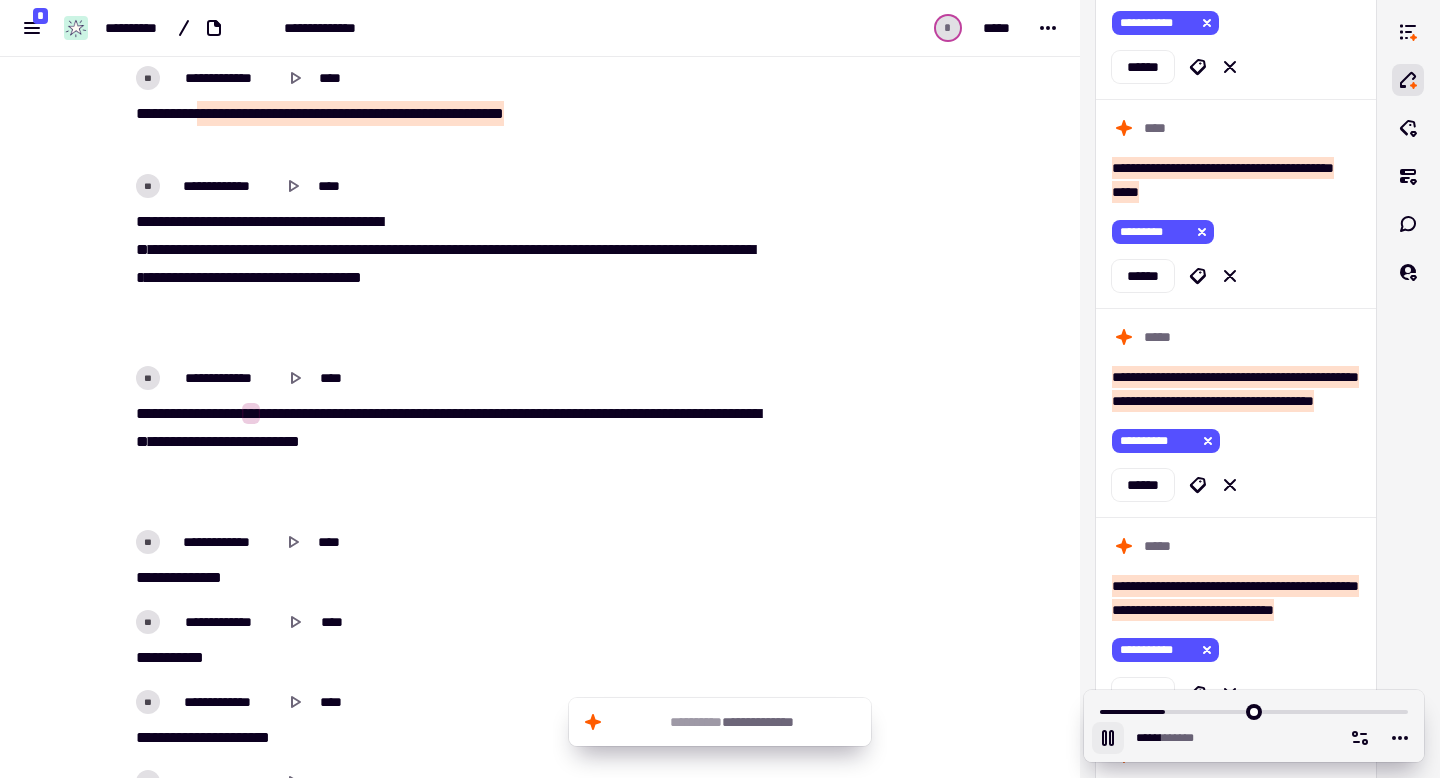 click 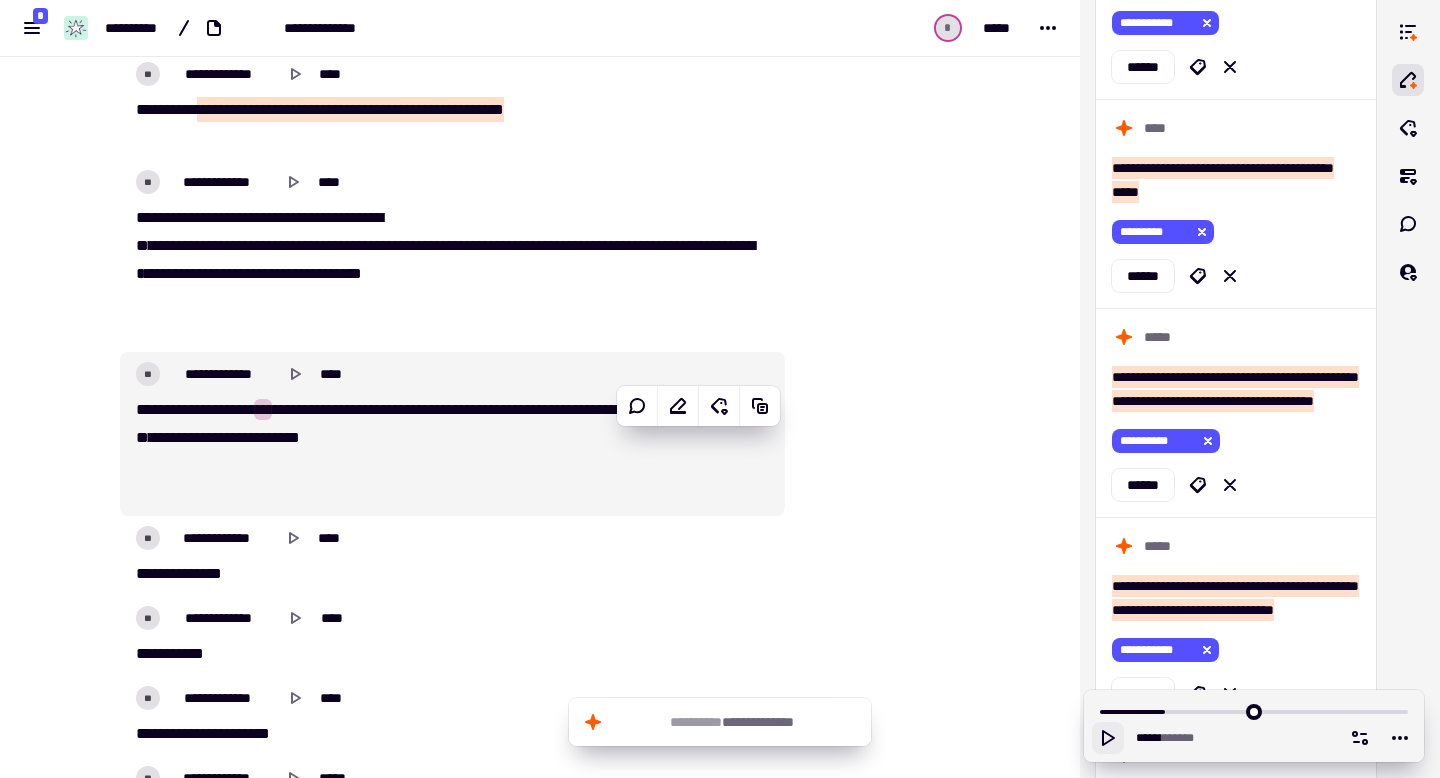 scroll, scrollTop: 2852, scrollLeft: 0, axis: vertical 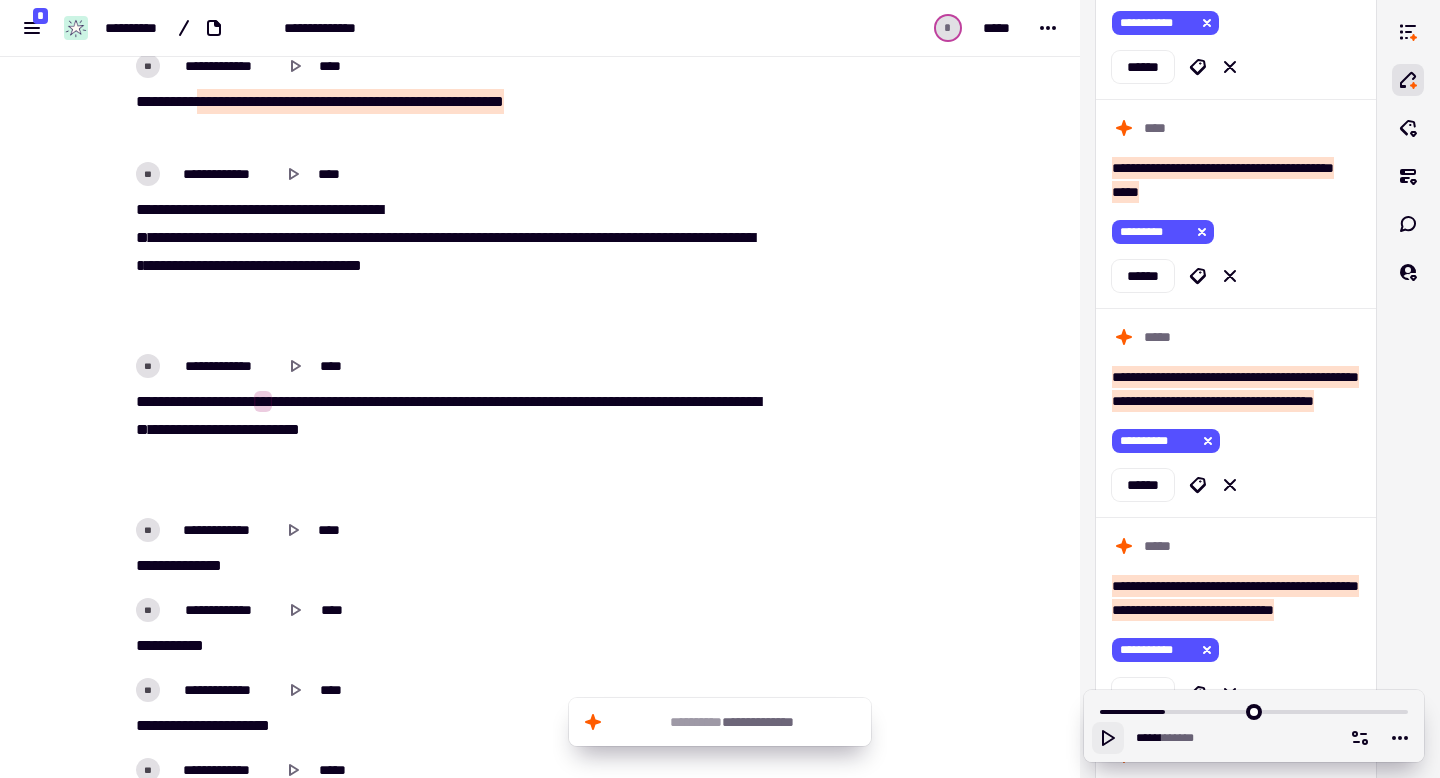 click 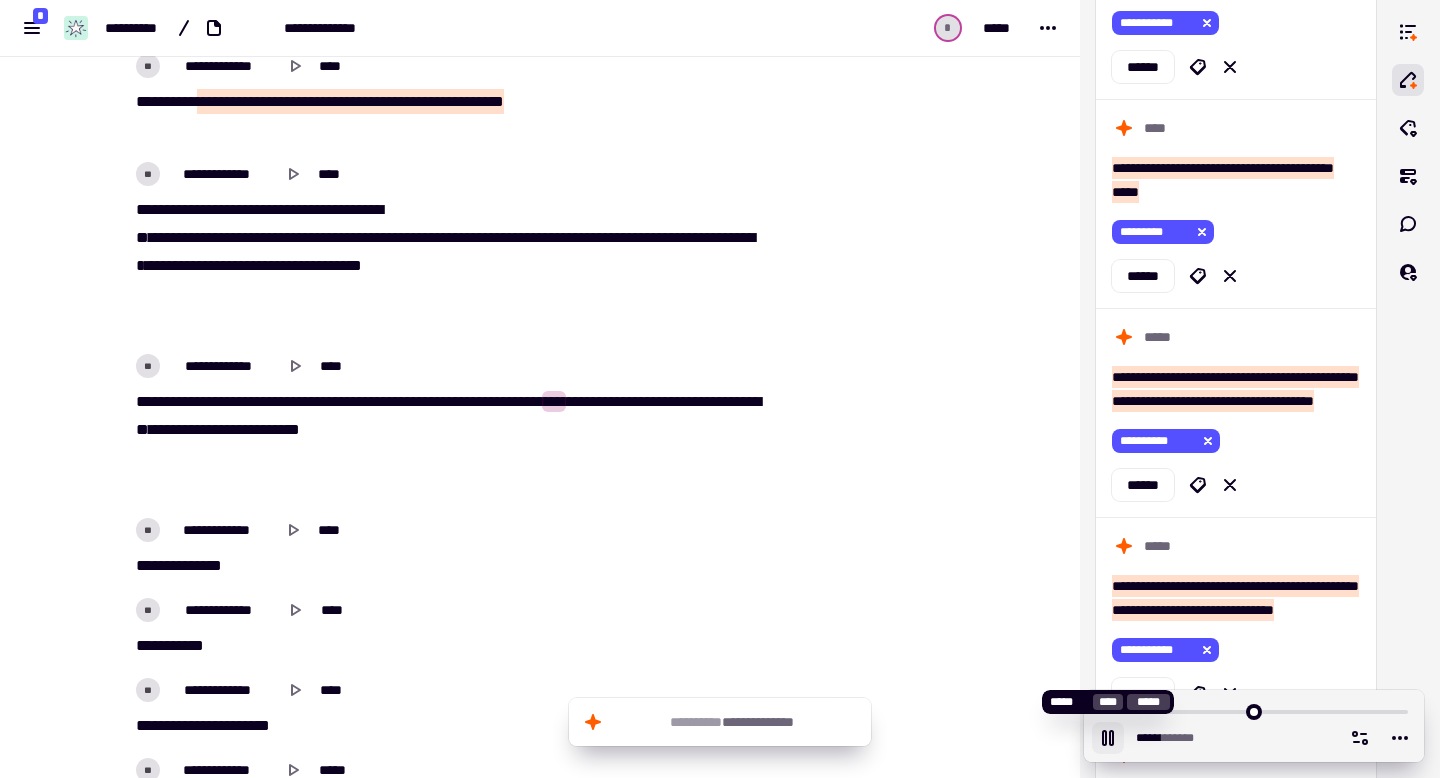 click 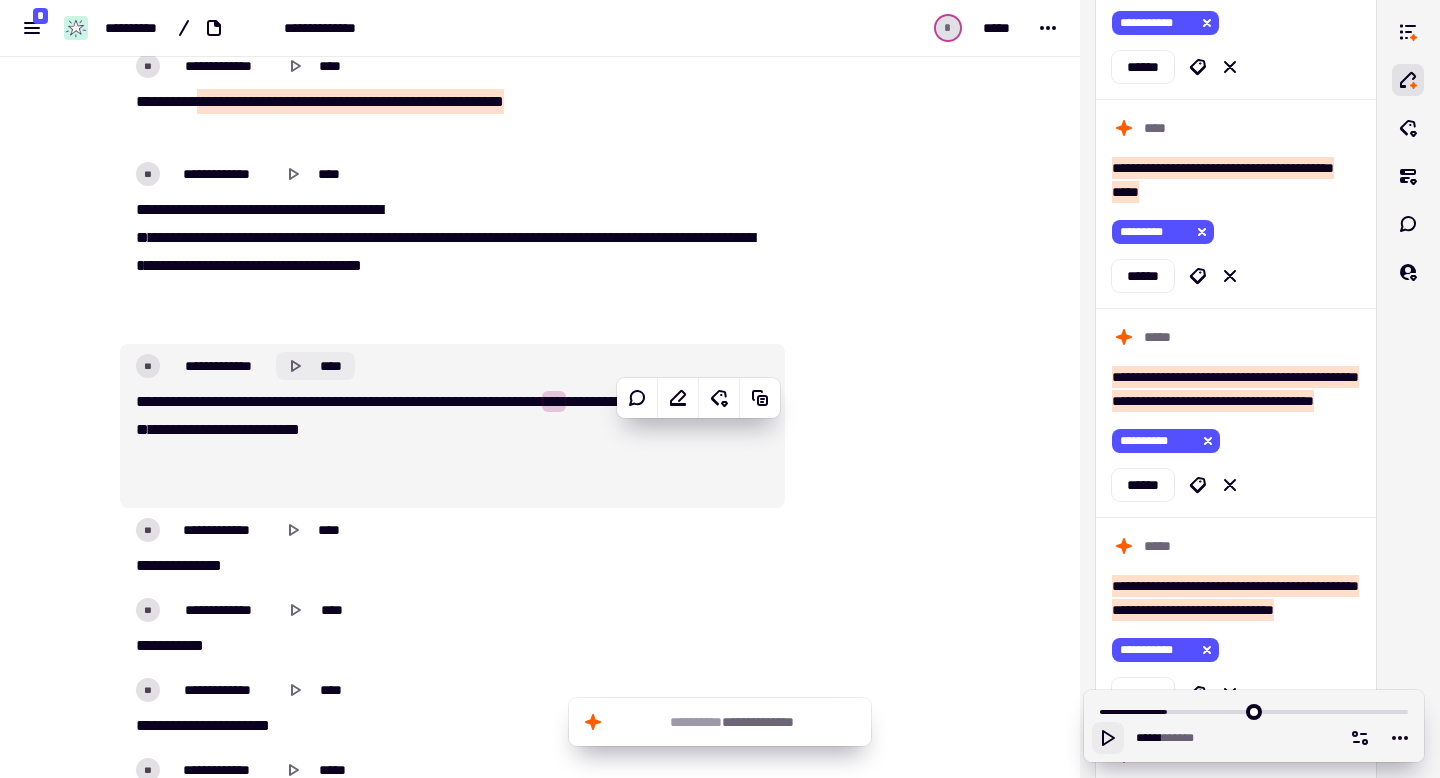 click 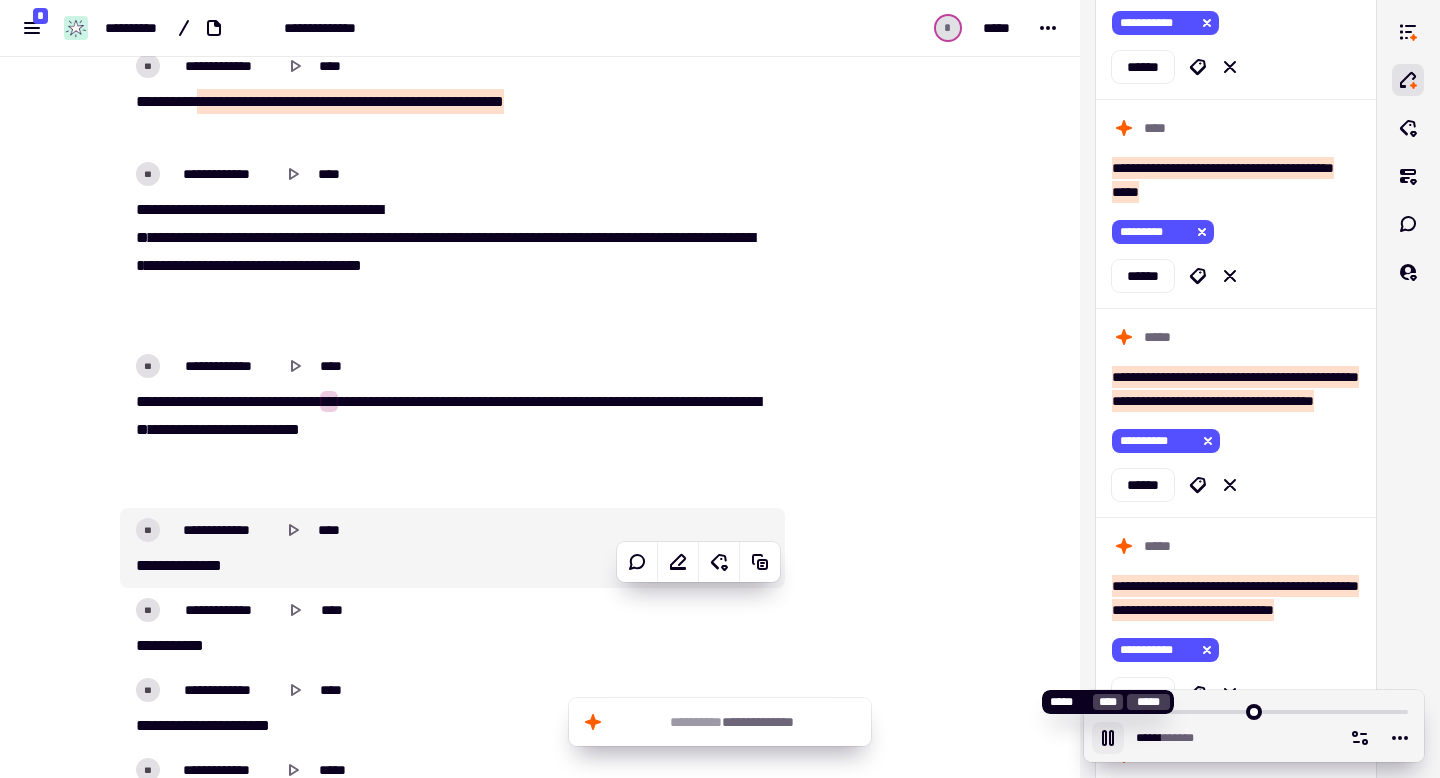 click 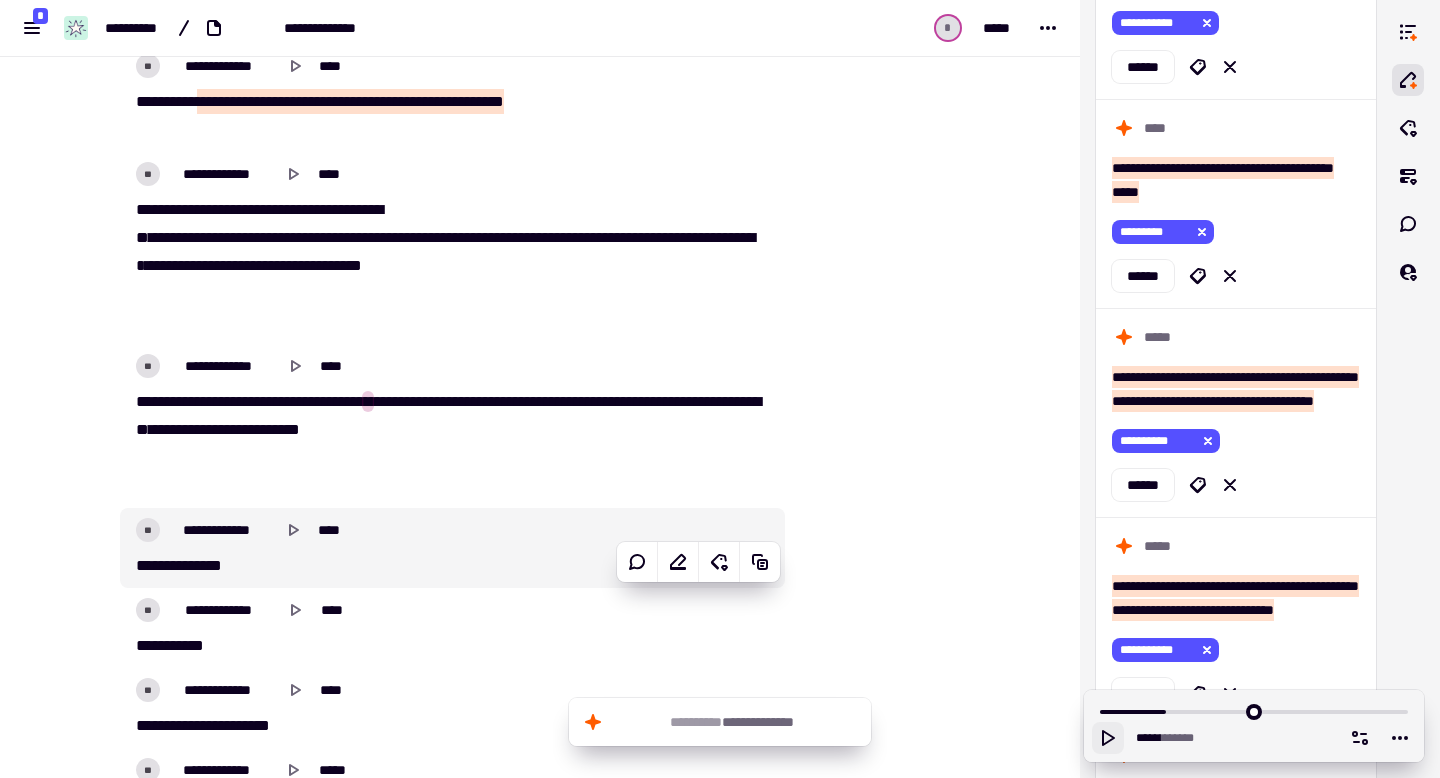 scroll, scrollTop: 2846, scrollLeft: 0, axis: vertical 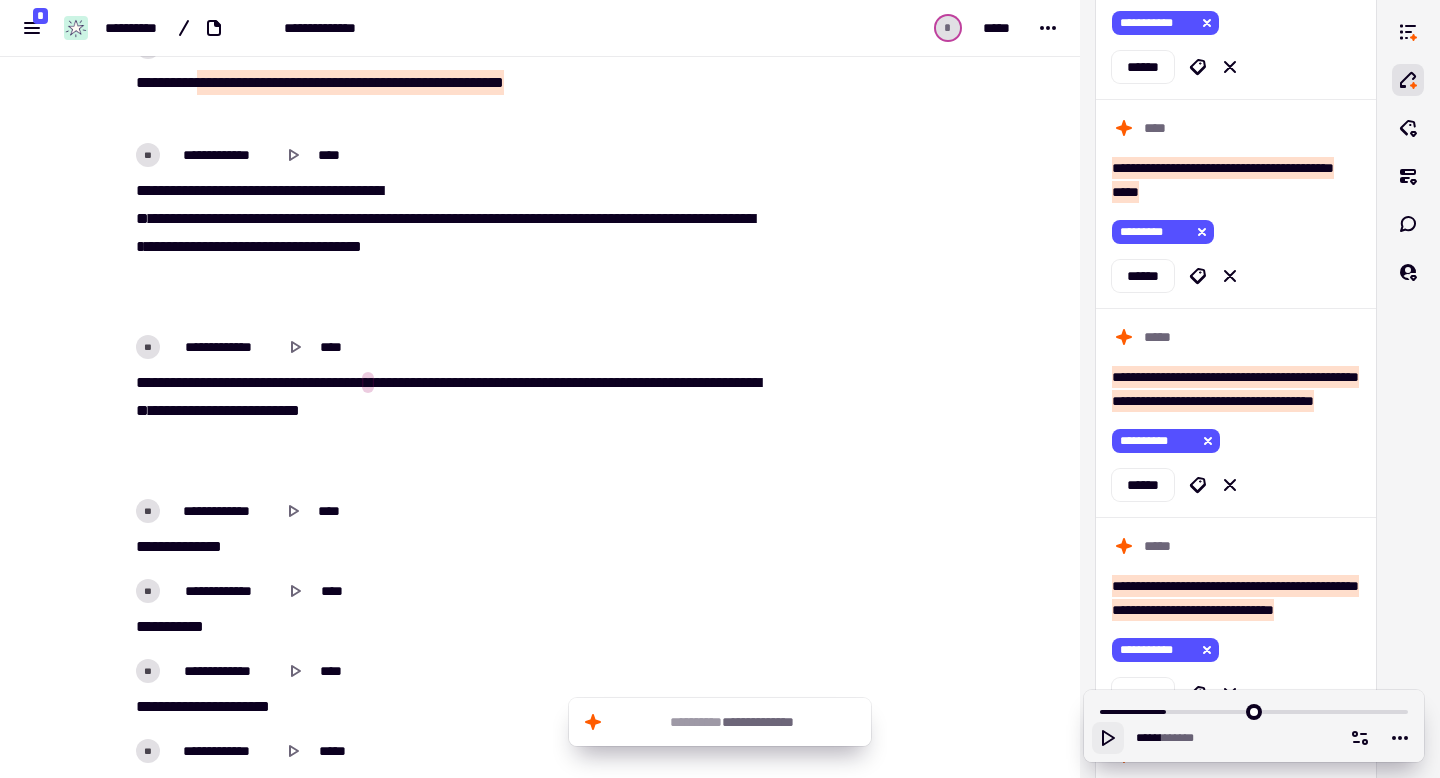 click 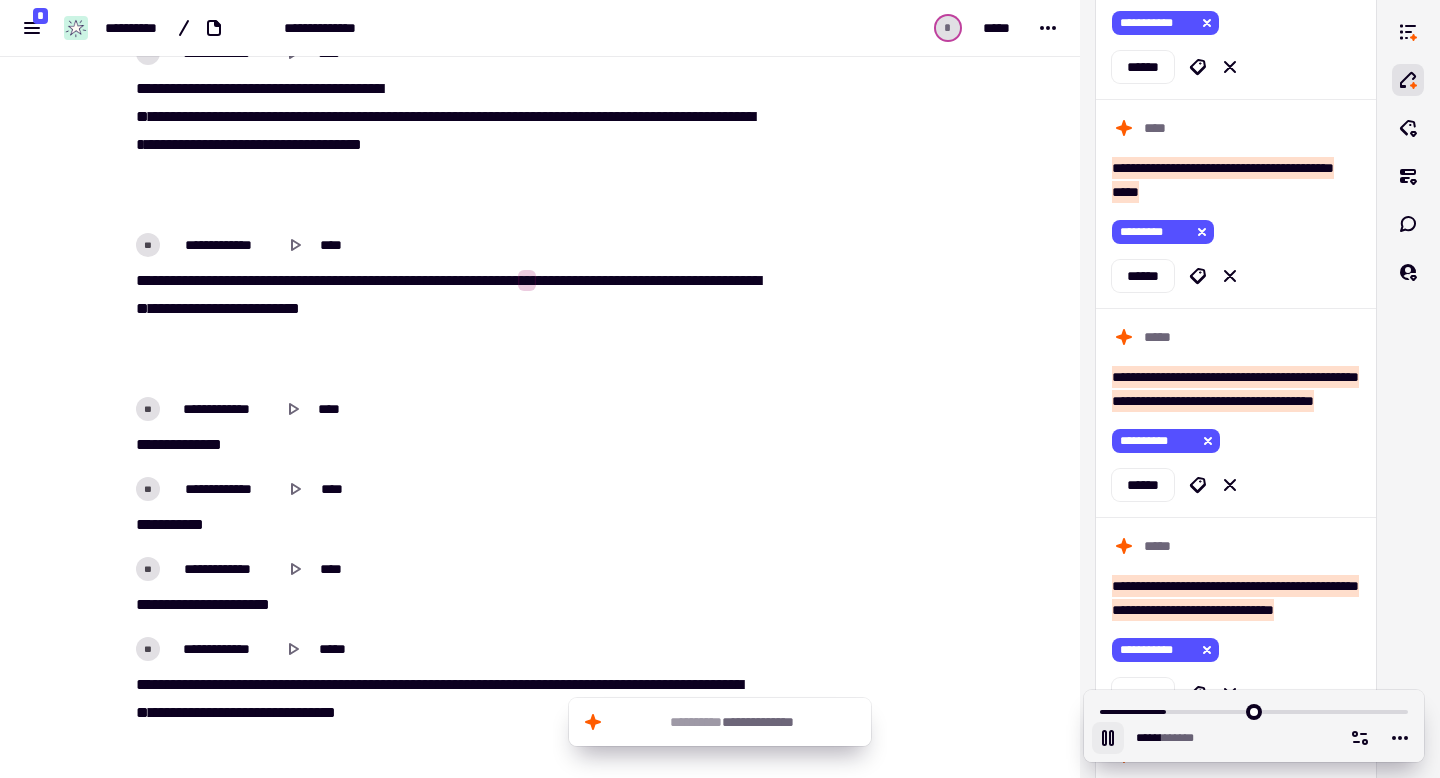scroll, scrollTop: 3047, scrollLeft: 0, axis: vertical 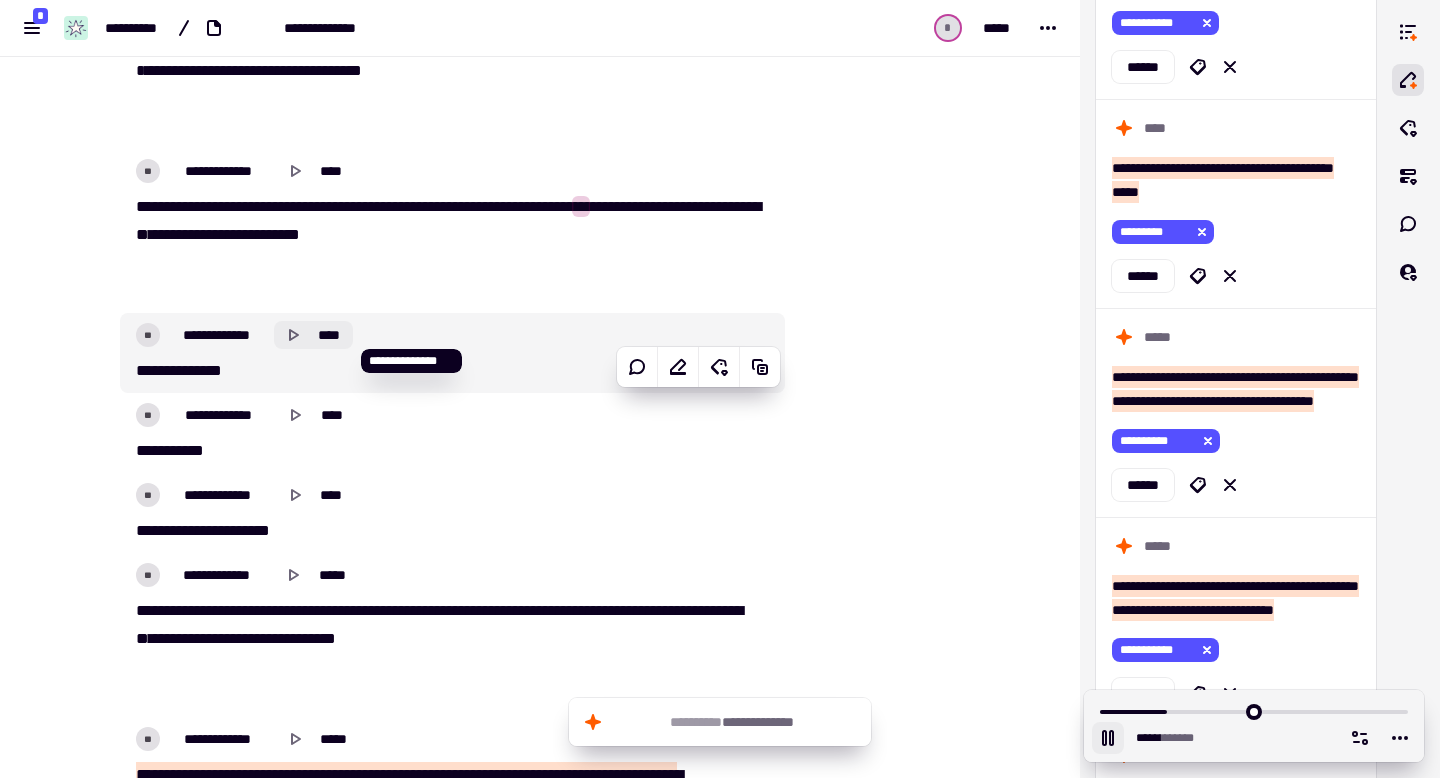 click on "****" 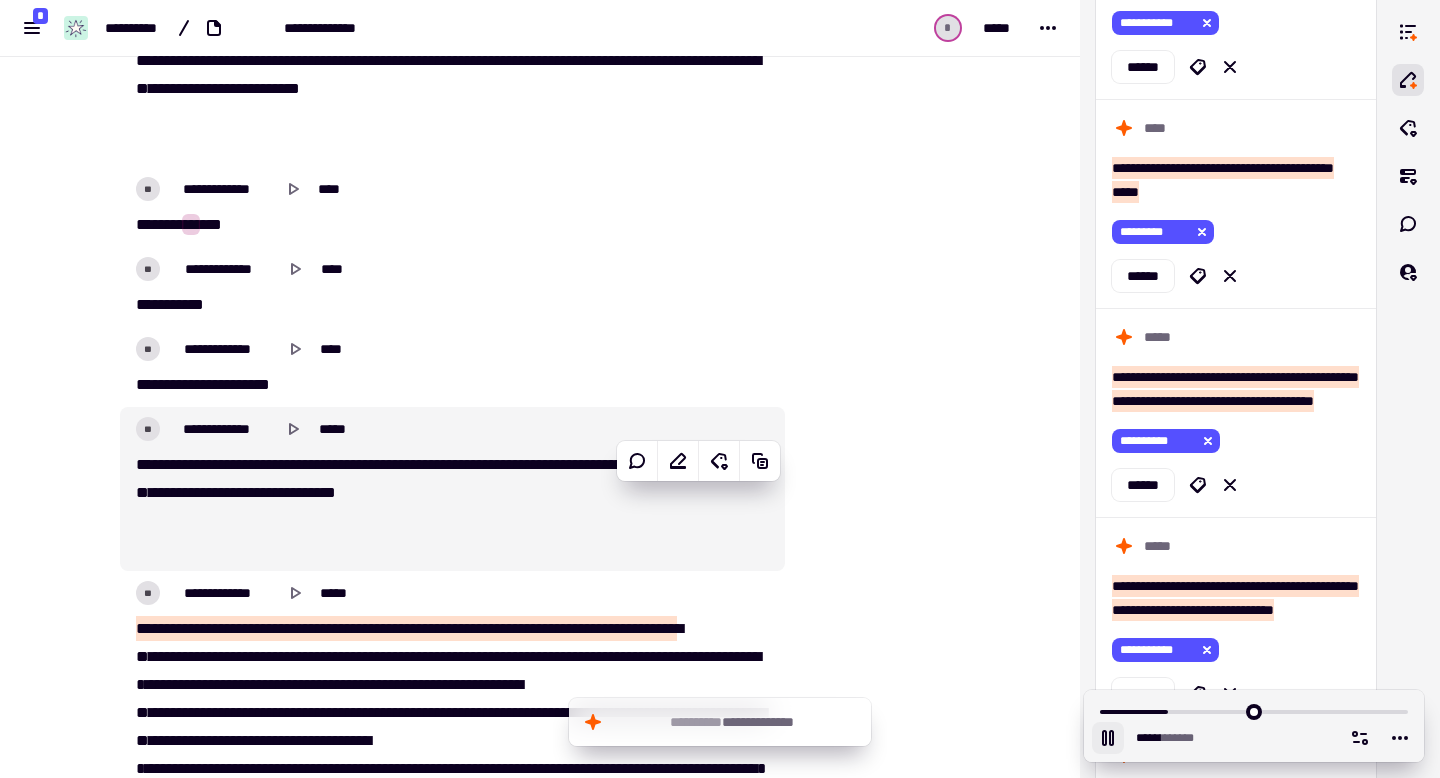 scroll, scrollTop: 3196, scrollLeft: 0, axis: vertical 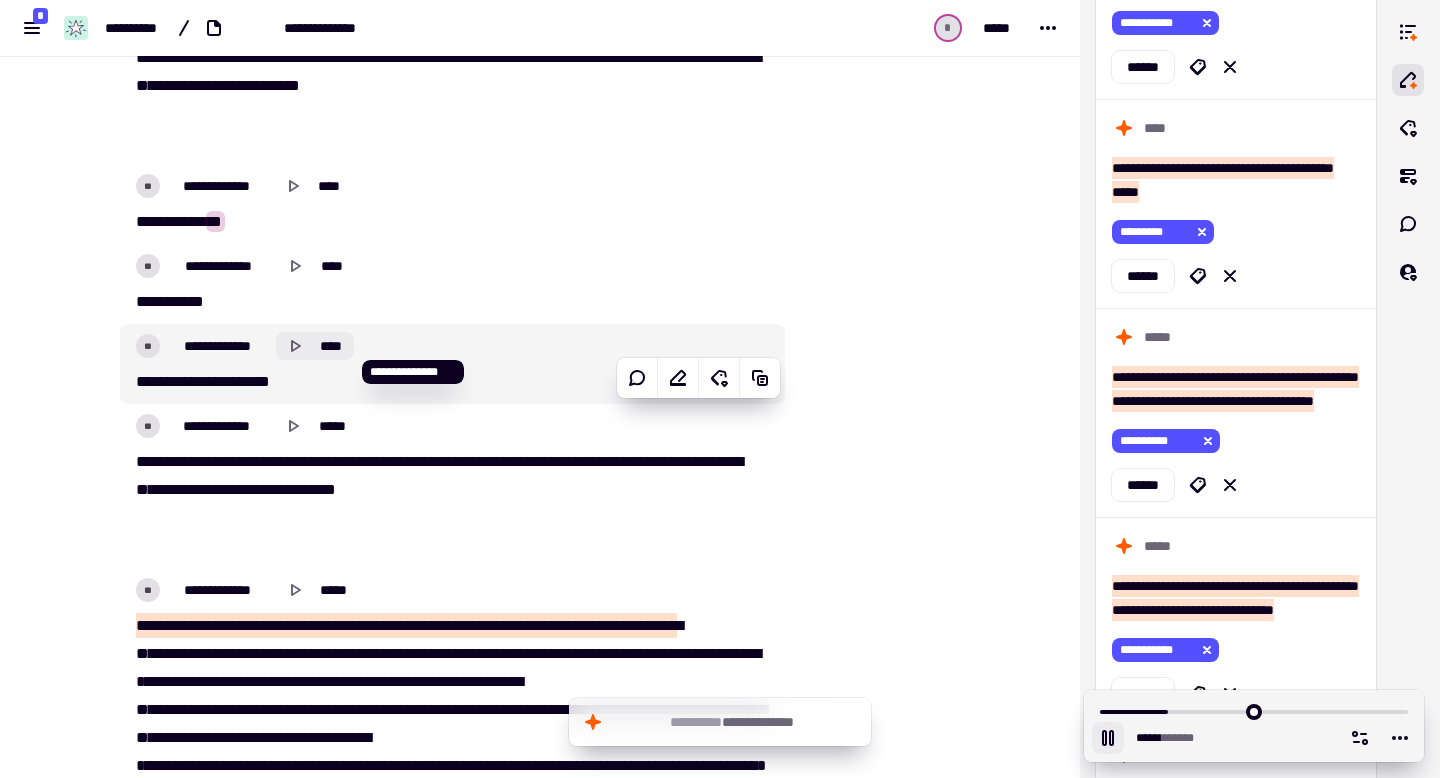 click on "****" 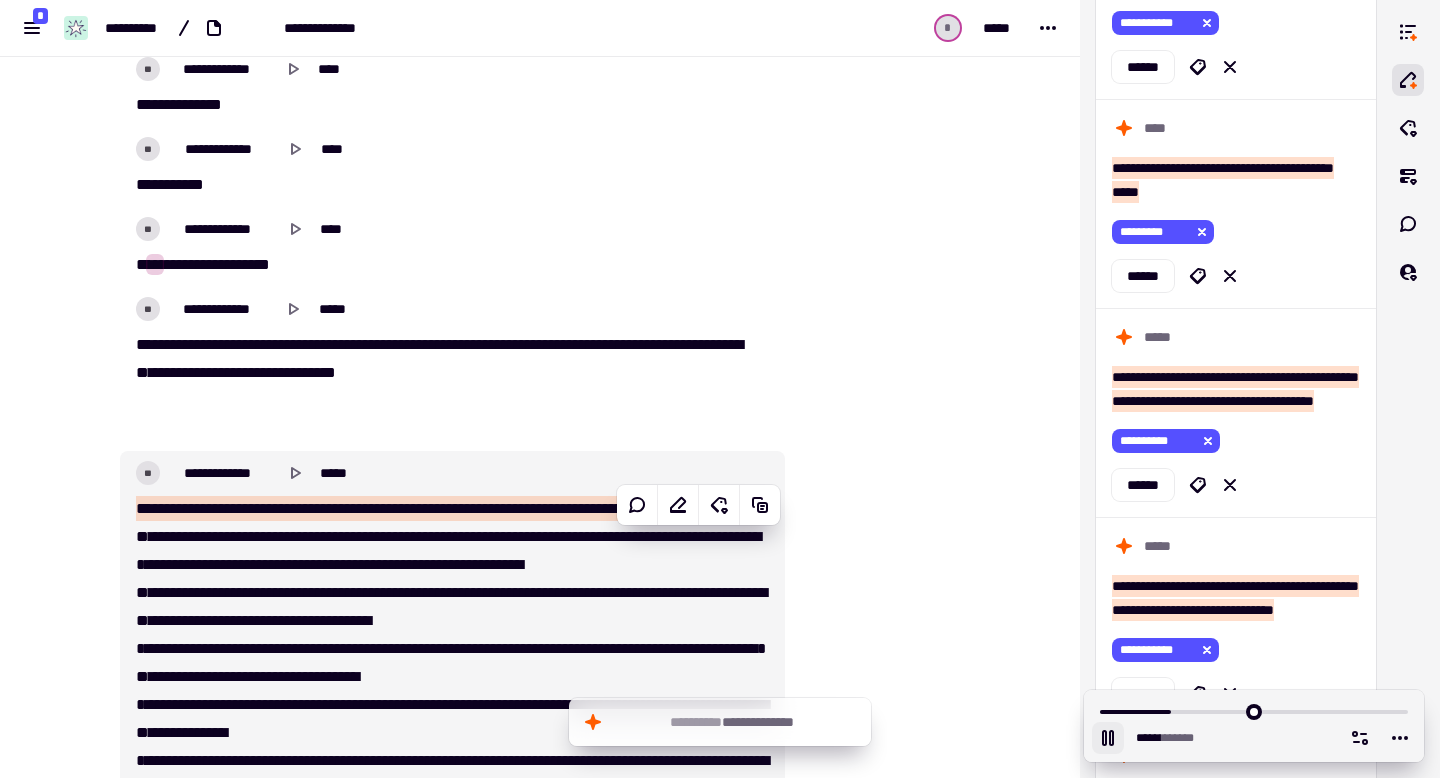 scroll, scrollTop: 3319, scrollLeft: 0, axis: vertical 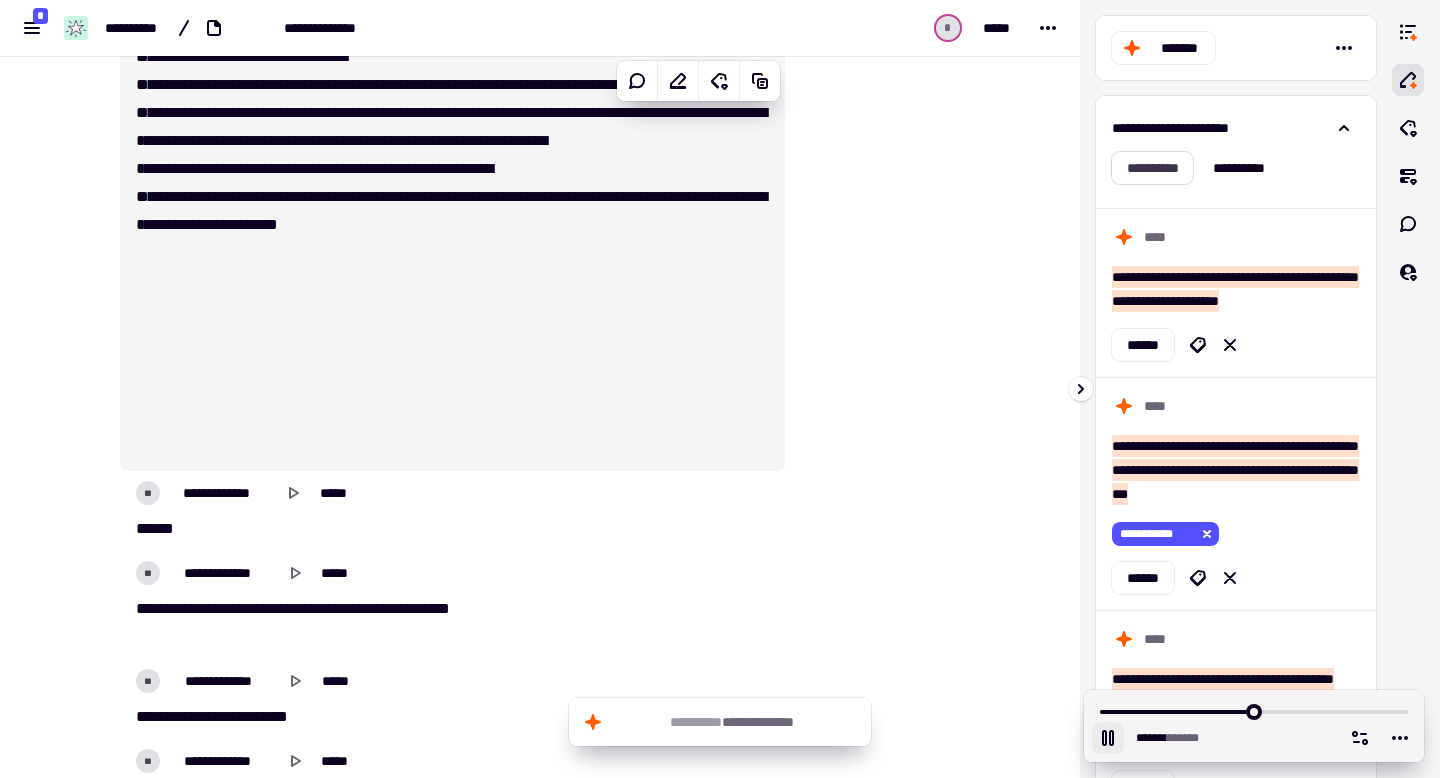click on "**********" 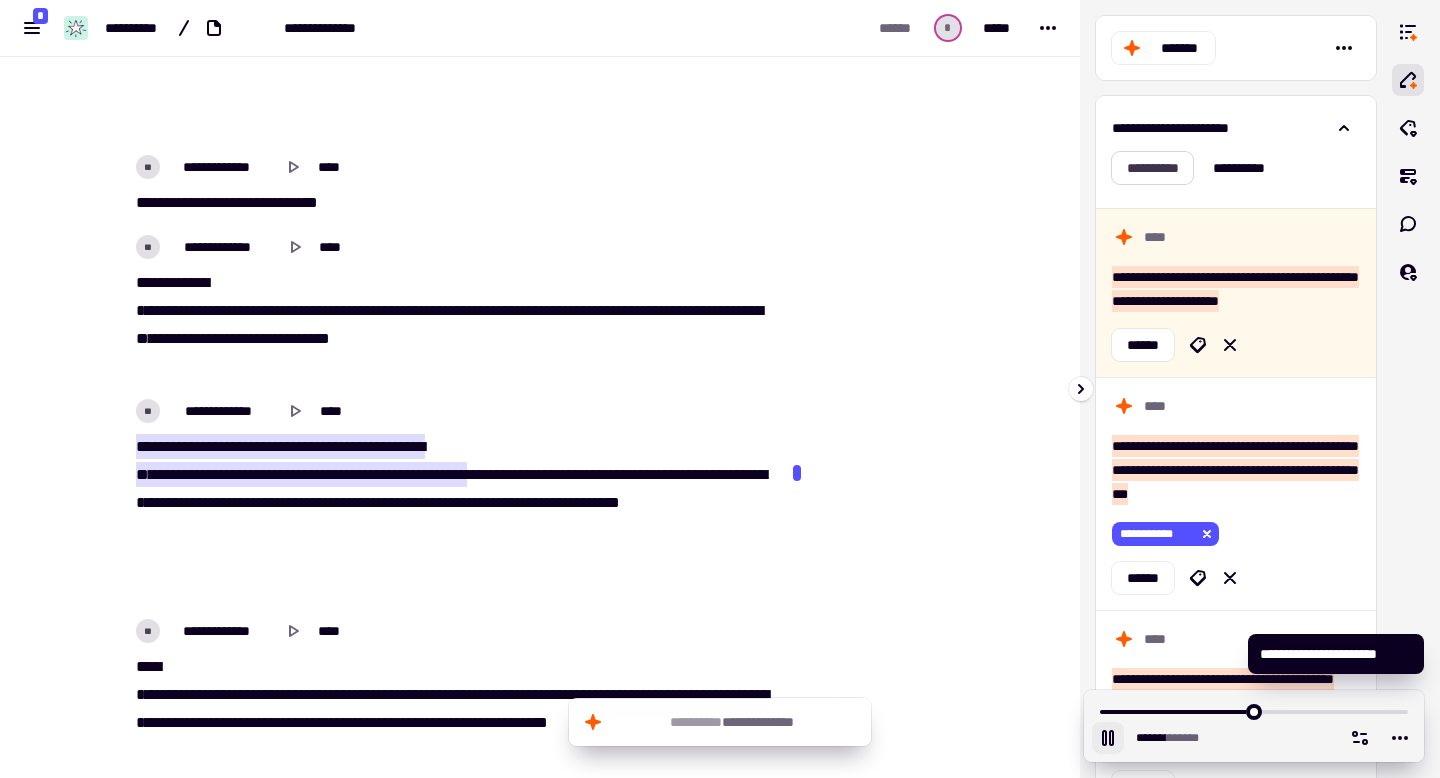 scroll, scrollTop: 663, scrollLeft: 0, axis: vertical 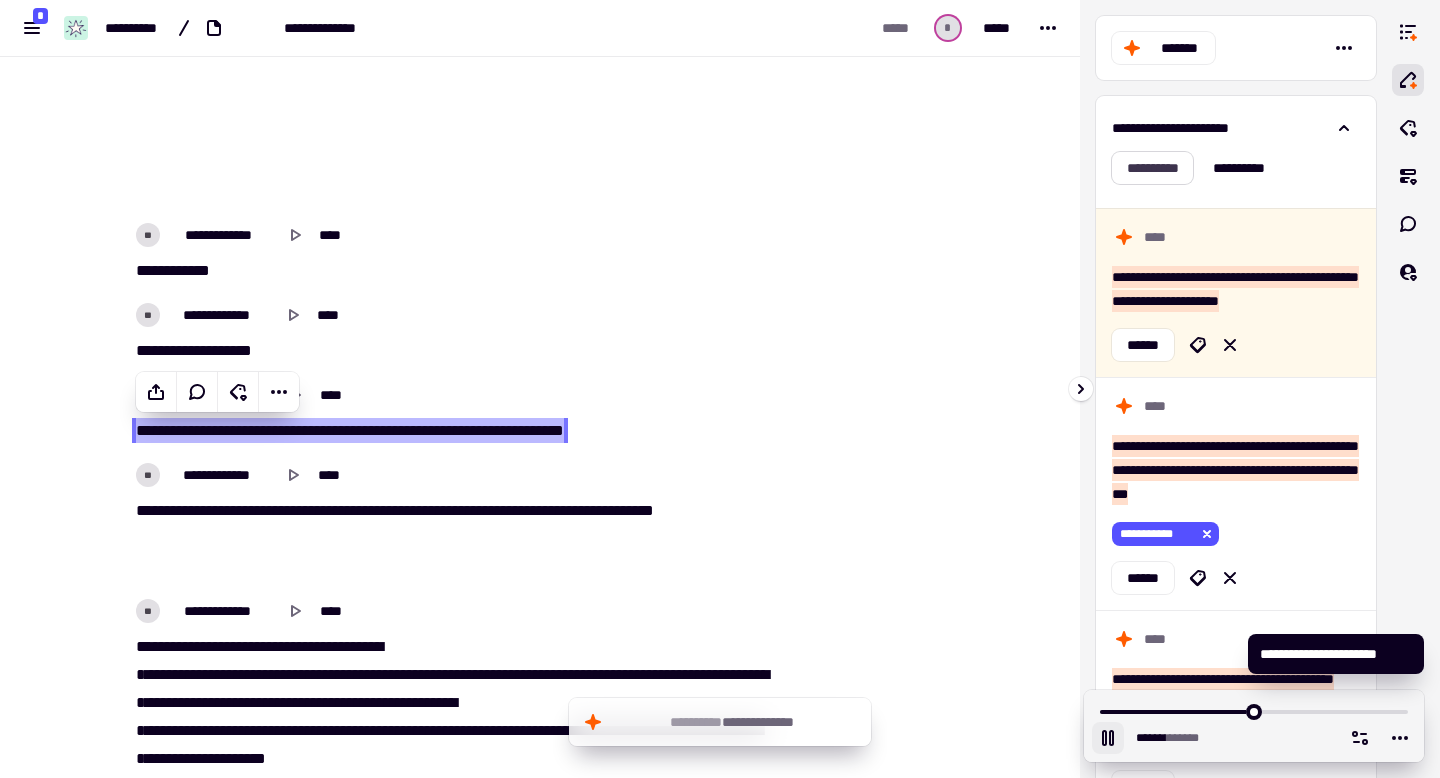 click on "**********" 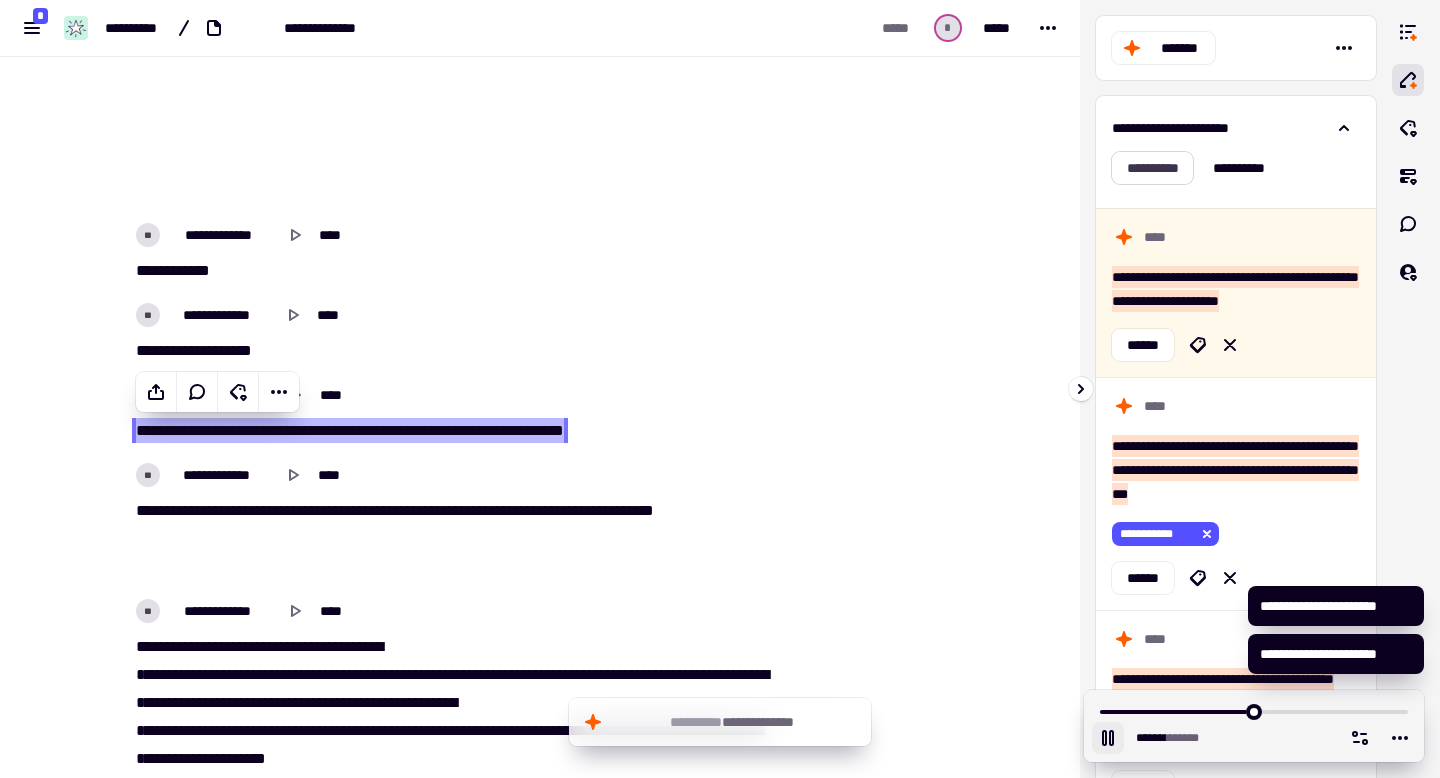 click on "**********" 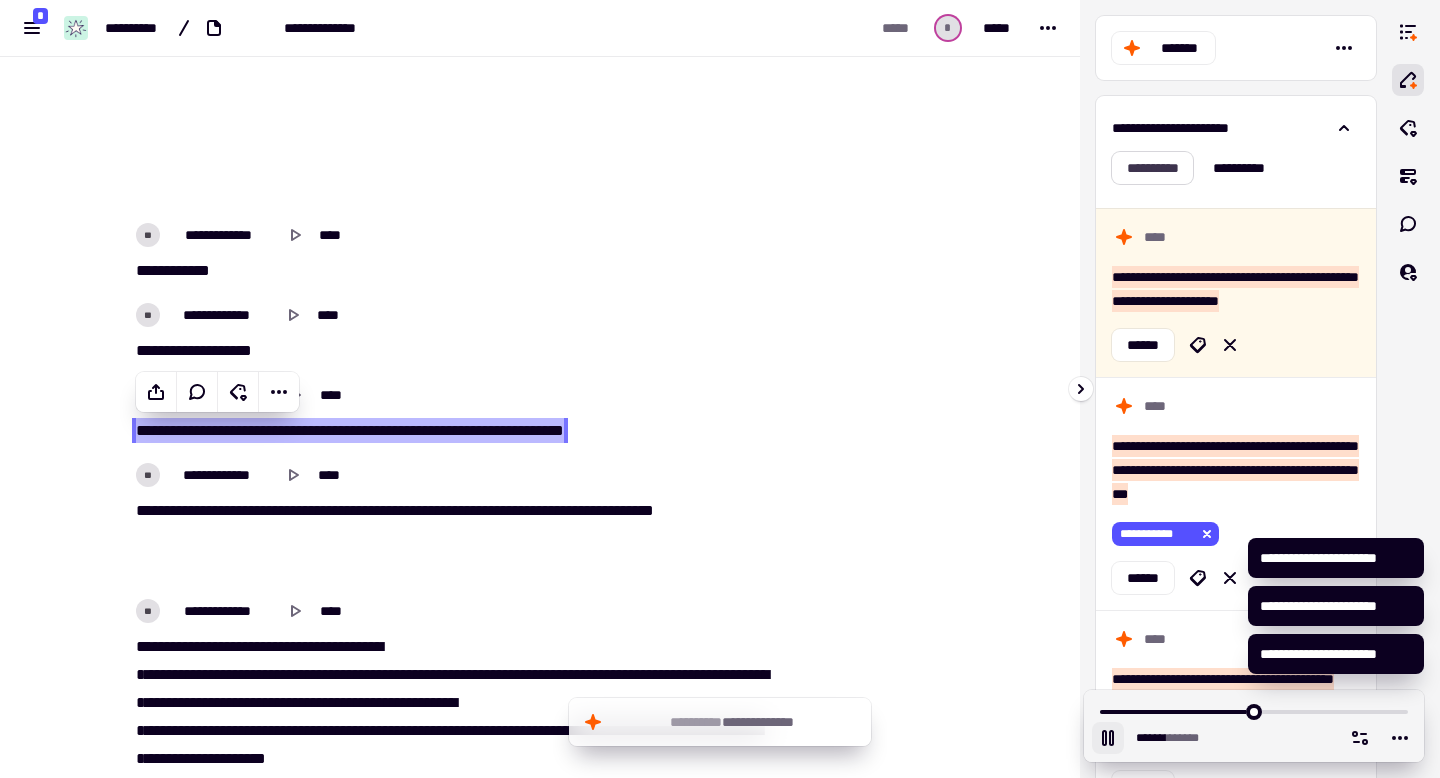 click on "**********" 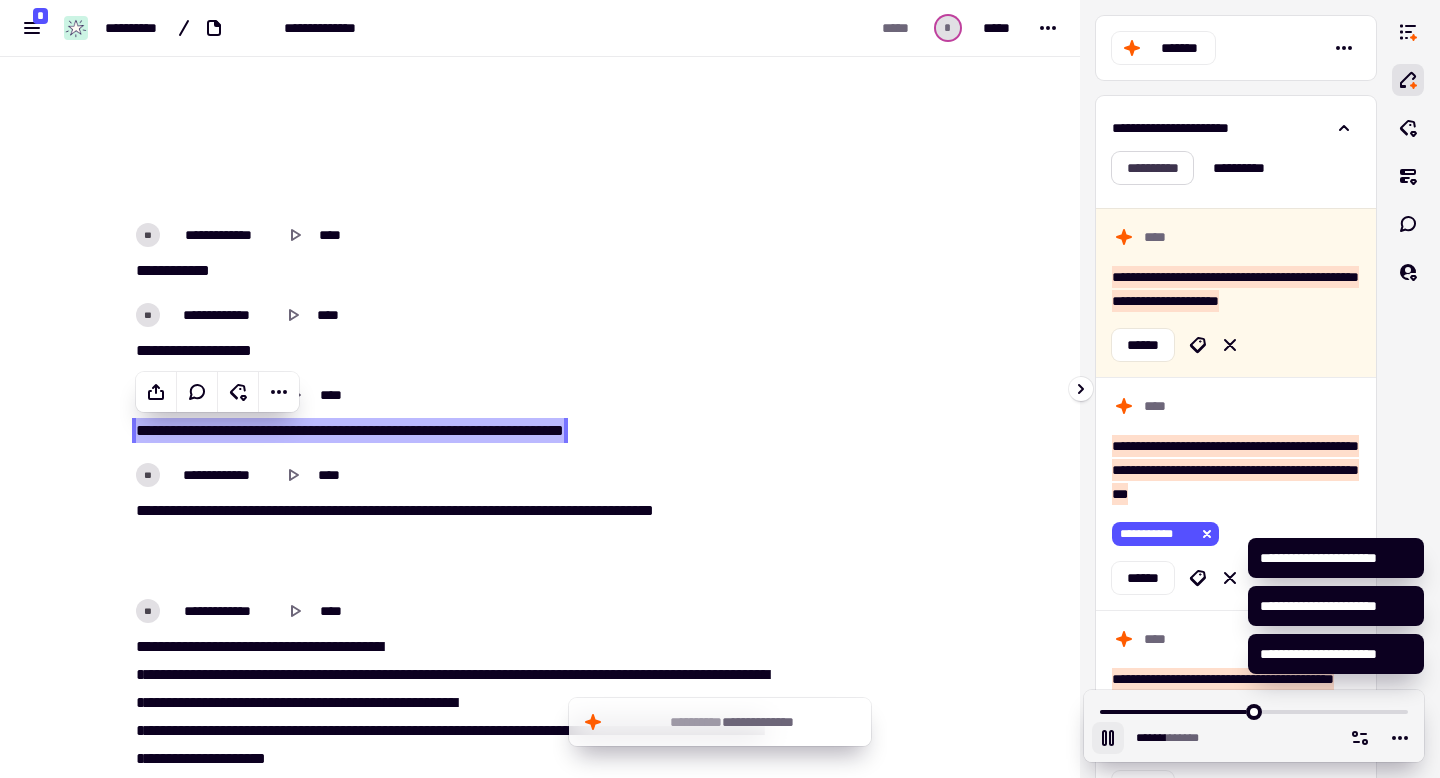 click on "**********" 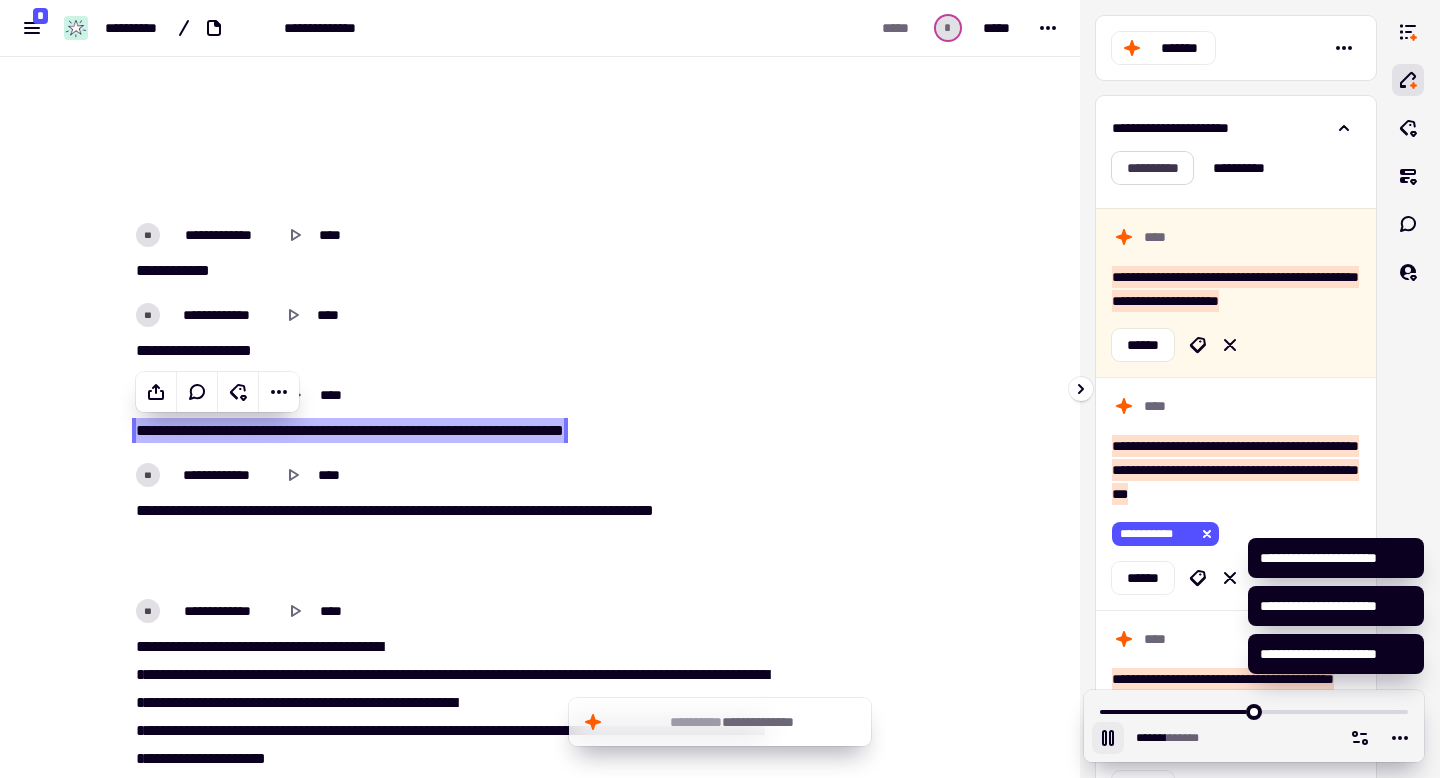 click on "**********" 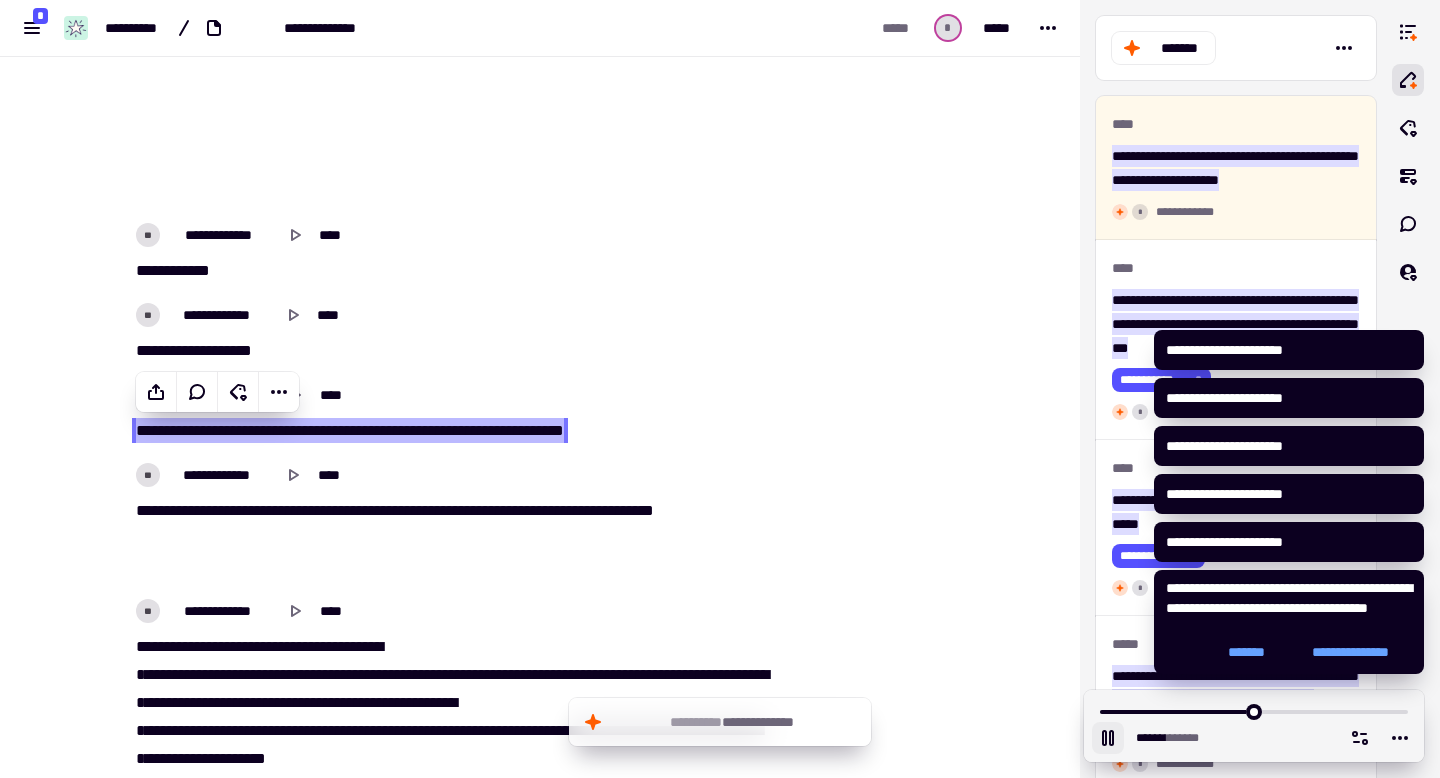 click on "[FIRST] [LAST]" at bounding box center [540, 389] 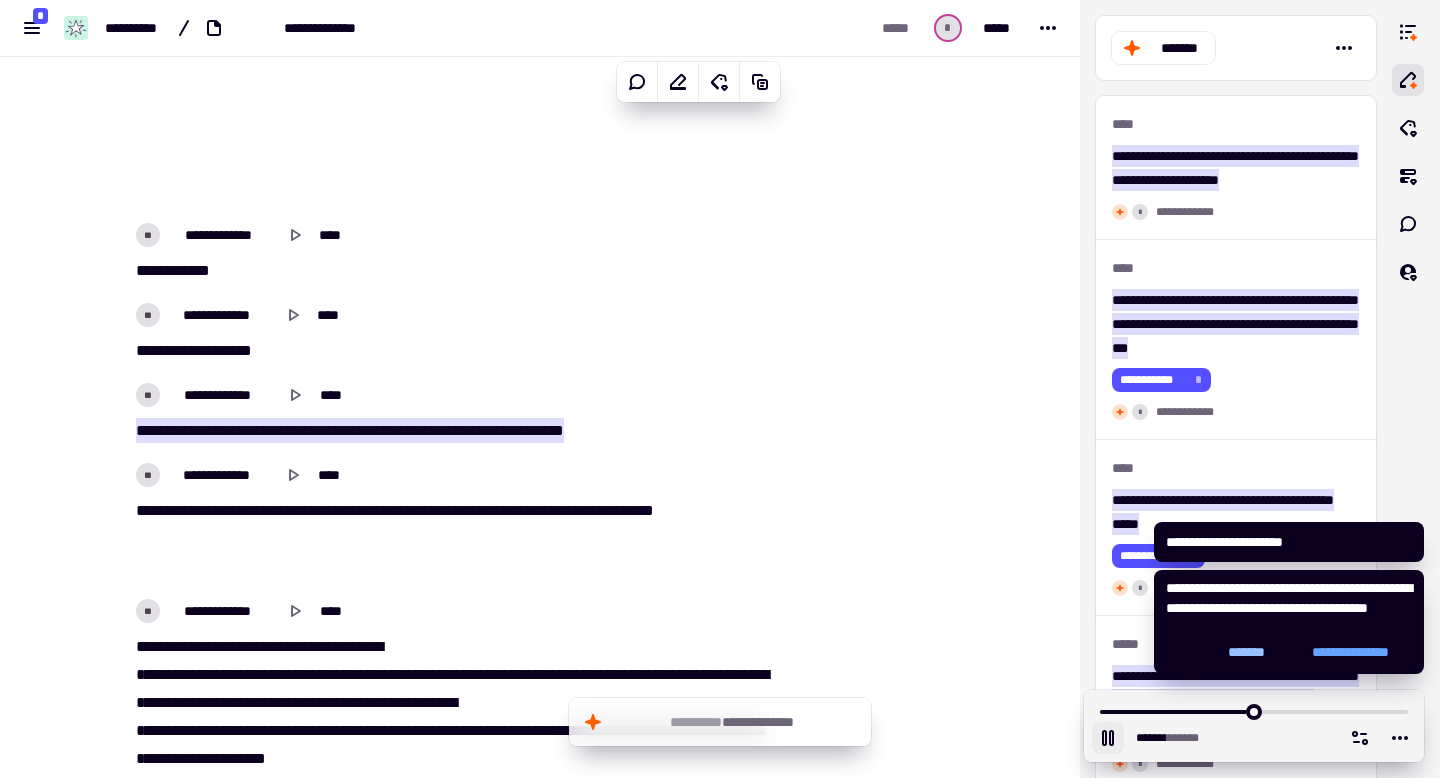 click on "*******" 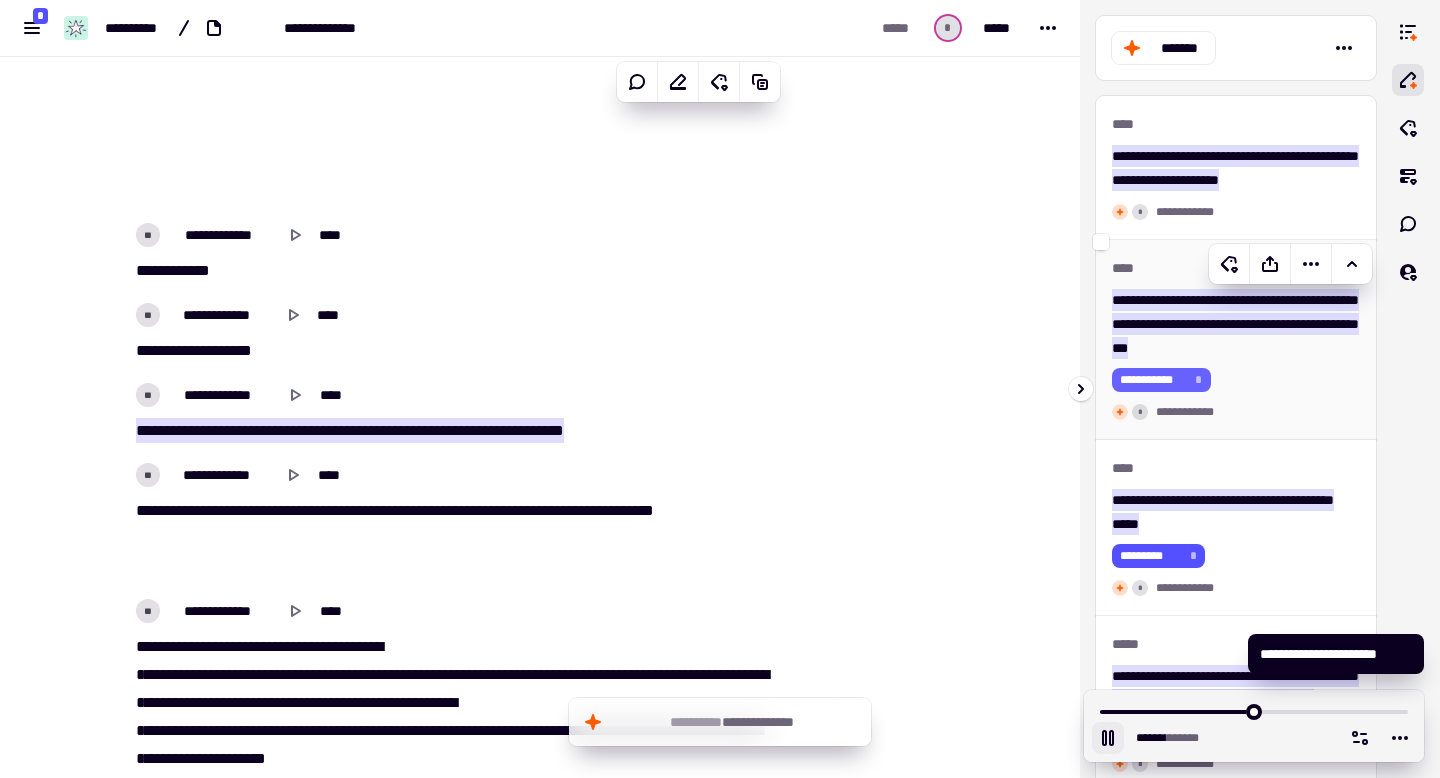 click on "**********" at bounding box center [1153, 380] 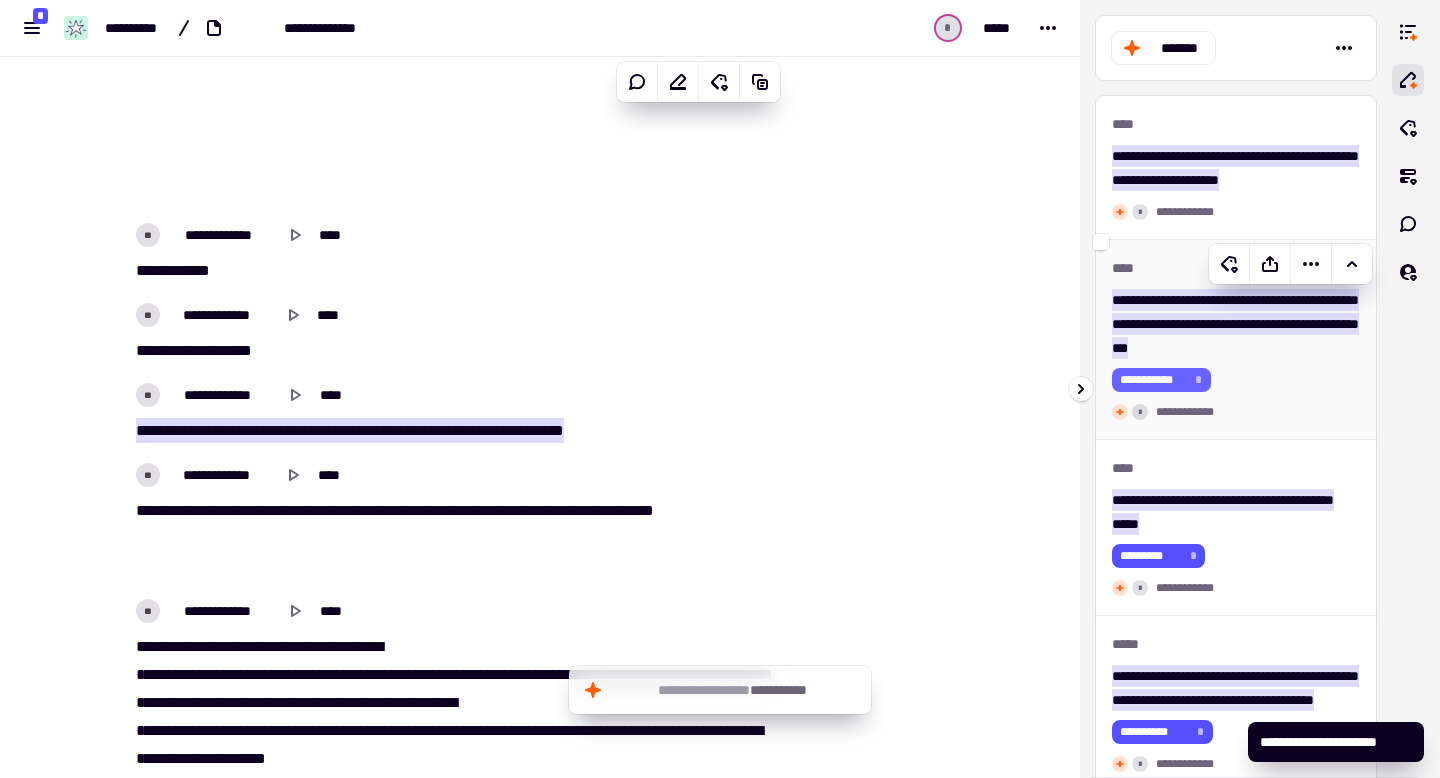 type on "*******" 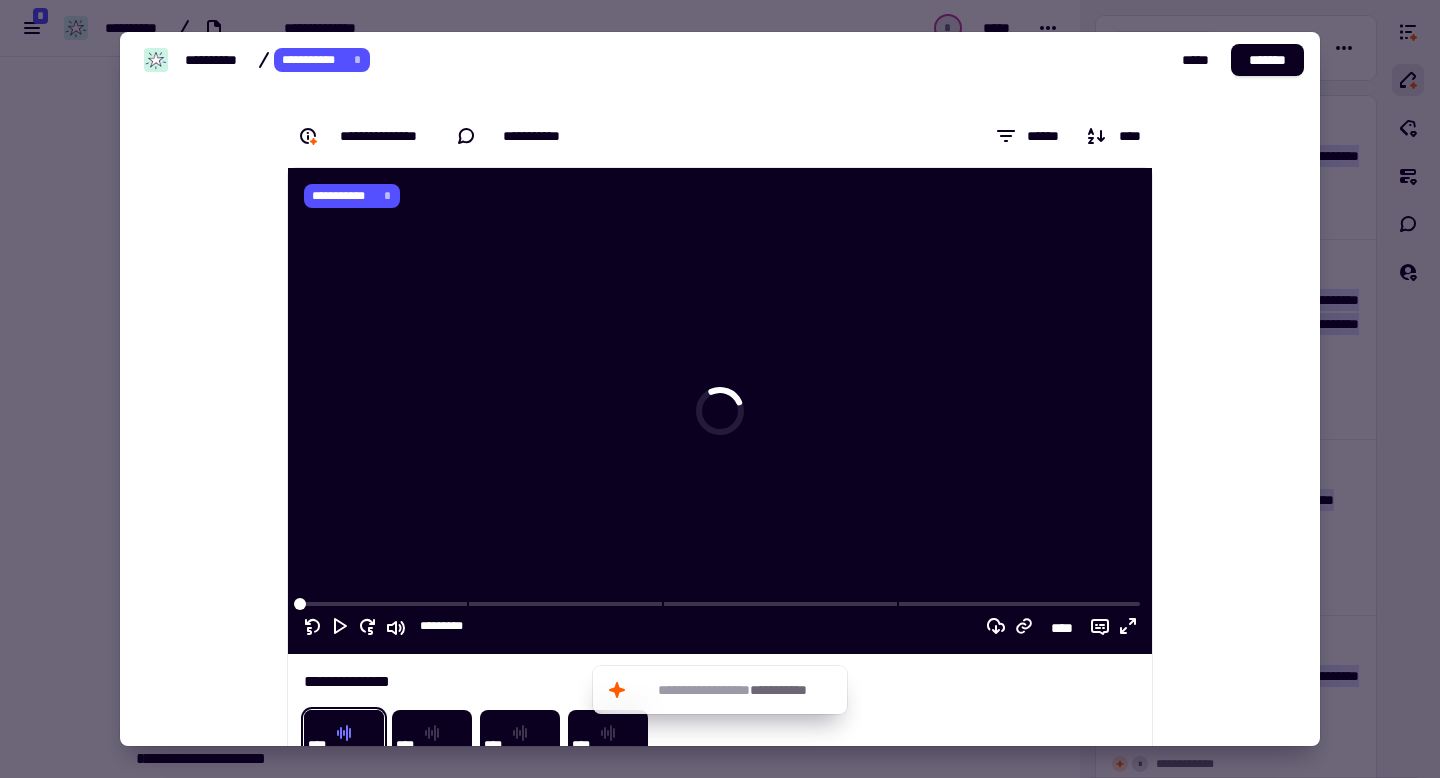 click at bounding box center [720, 389] 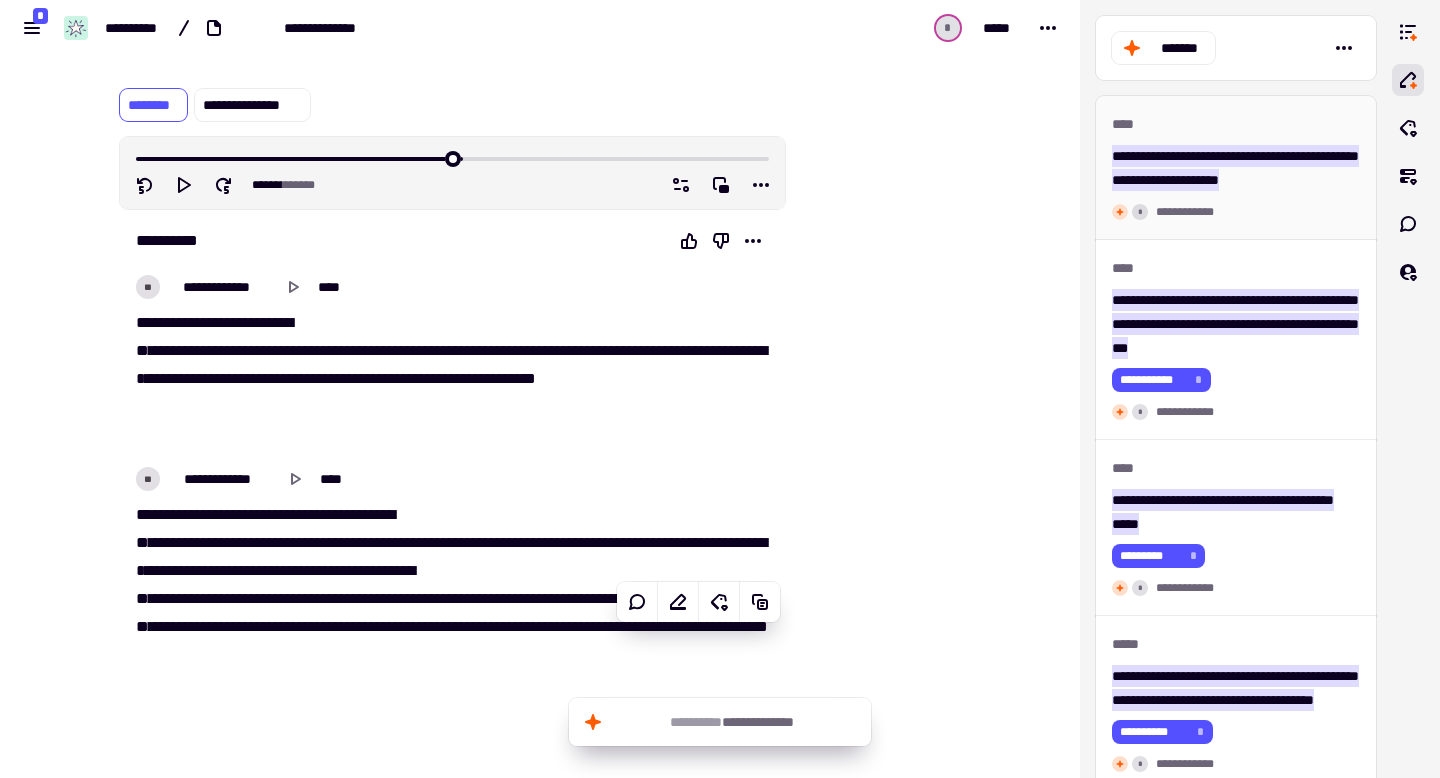 scroll, scrollTop: 0, scrollLeft: 0, axis: both 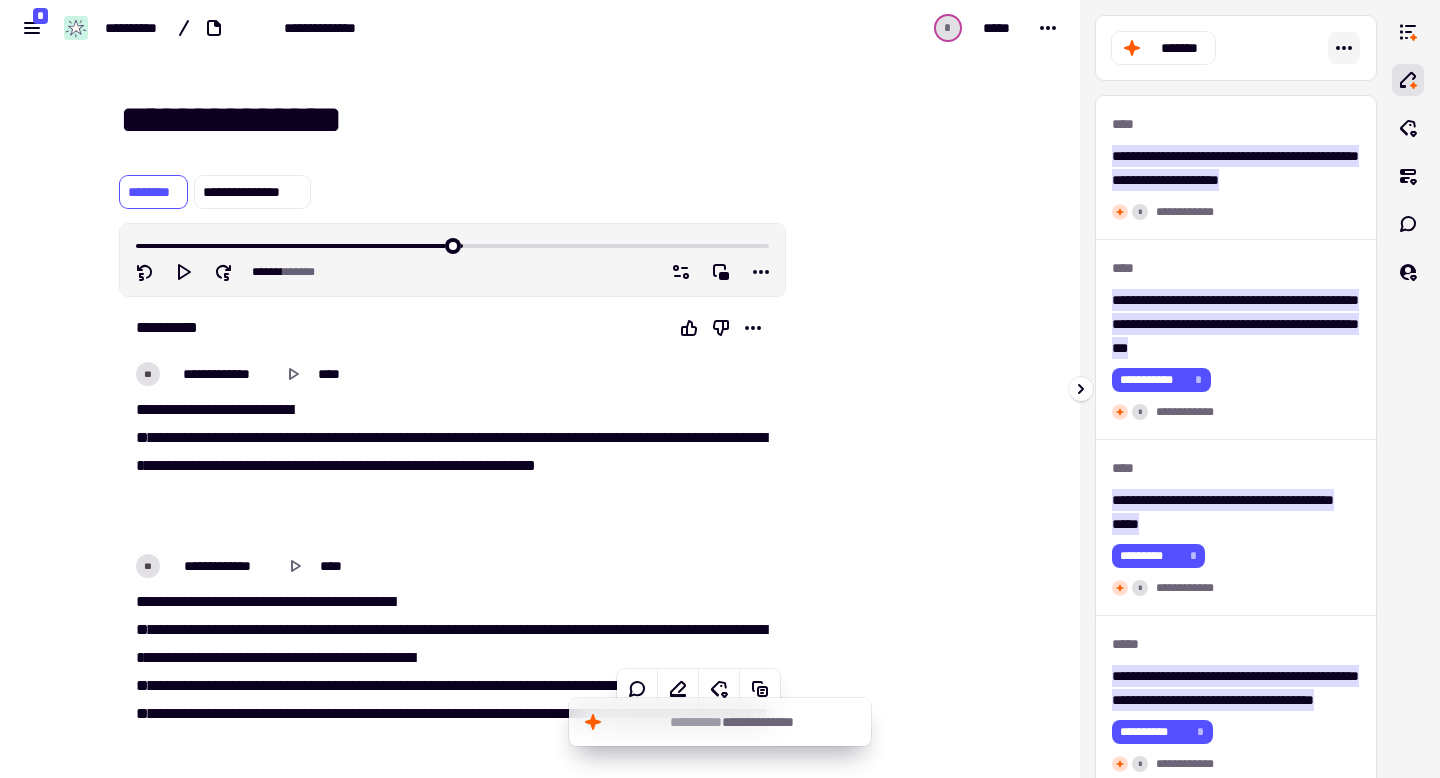 click 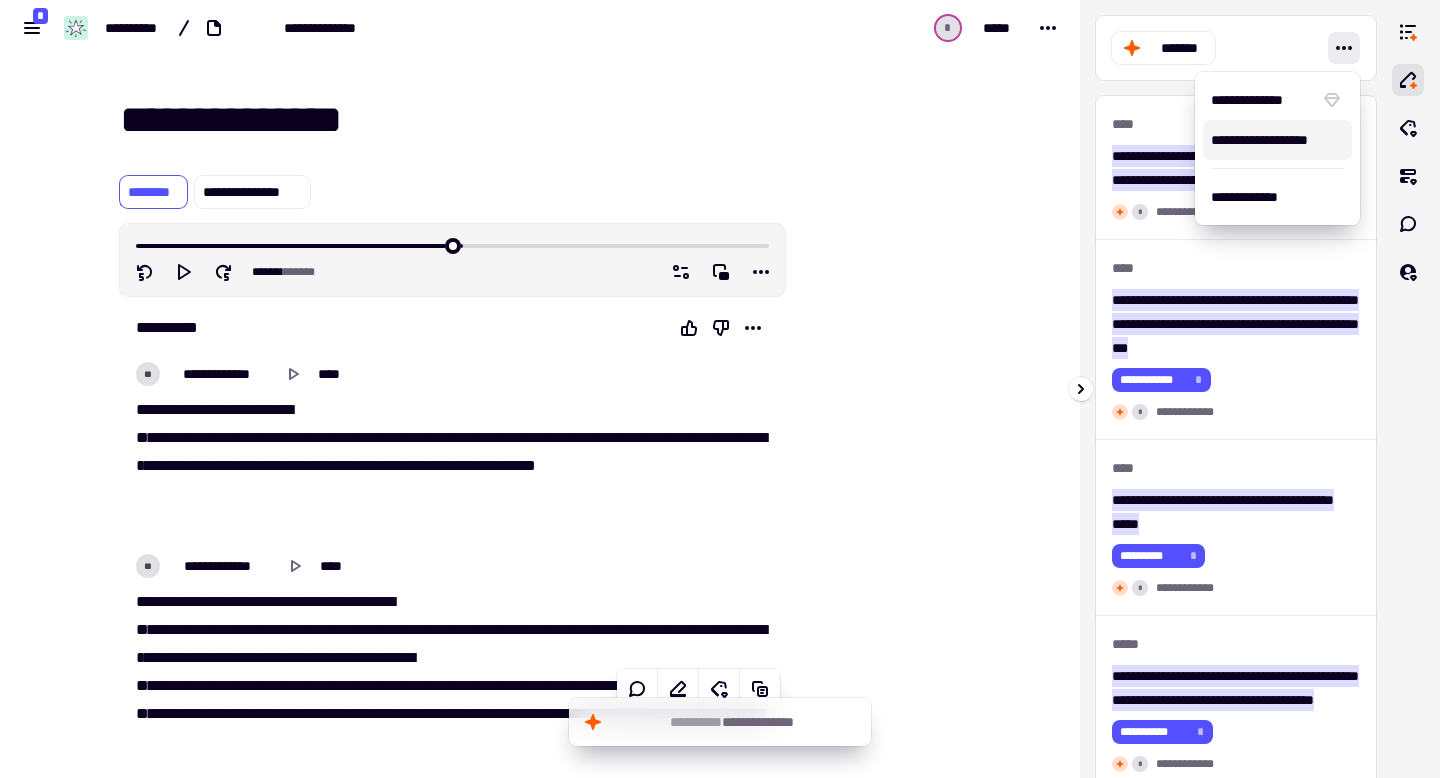 click on "**********" at bounding box center (1277, 140) 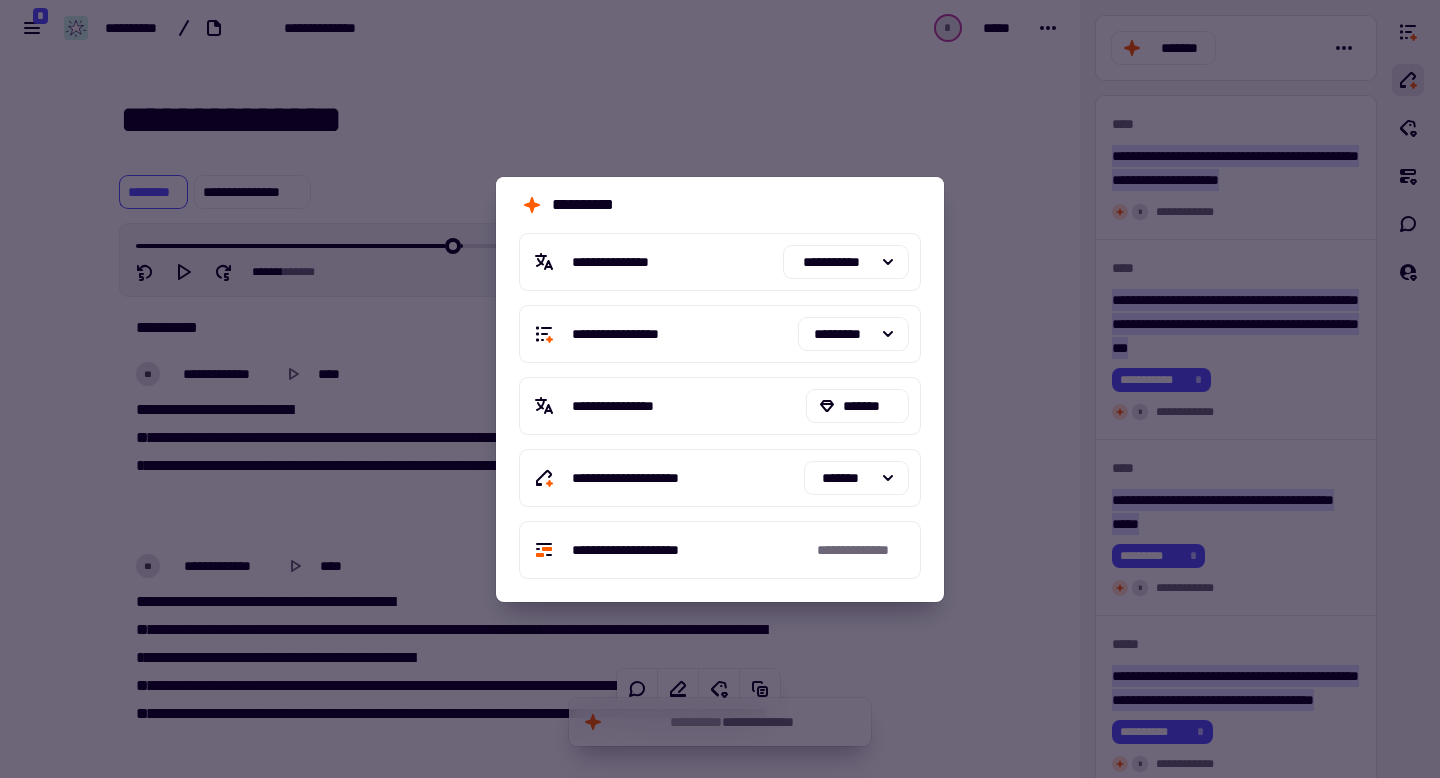 click at bounding box center (720, 389) 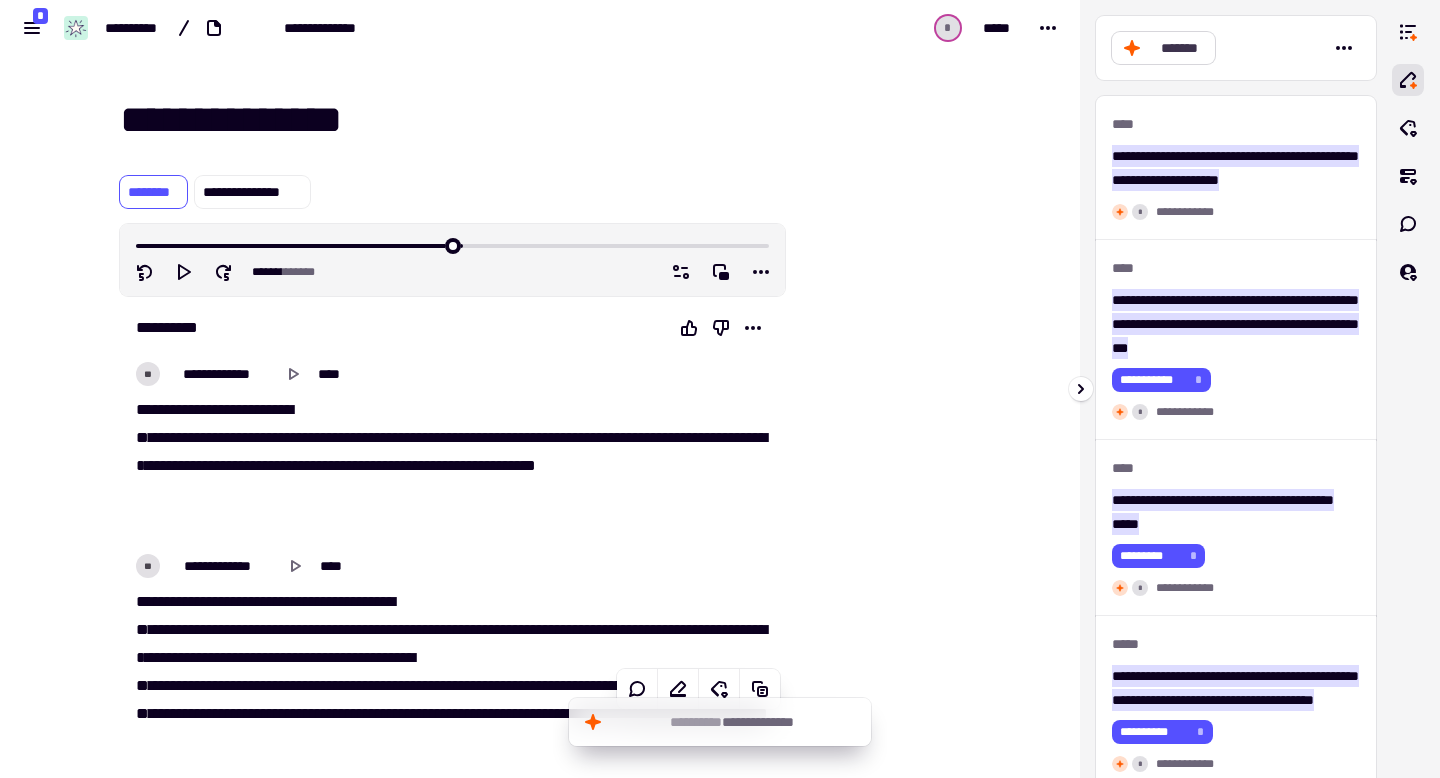 click on "*******" 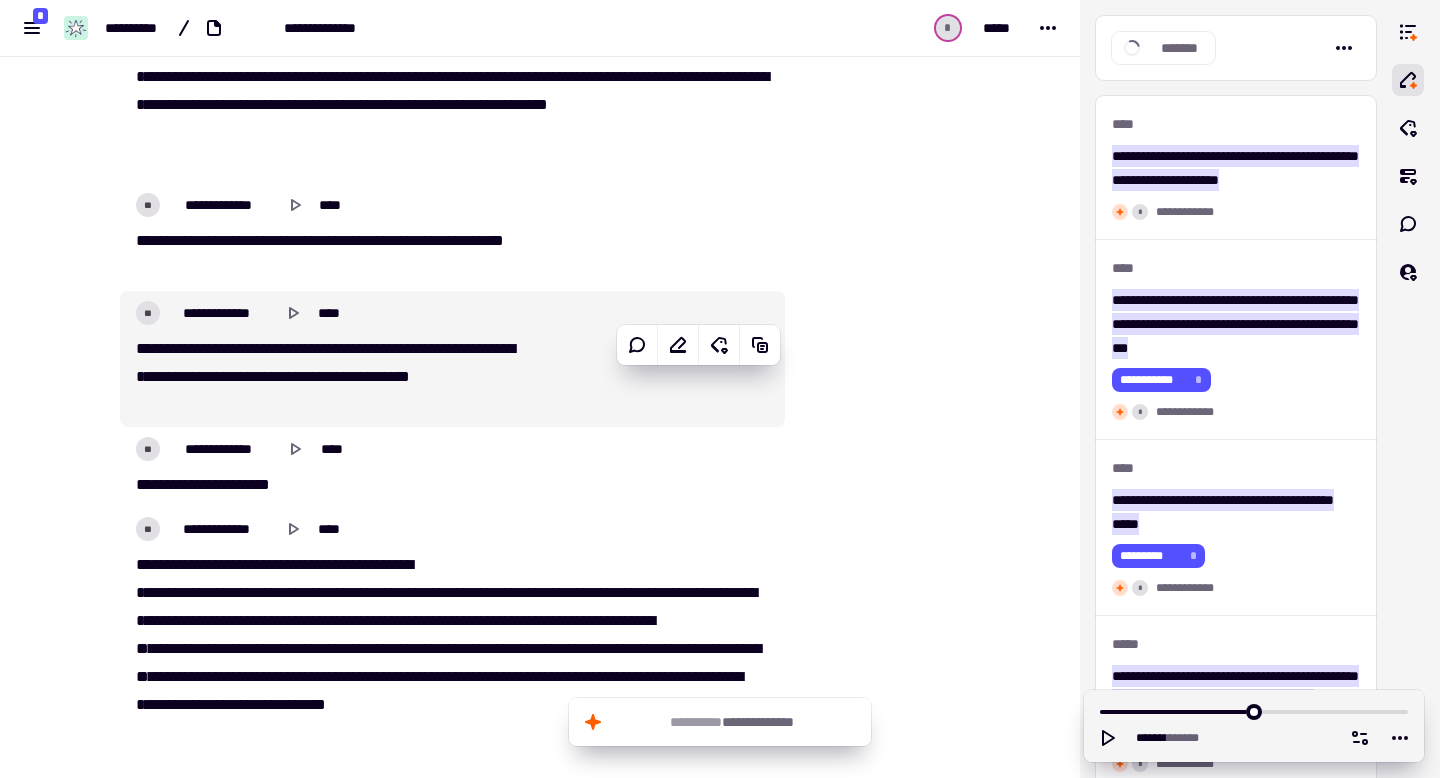scroll, scrollTop: 2099, scrollLeft: 0, axis: vertical 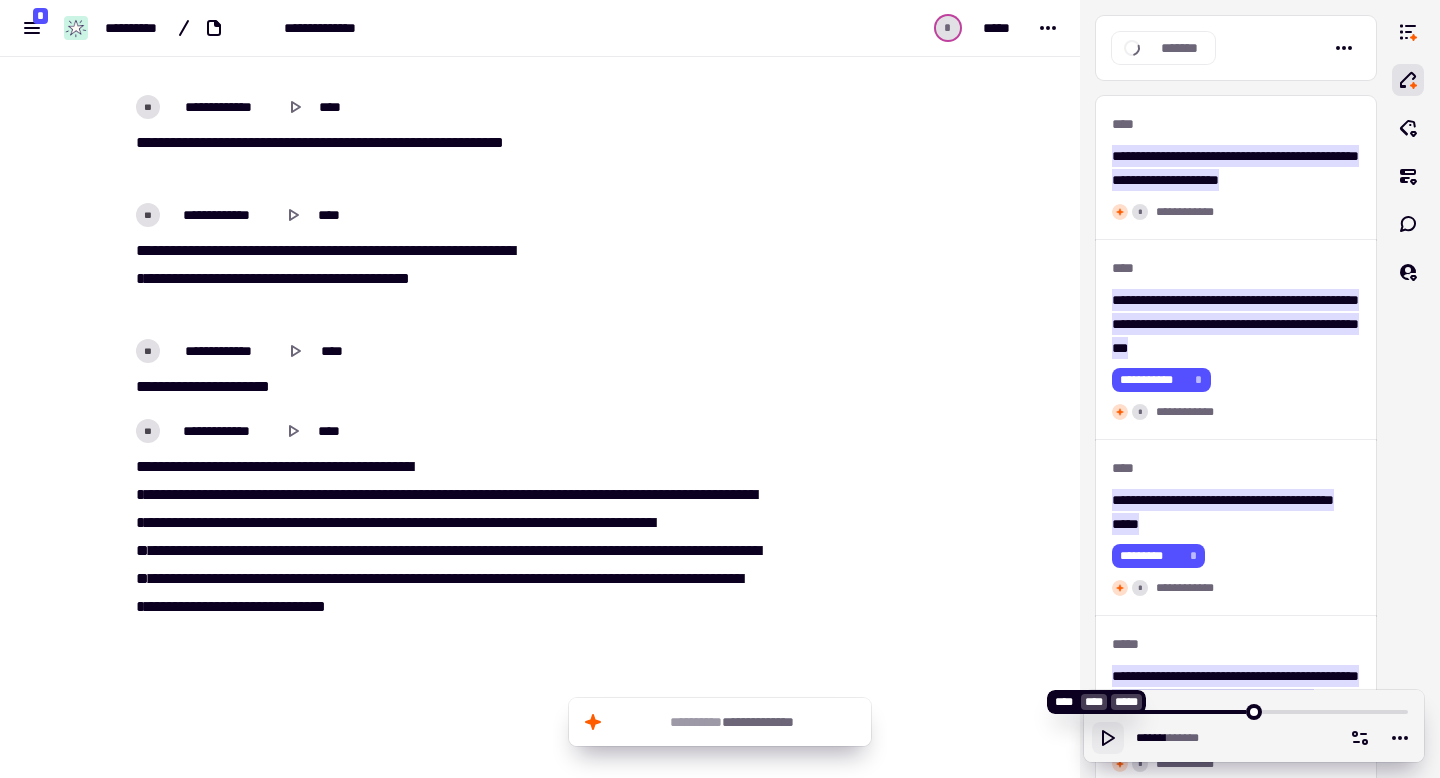 click 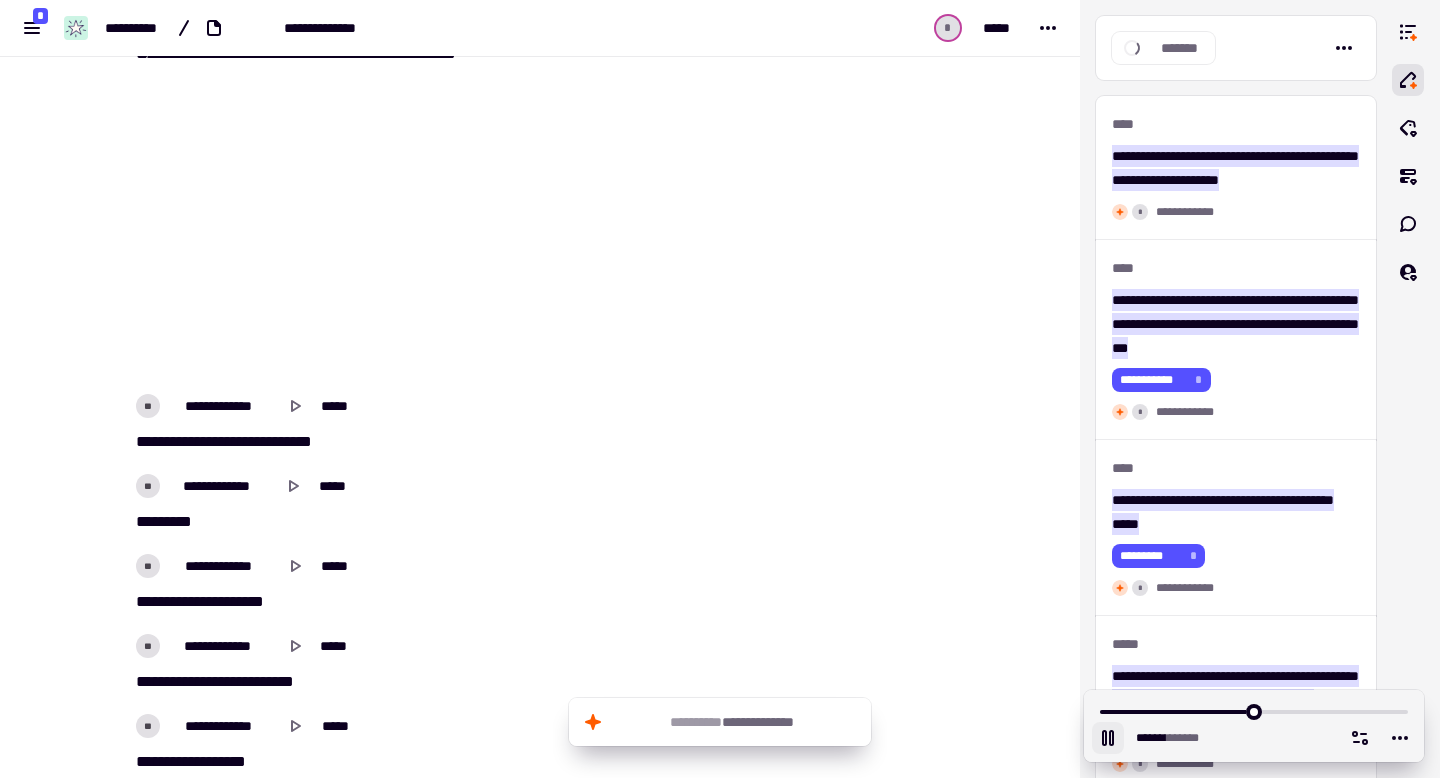 scroll, scrollTop: 4551, scrollLeft: 0, axis: vertical 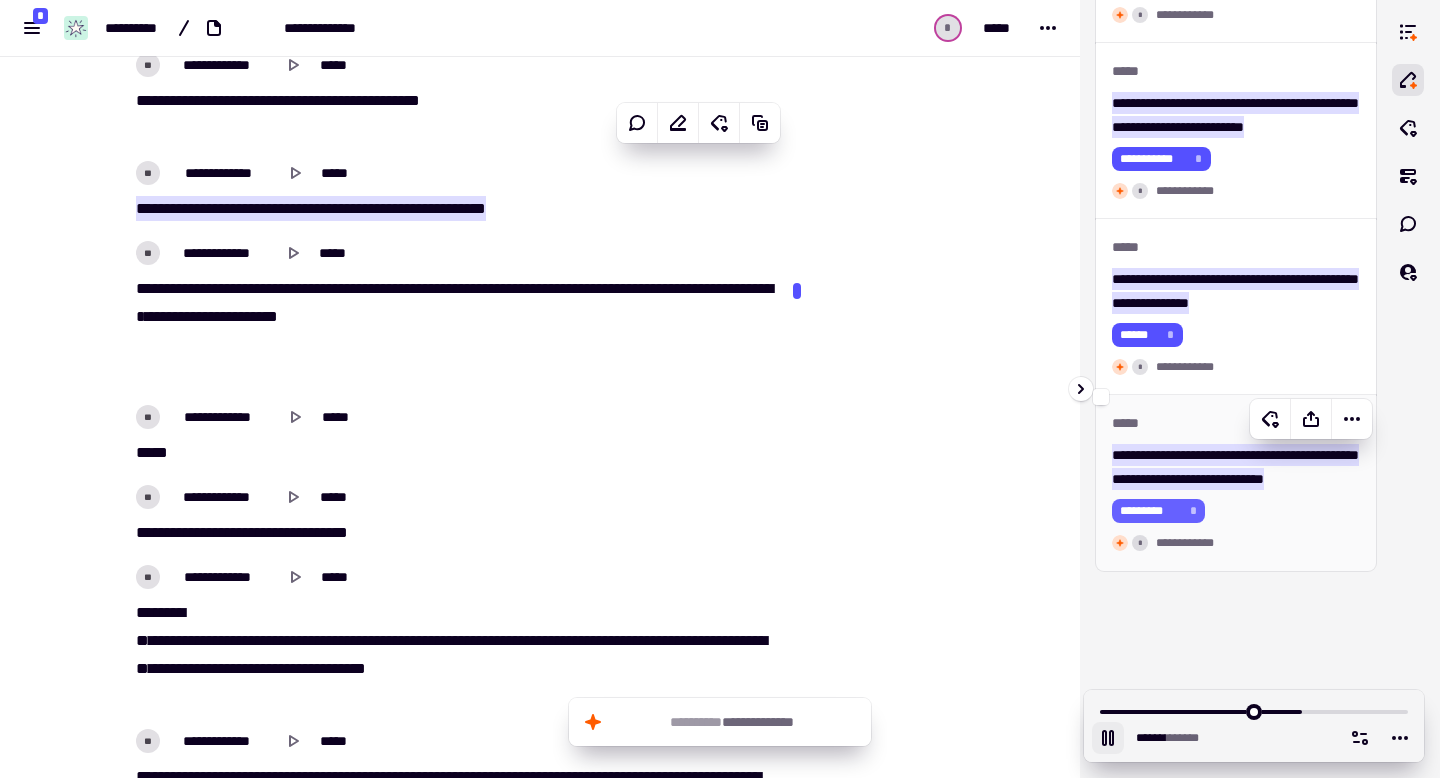 click on "*********" at bounding box center (1151, 511) 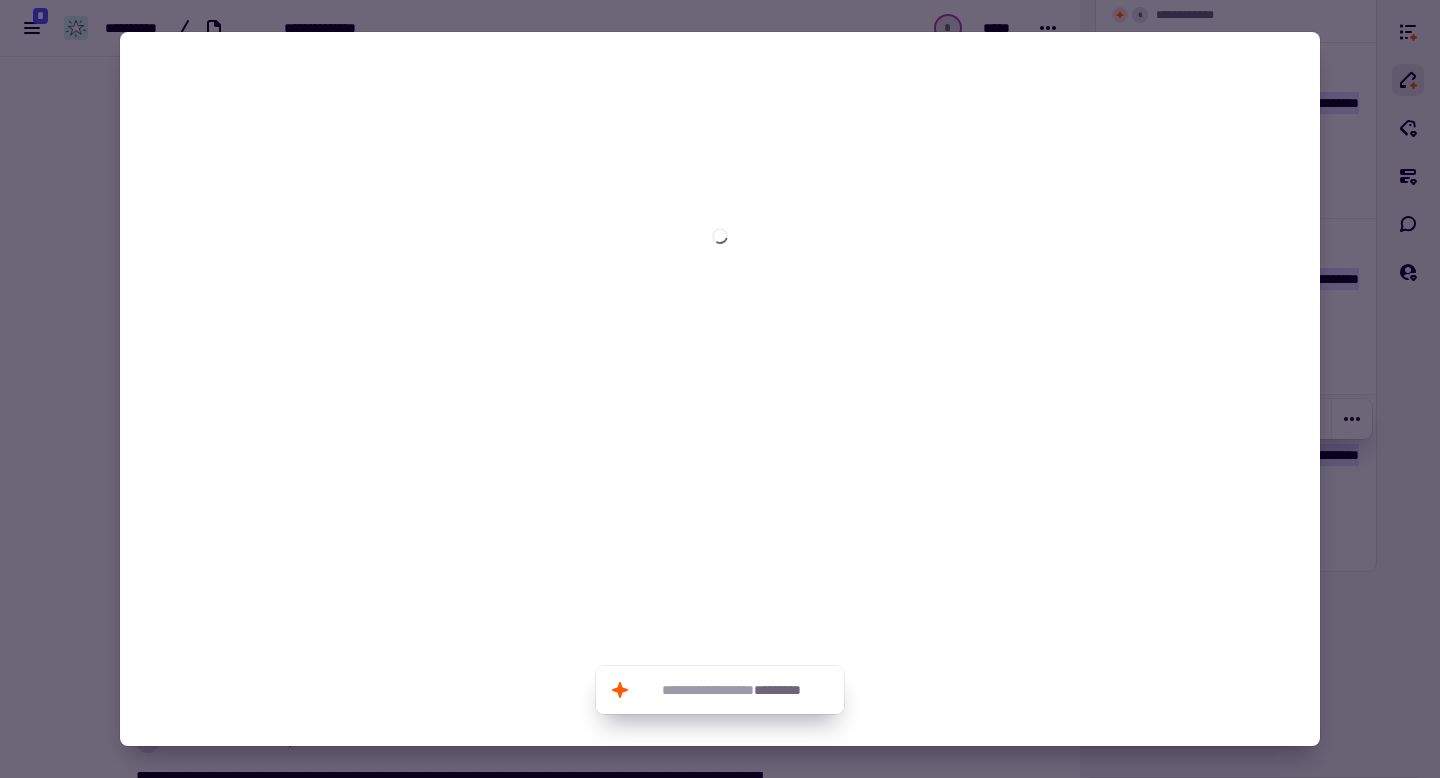 type on "******" 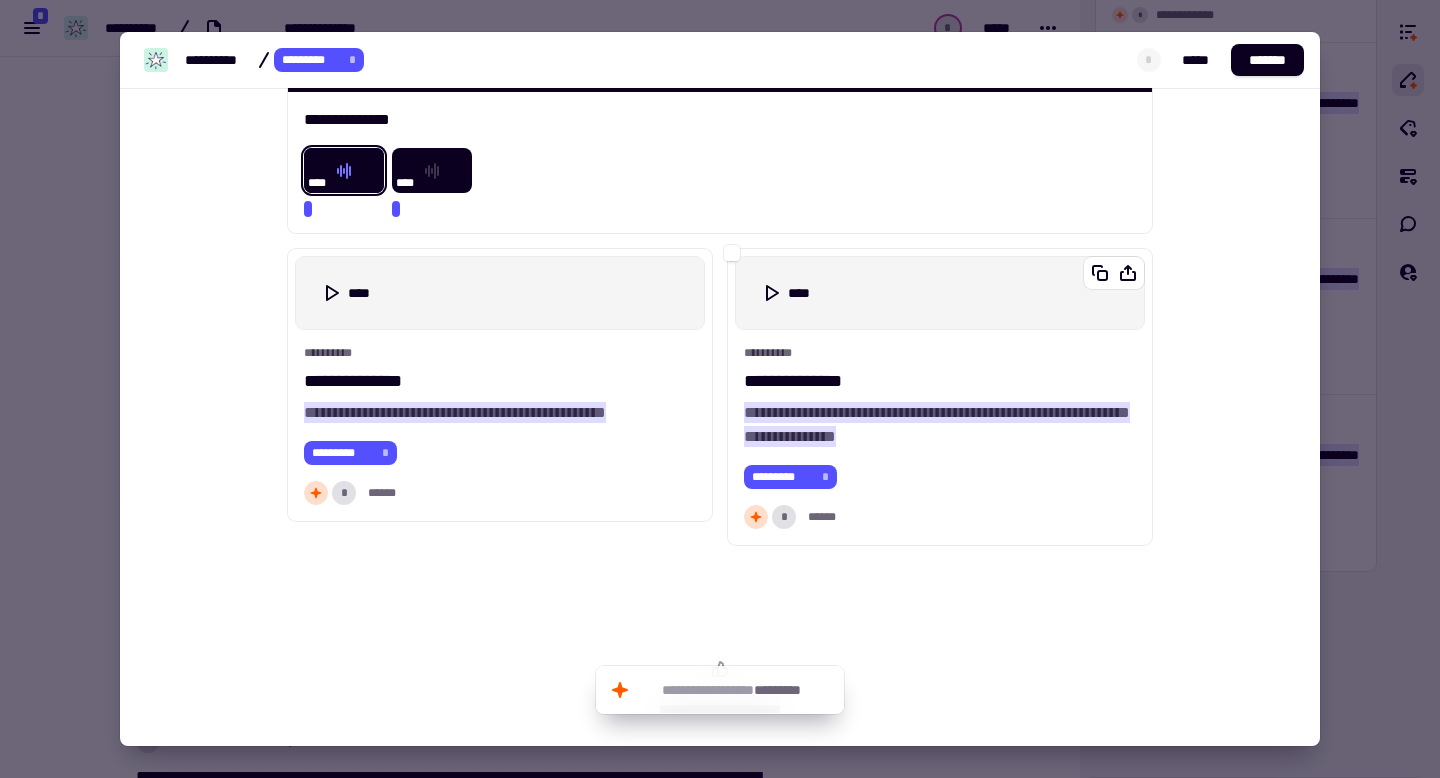 scroll, scrollTop: 556, scrollLeft: 0, axis: vertical 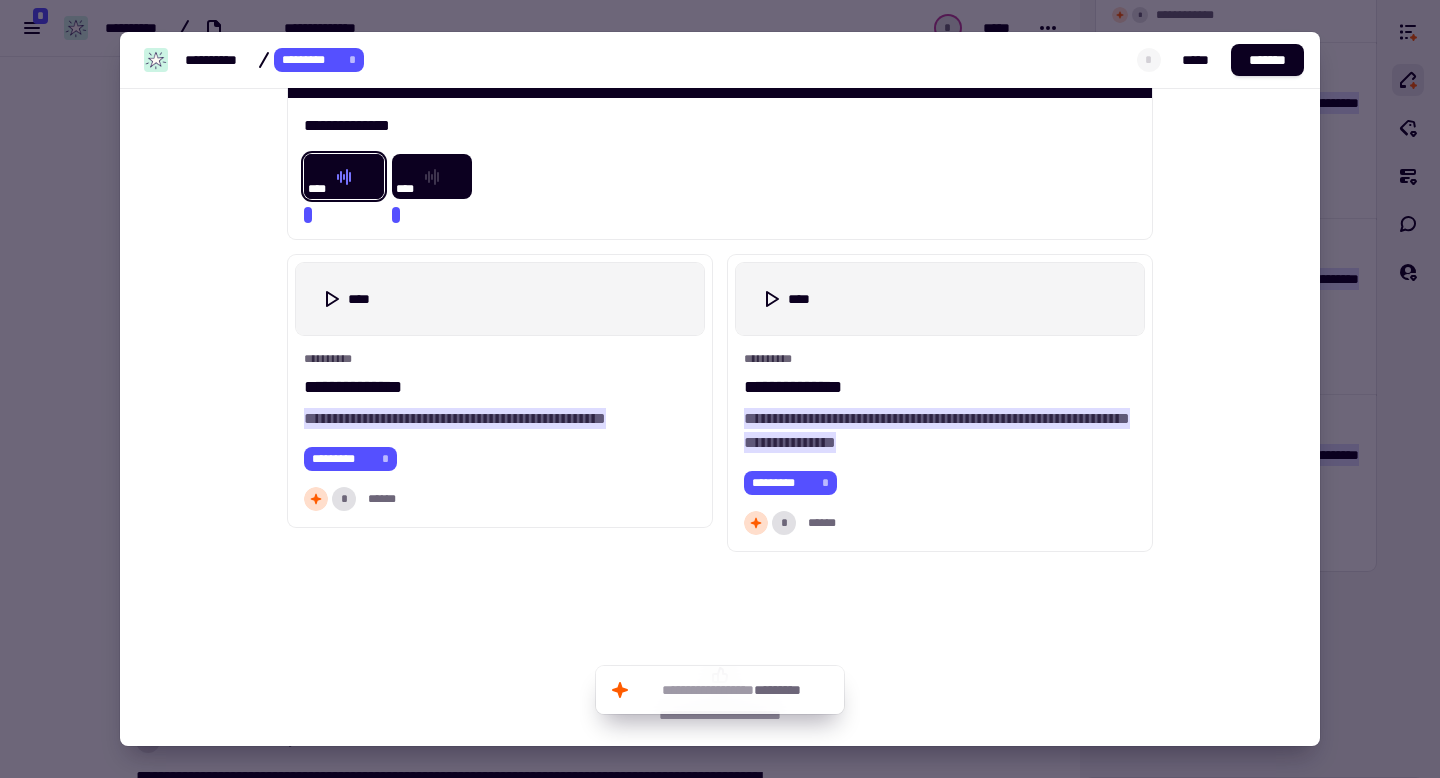 click at bounding box center (720, 389) 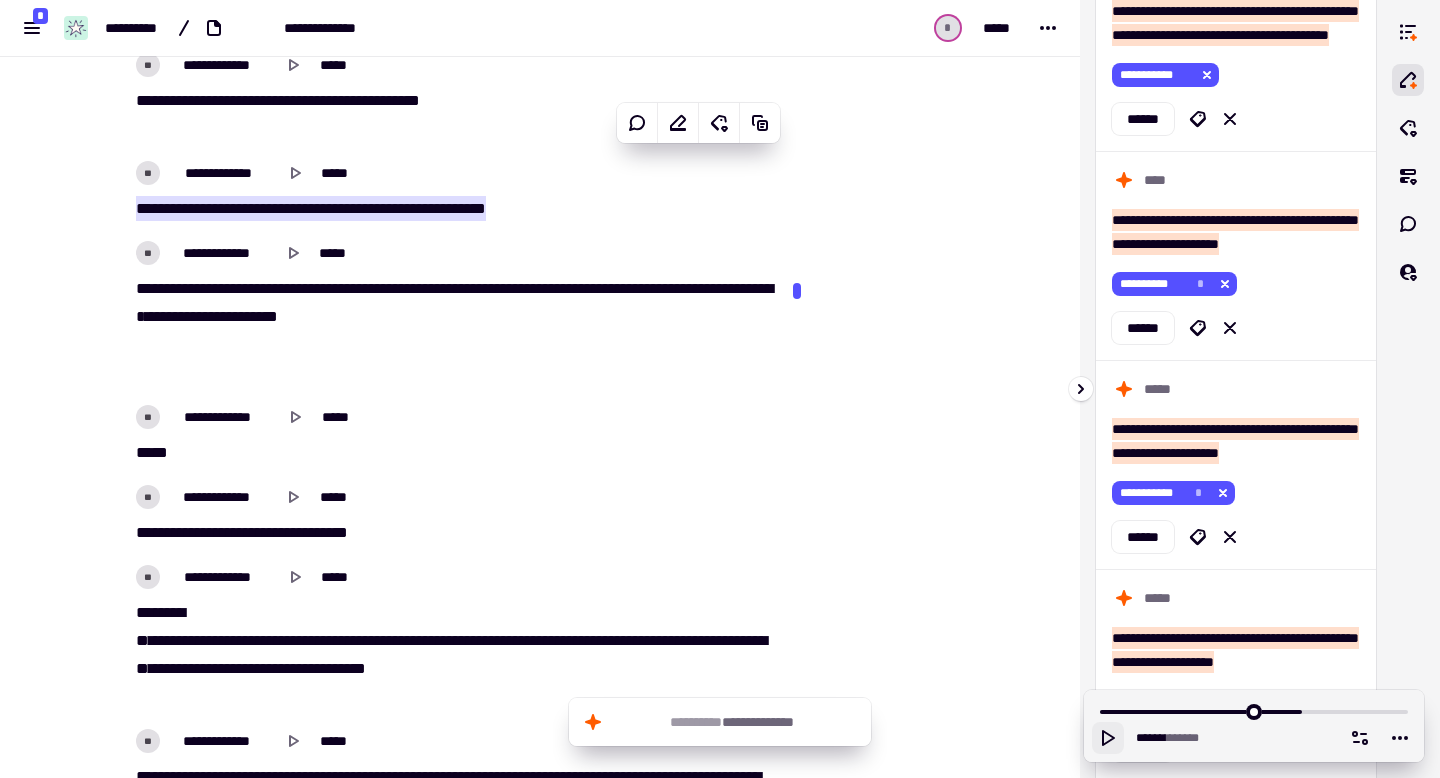 scroll, scrollTop: 0, scrollLeft: 0, axis: both 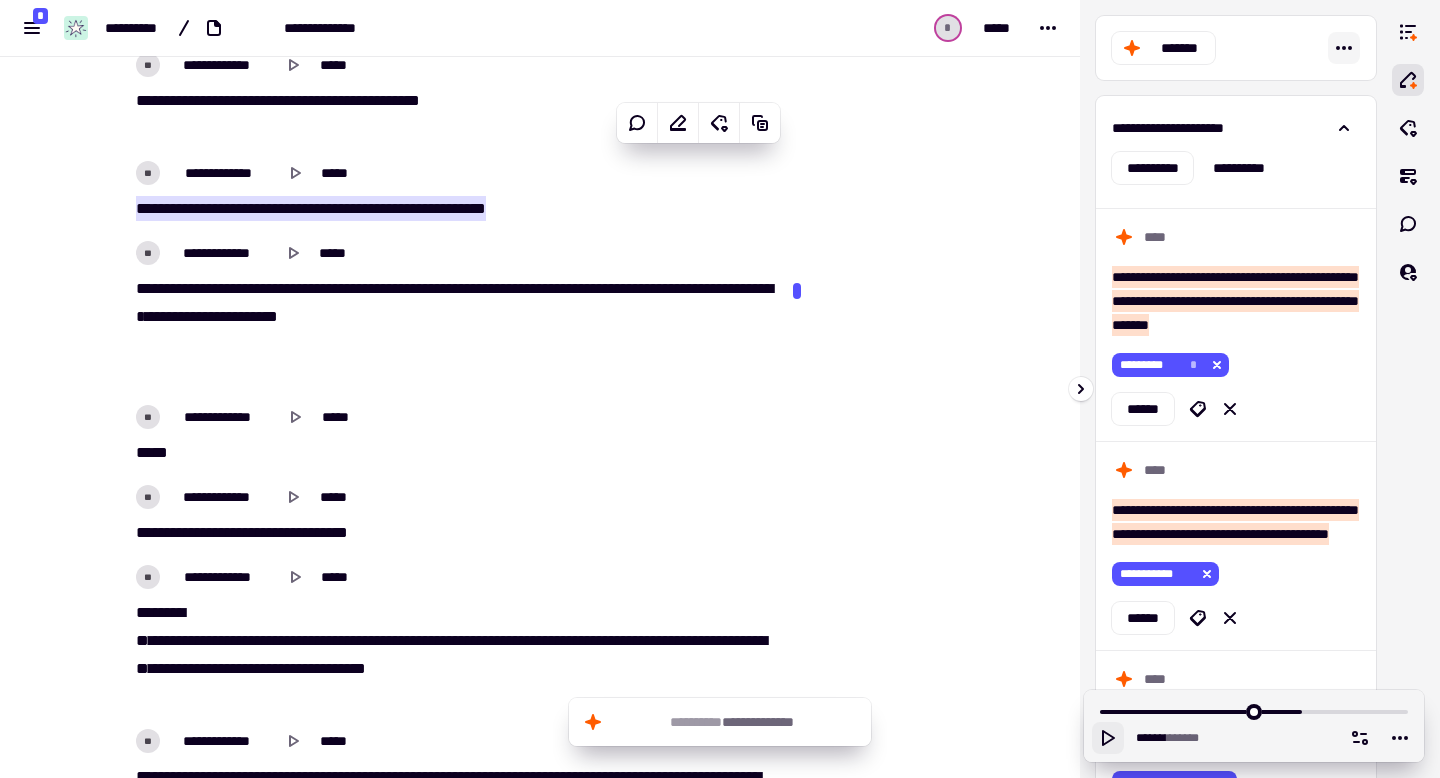 click 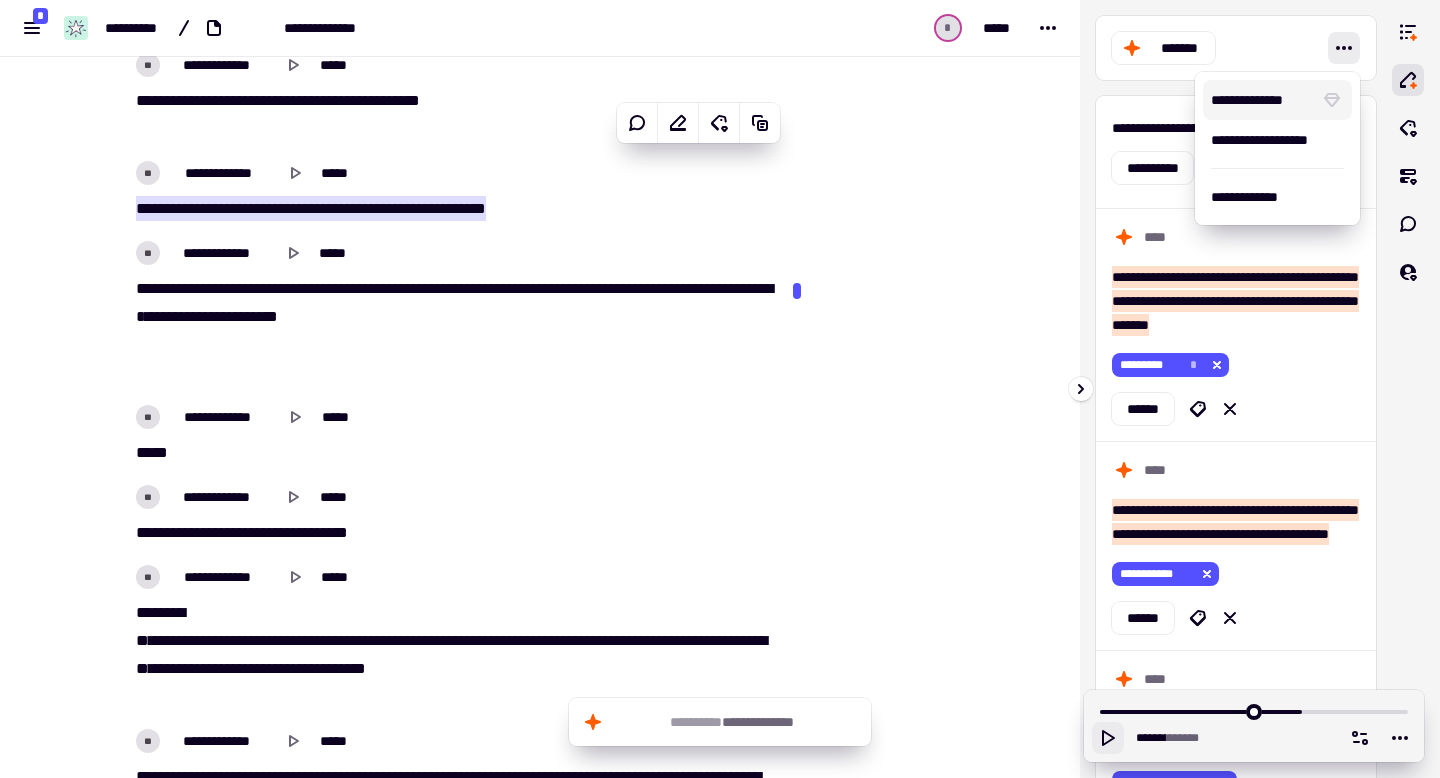 click on "[FIRST] [LAST]" at bounding box center [1236, 763] 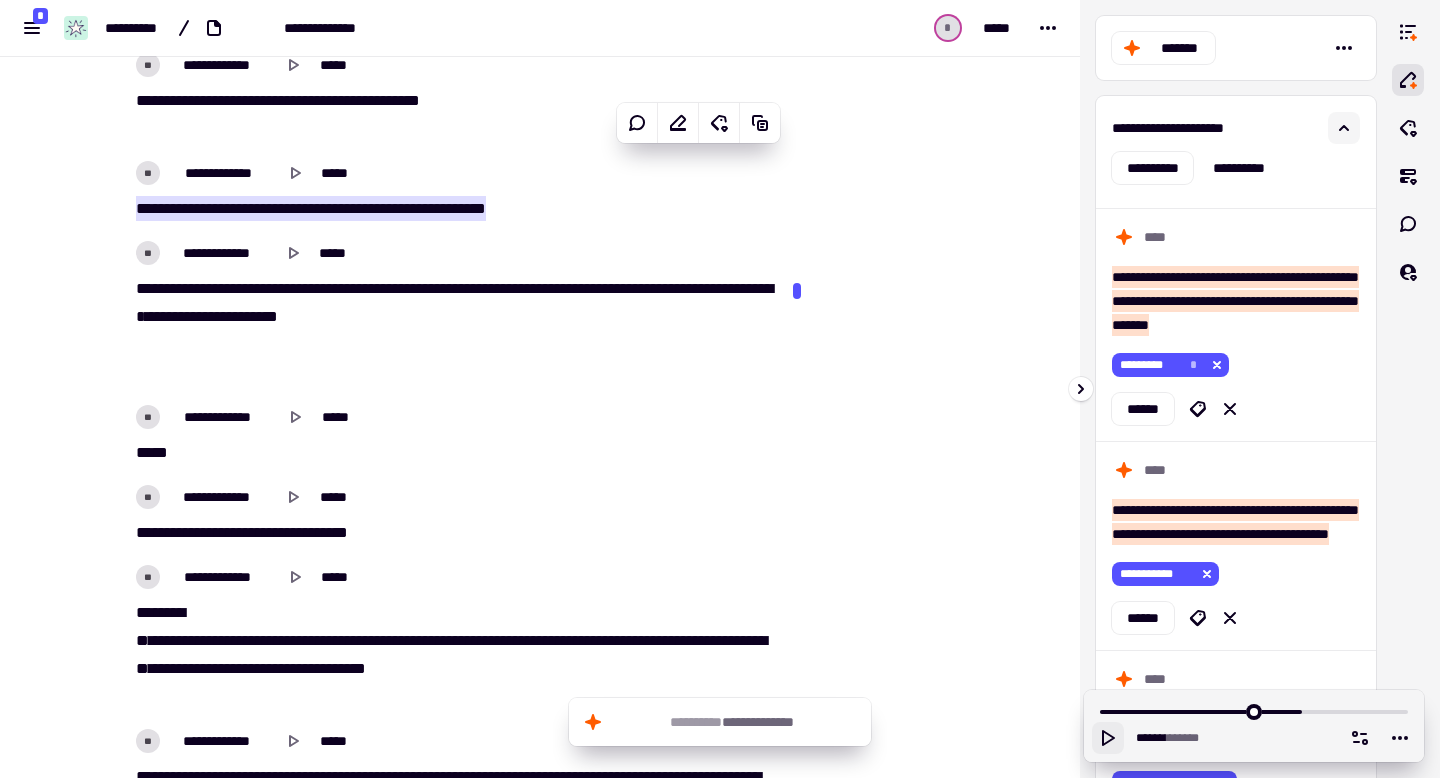 click 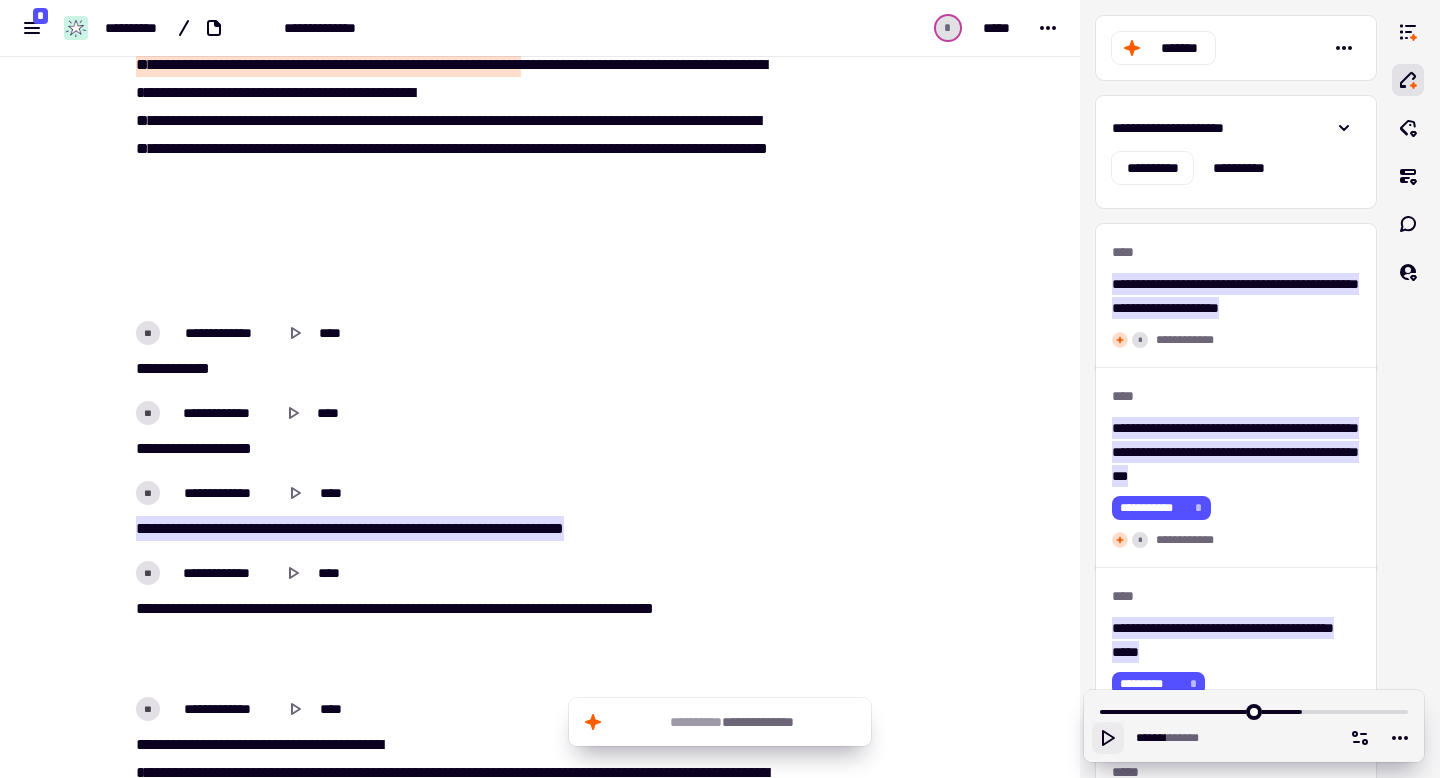scroll, scrollTop: 0, scrollLeft: 0, axis: both 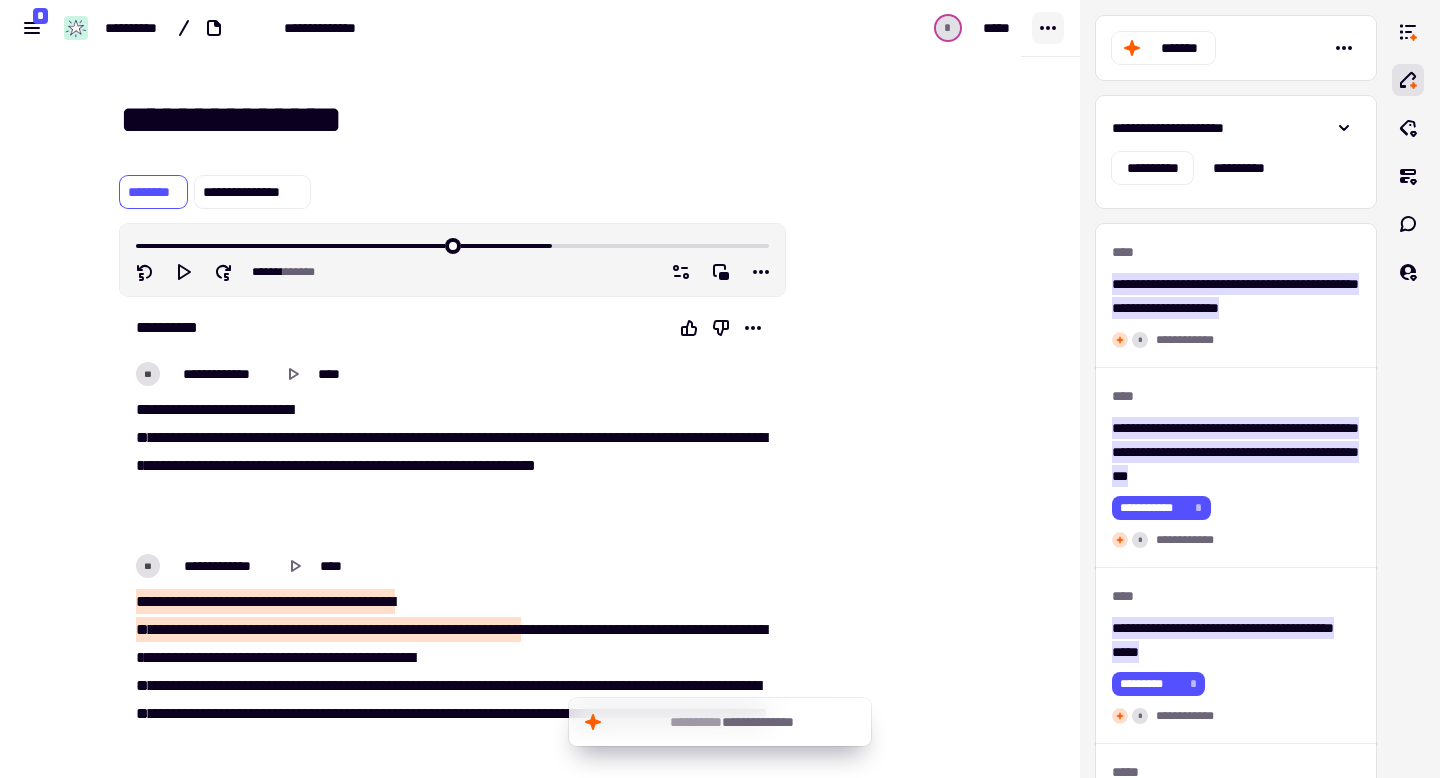 click 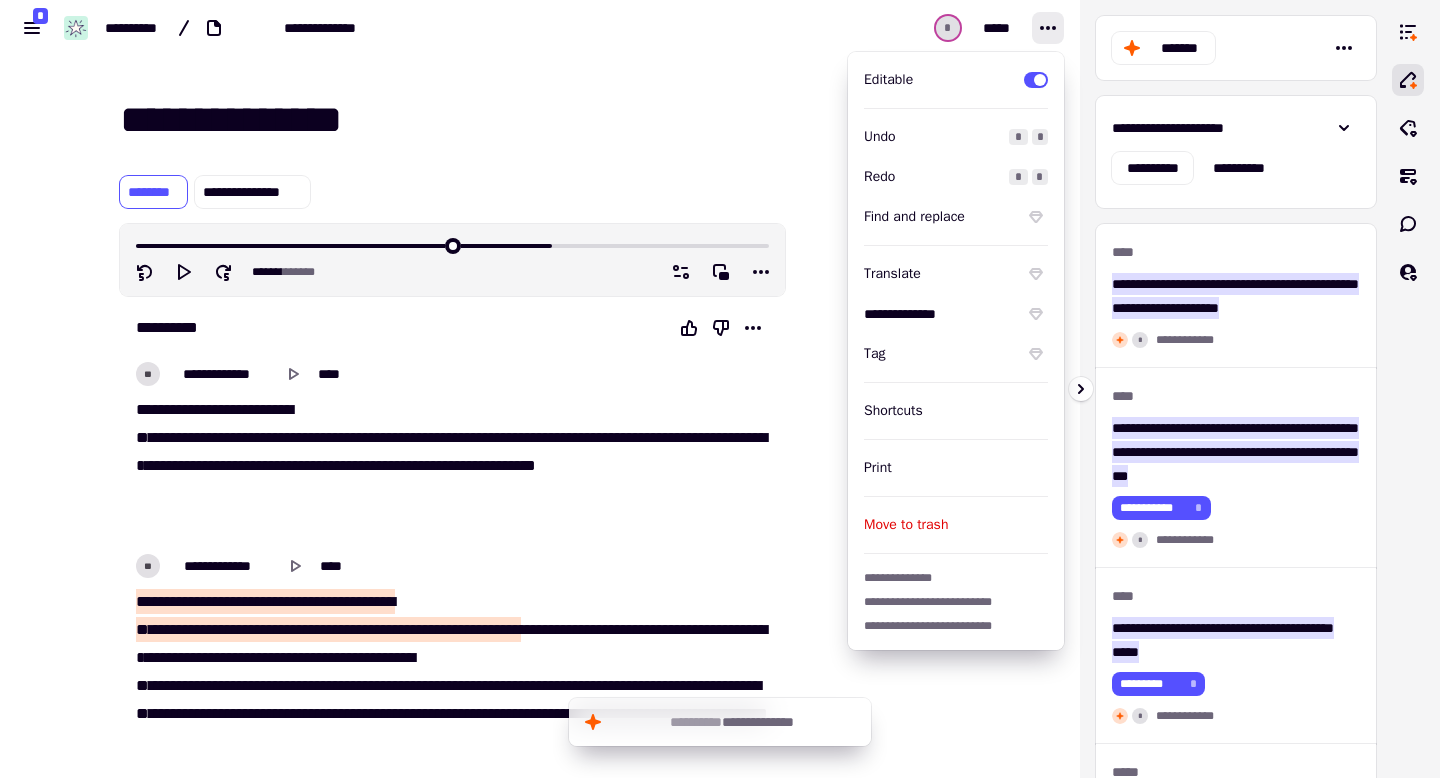 click on "*******" at bounding box center (1236, 48) 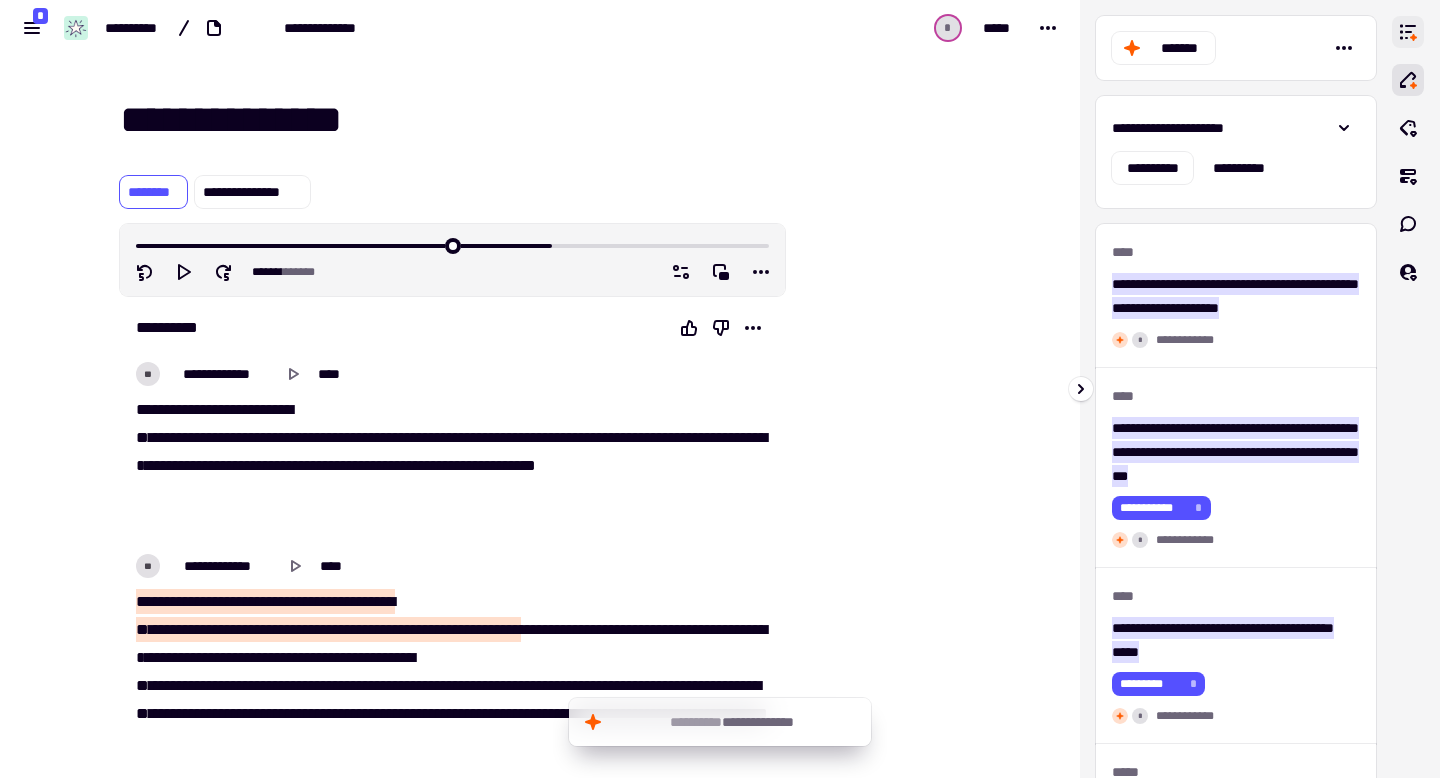 click 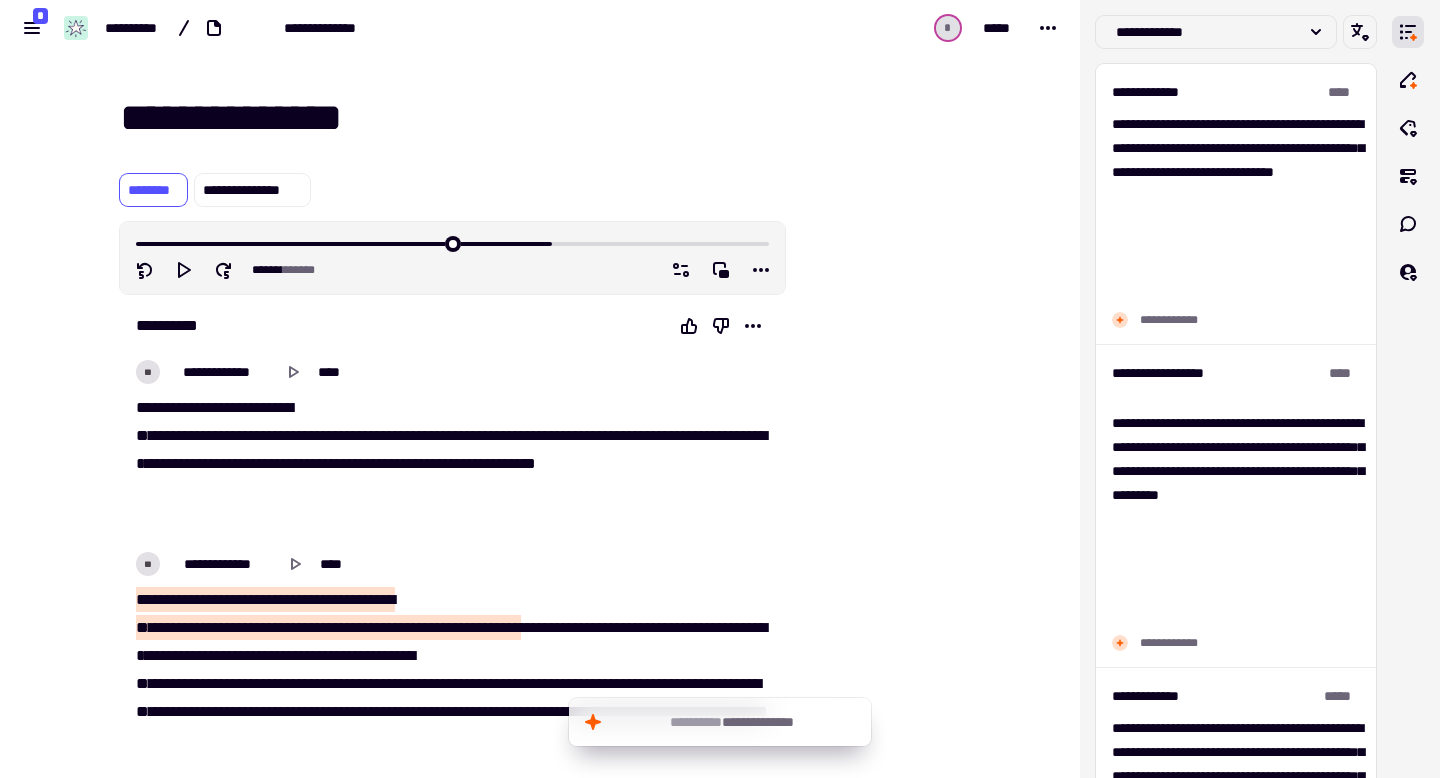 scroll, scrollTop: 0, scrollLeft: 0, axis: both 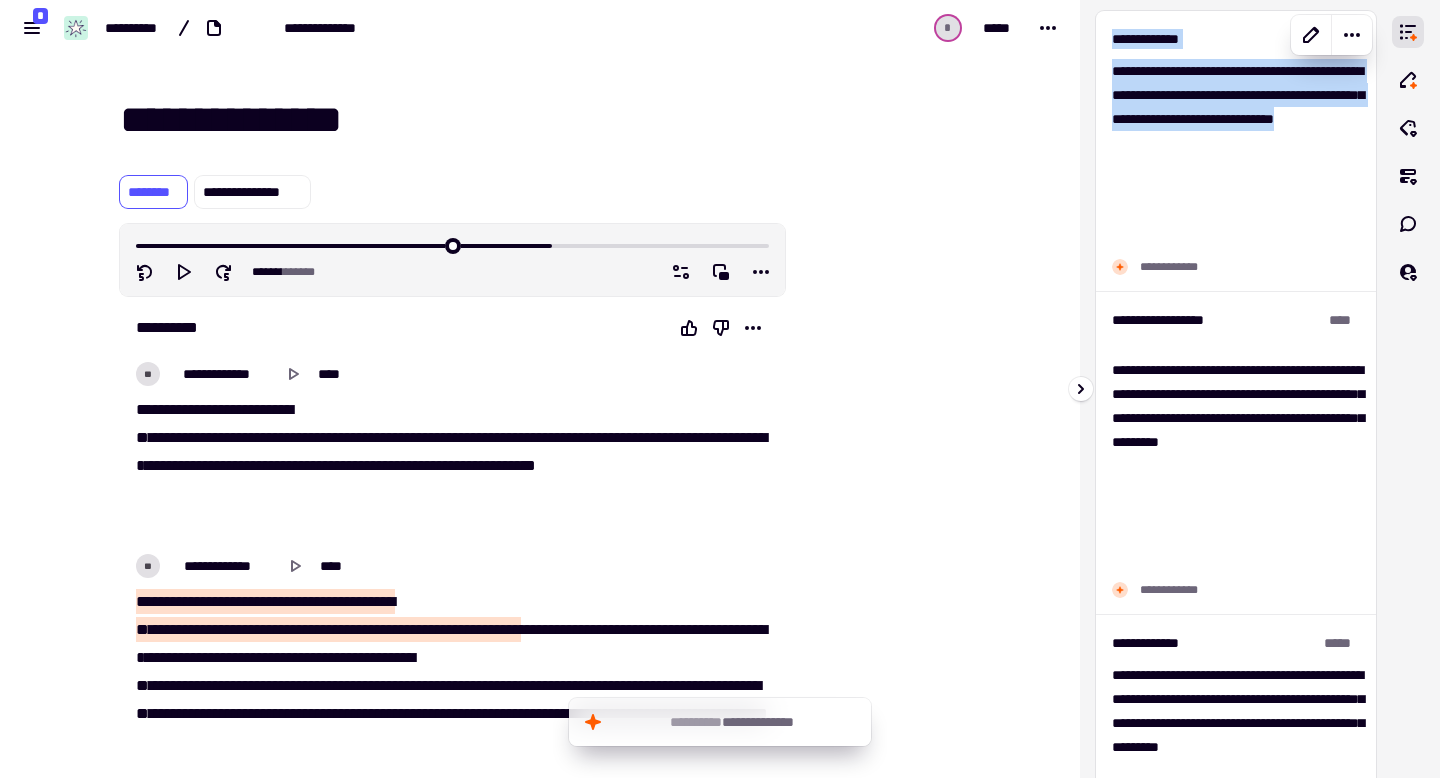 drag, startPoint x: 1116, startPoint y: 38, endPoint x: 1284, endPoint y: 240, distance: 262.7318 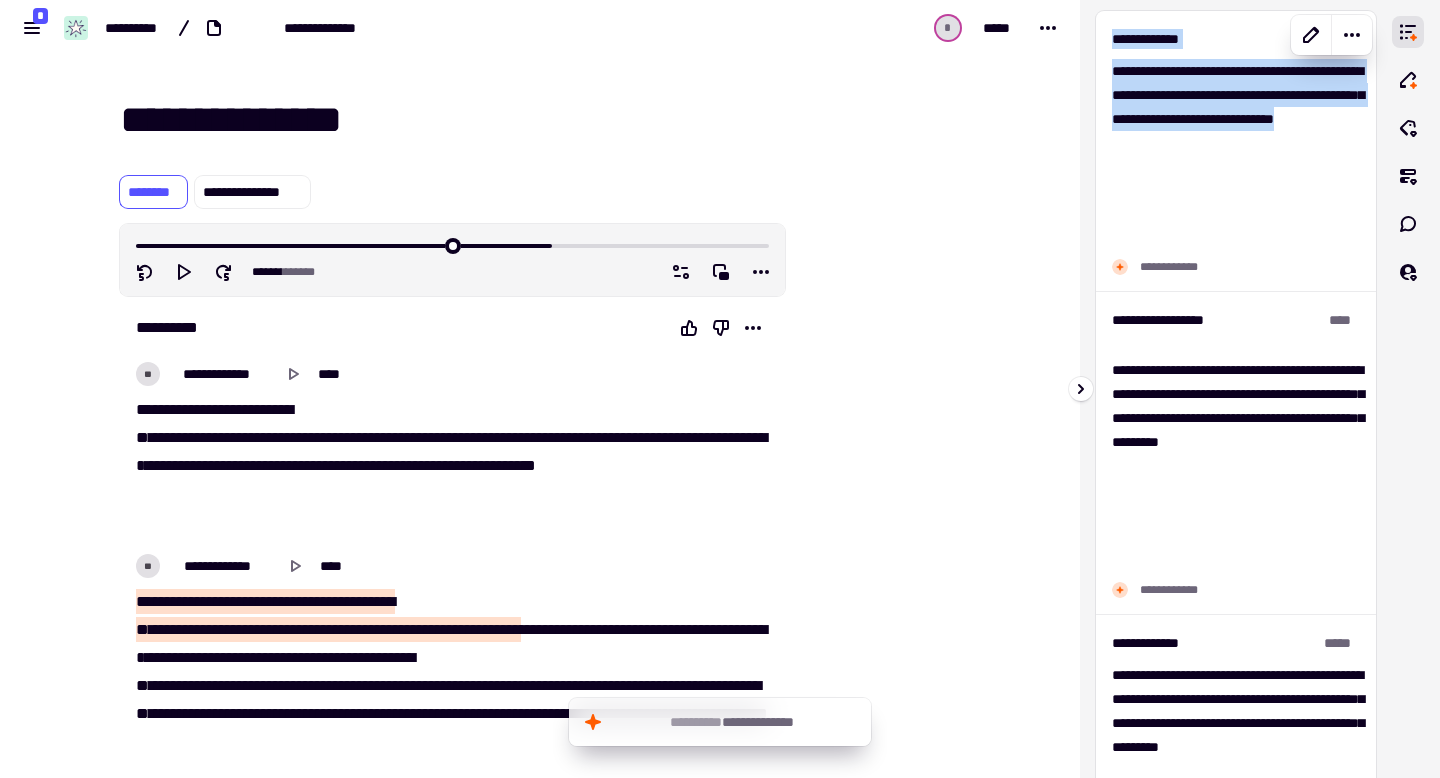click on "[FIRST] [LAST]" at bounding box center [1236, 151] 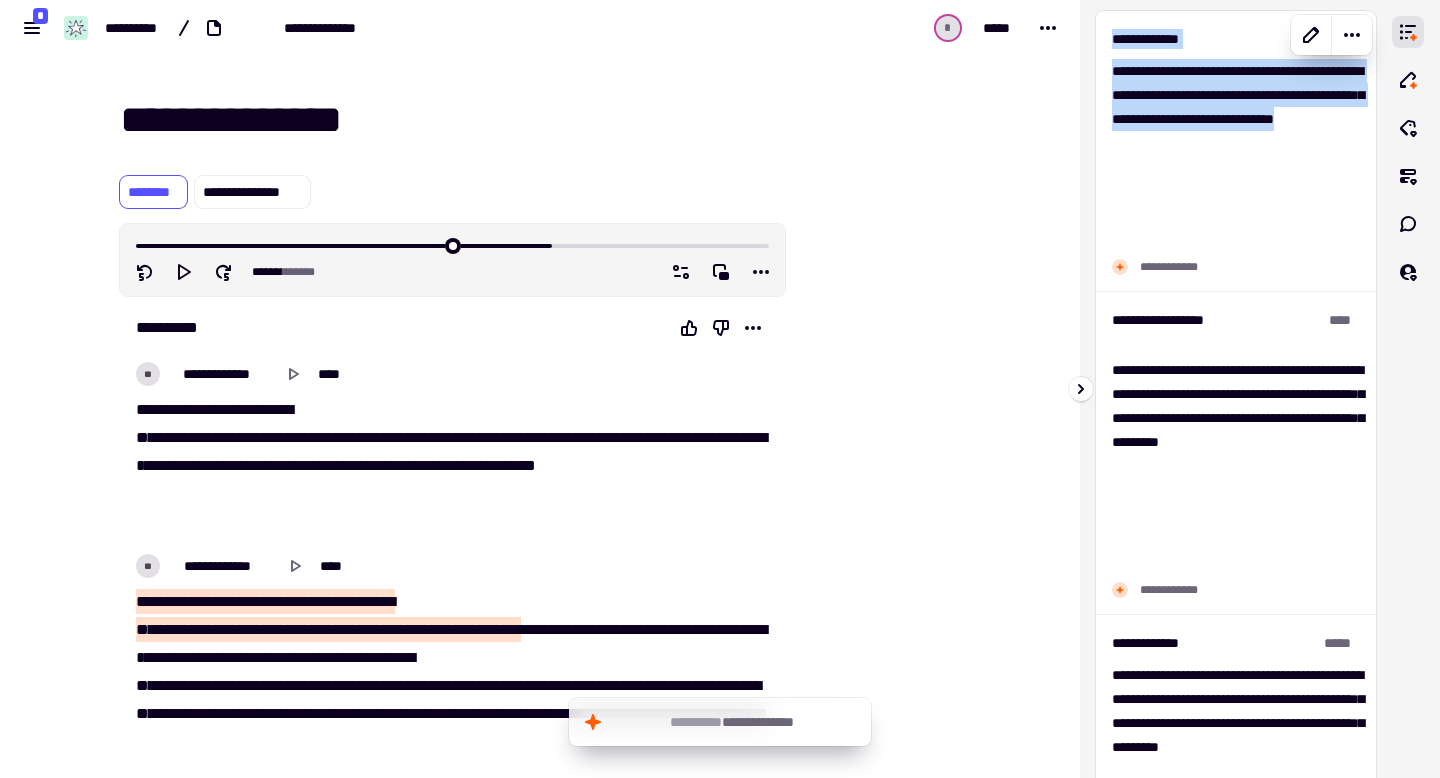 copy on "[FIRST] [LAST]" 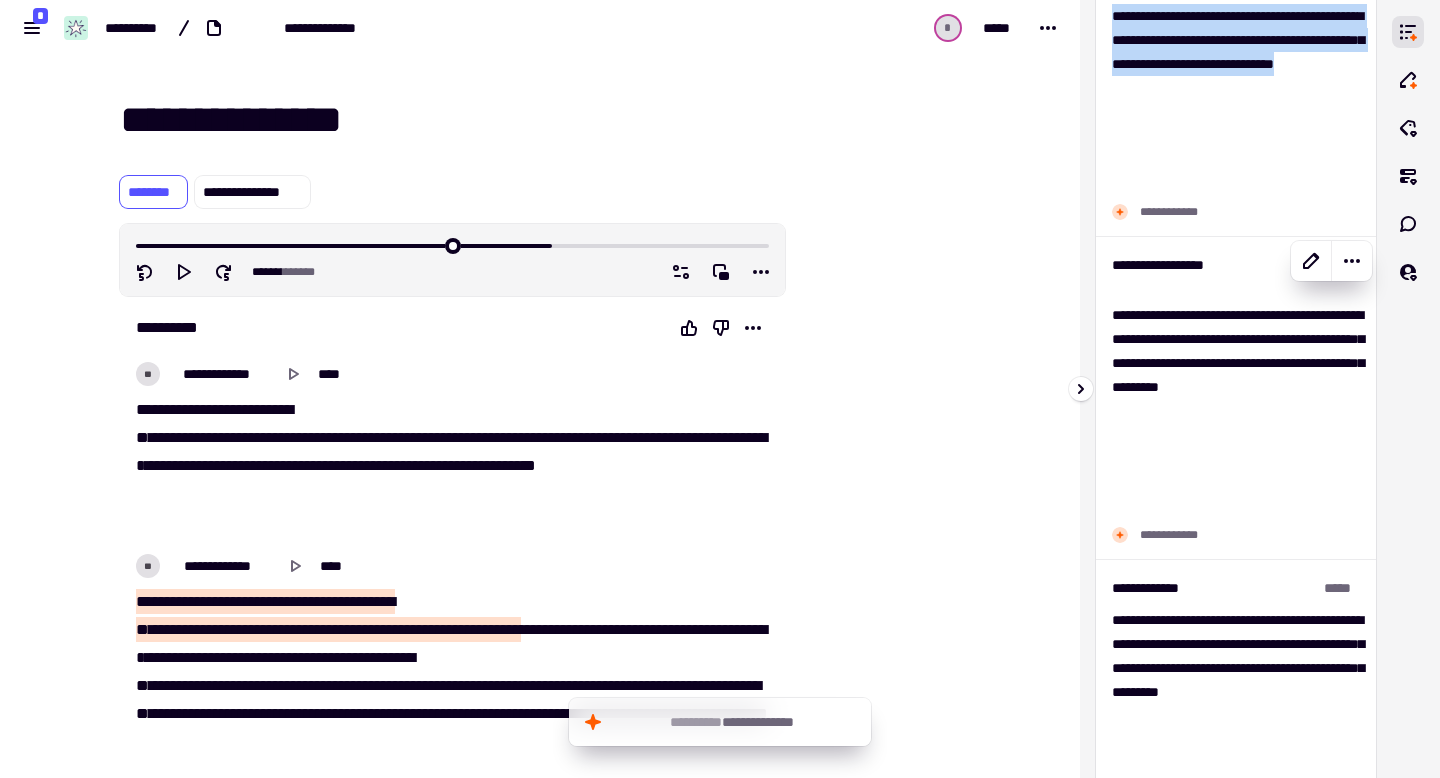 scroll, scrollTop: 115, scrollLeft: 0, axis: vertical 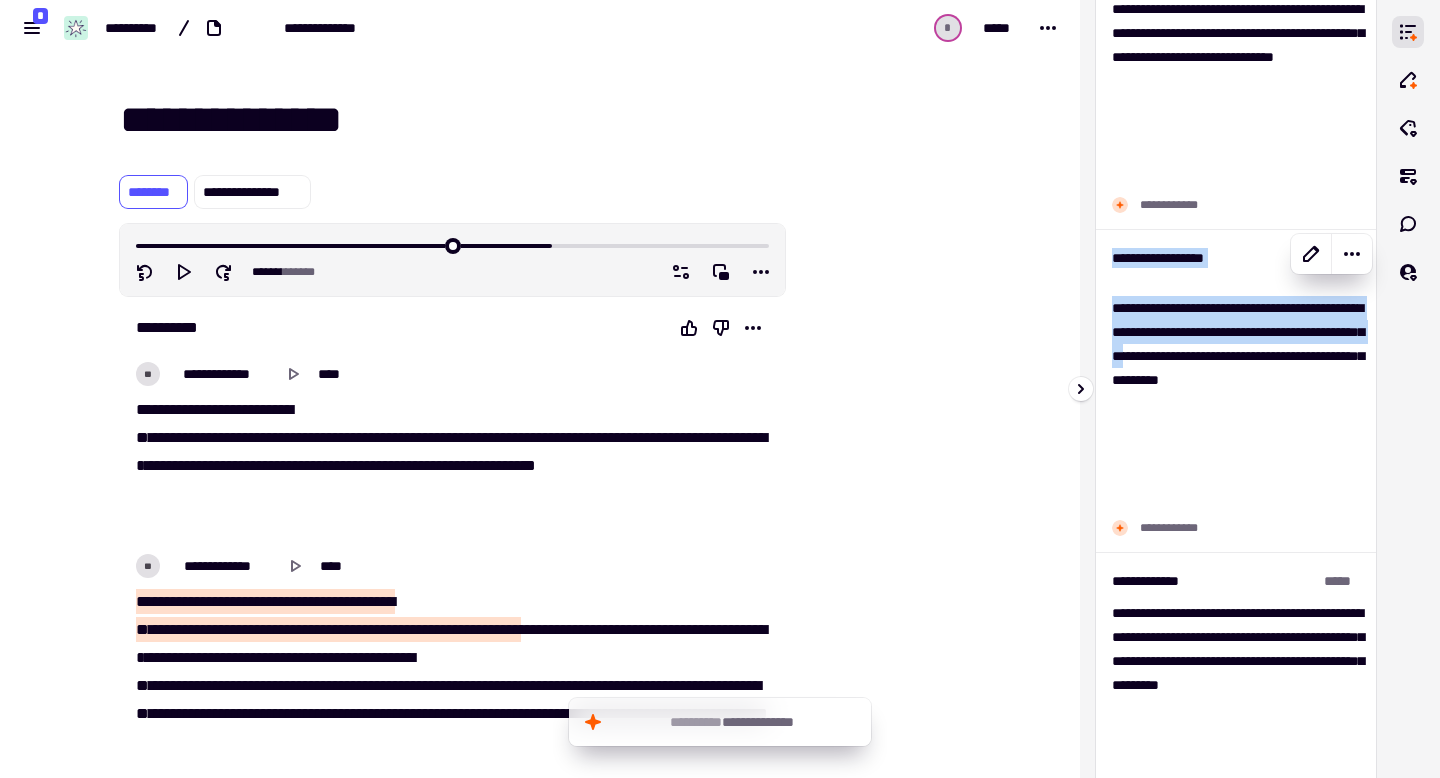 drag, startPoint x: 1113, startPoint y: 255, endPoint x: 1311, endPoint y: 424, distance: 260.3171 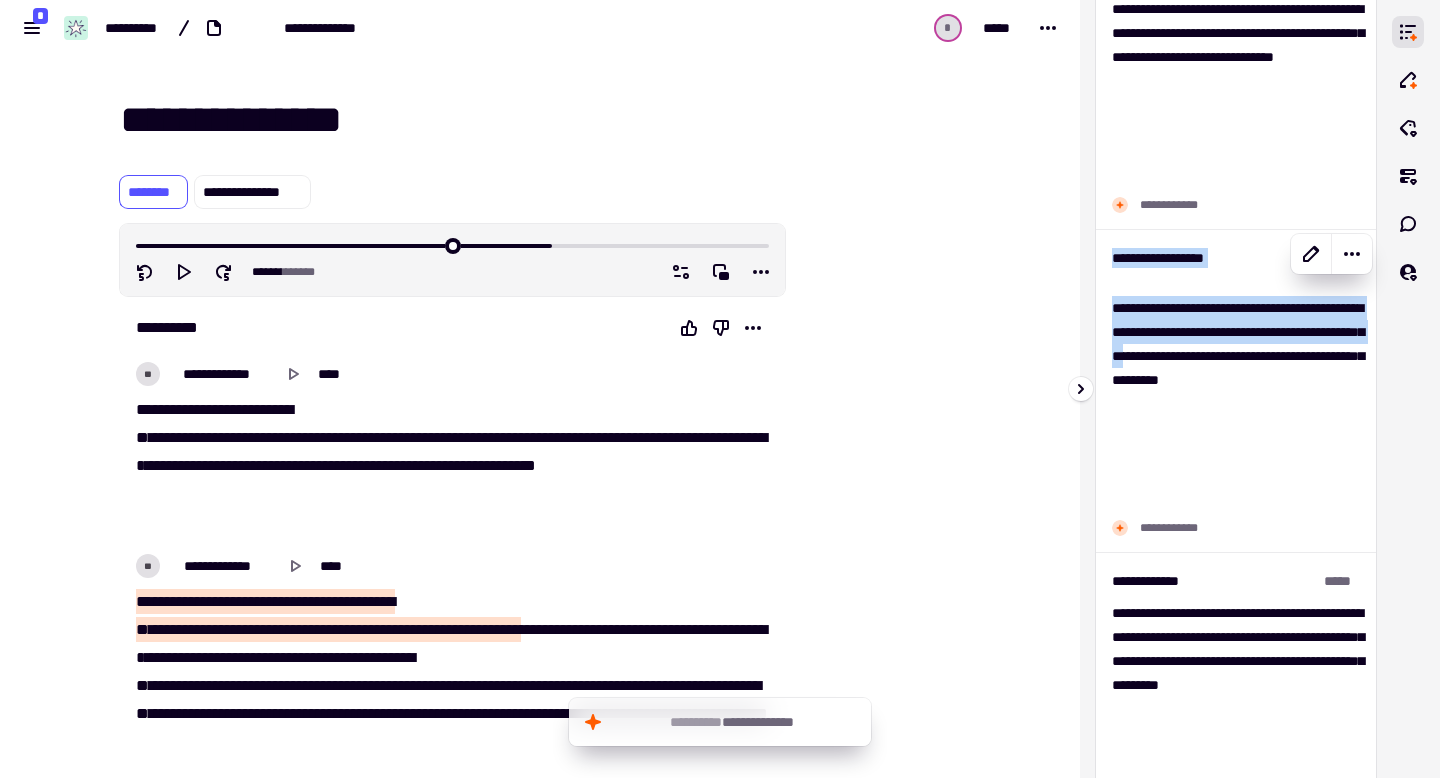 click on "[FIRST] [LAST]" at bounding box center (1236, 390) 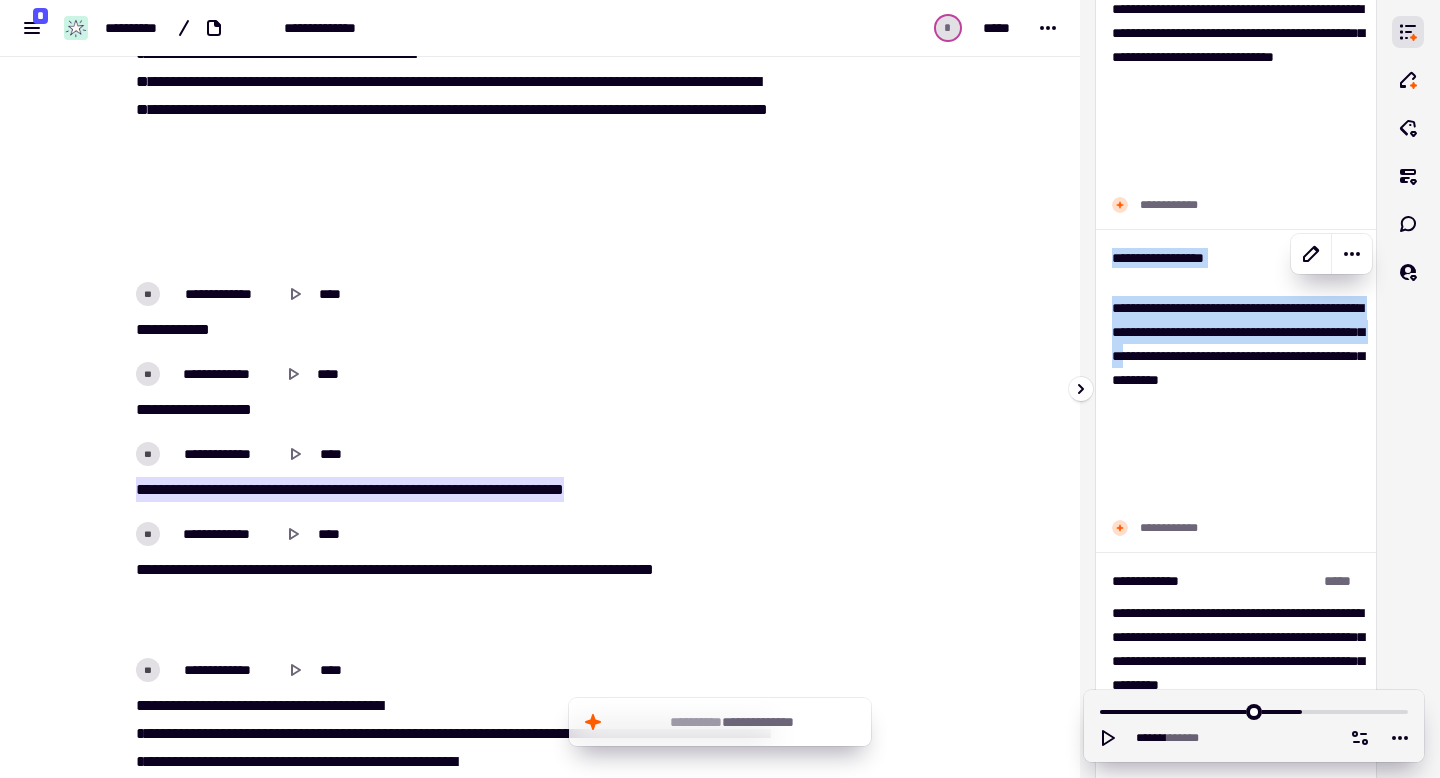 scroll, scrollTop: 613, scrollLeft: 0, axis: vertical 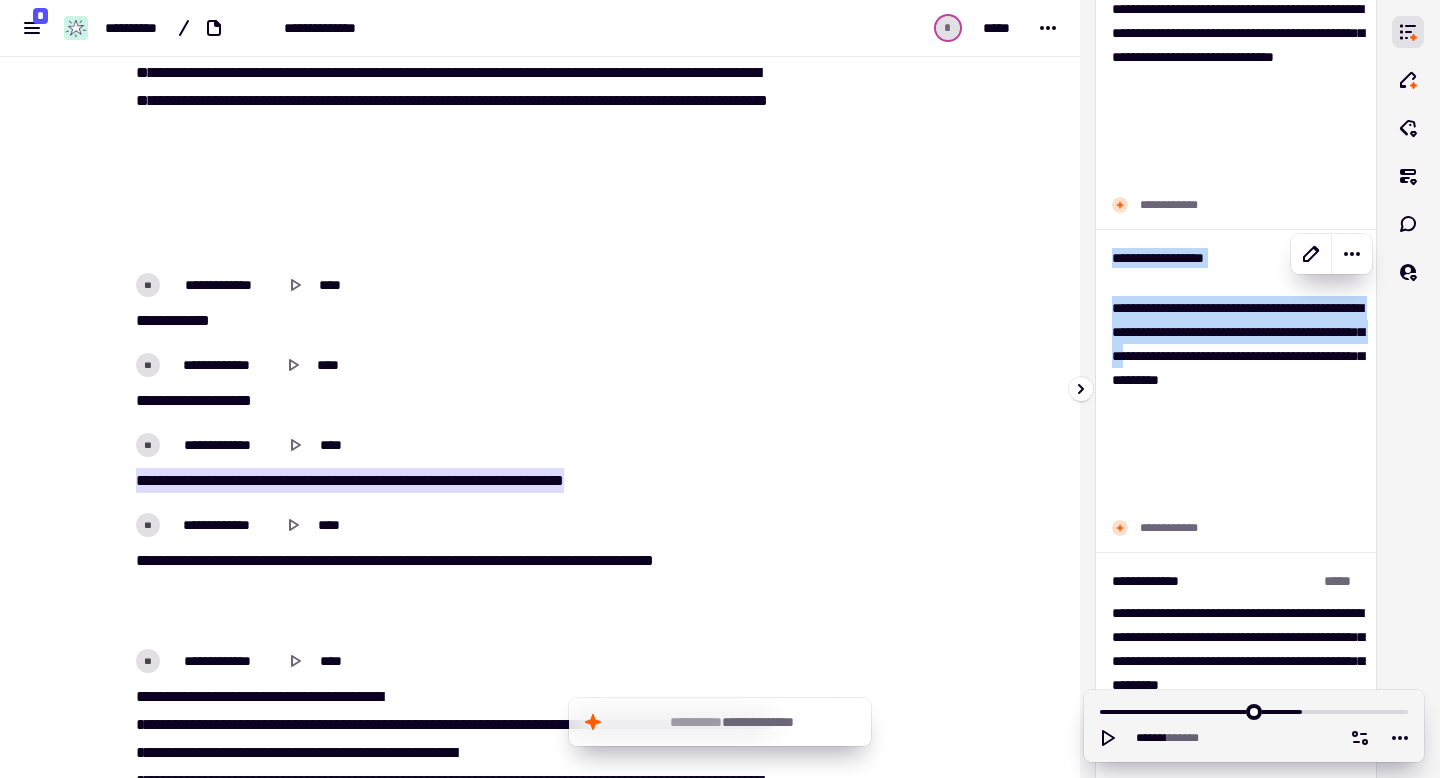 copy on "[FIRST] [LAST]" 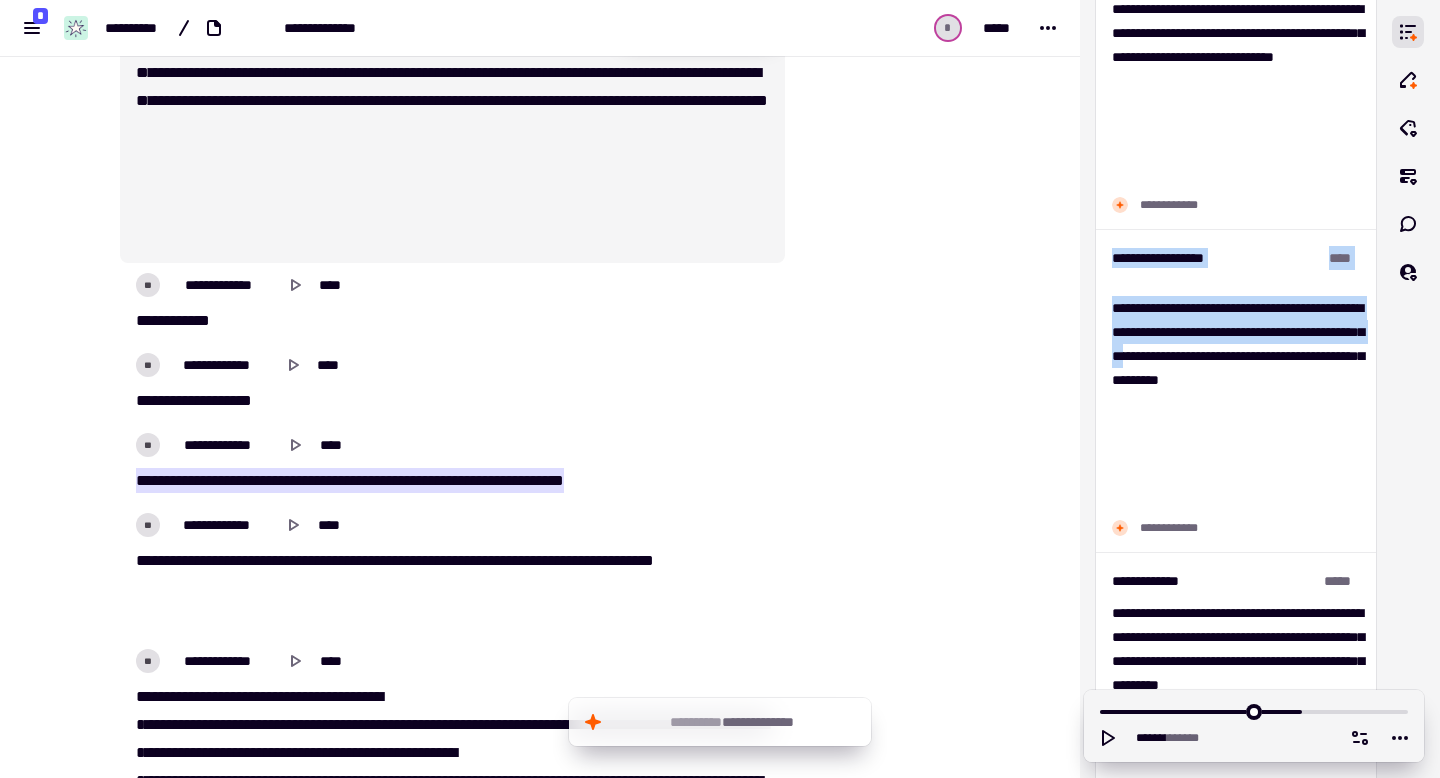 scroll, scrollTop: 623, scrollLeft: 0, axis: vertical 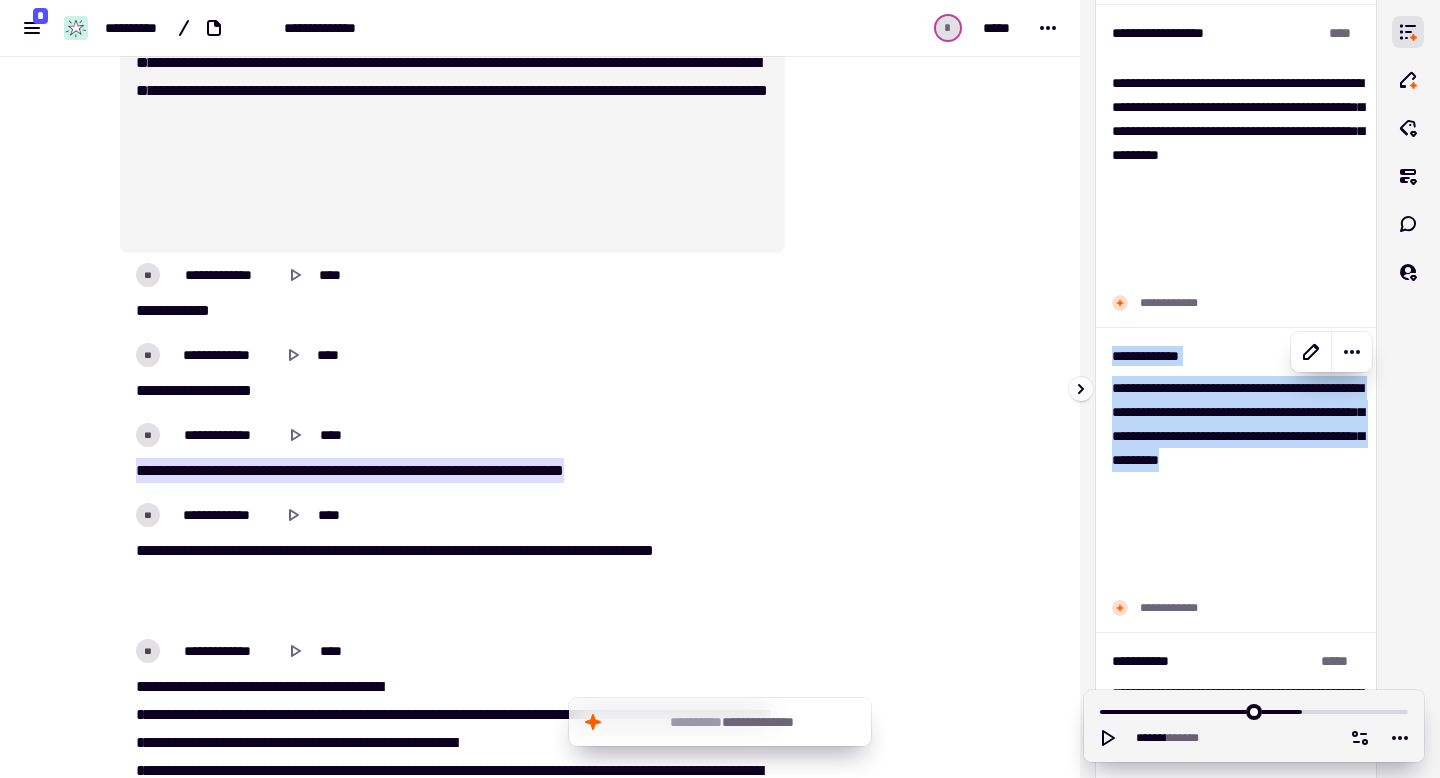 drag, startPoint x: 1108, startPoint y: 353, endPoint x: 1309, endPoint y: 585, distance: 306.9609 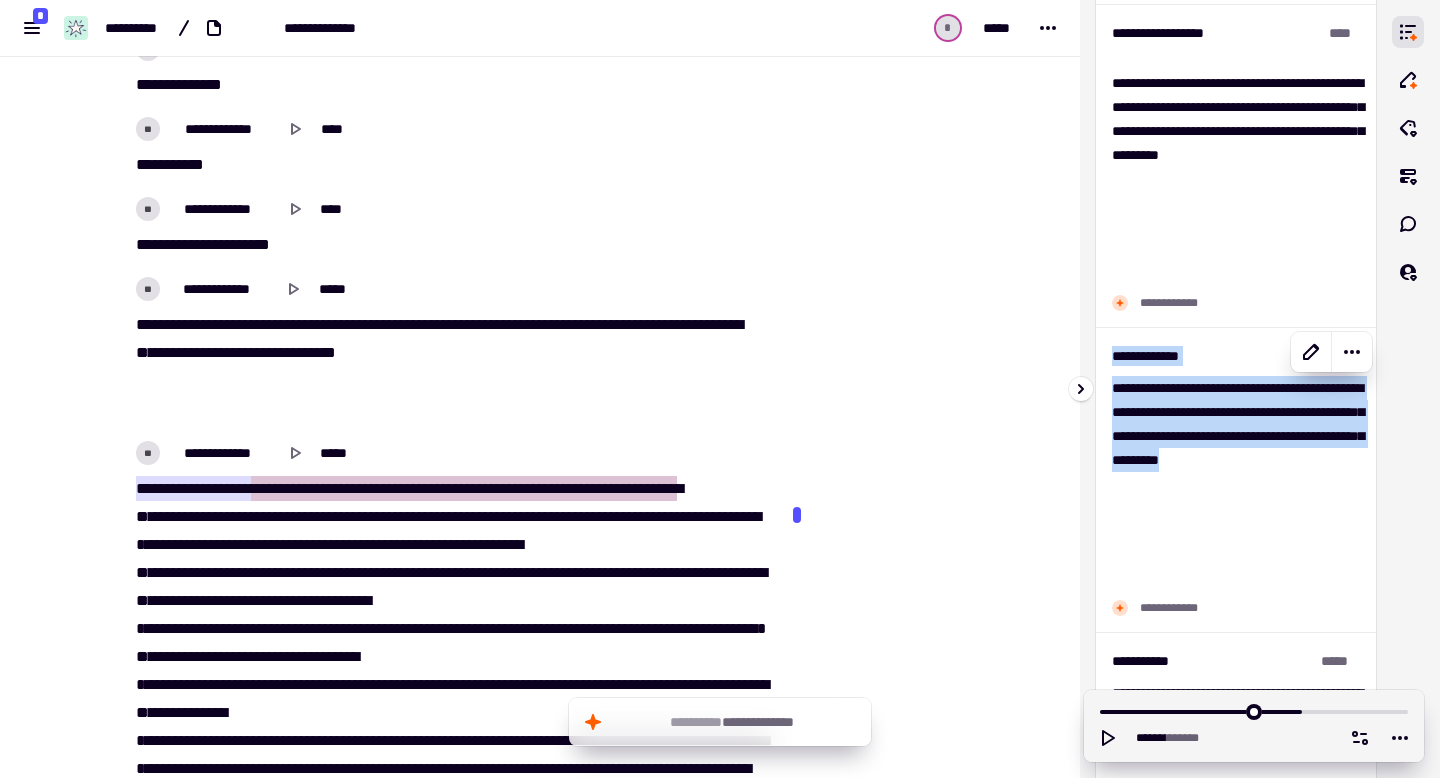 scroll, scrollTop: 3449, scrollLeft: 0, axis: vertical 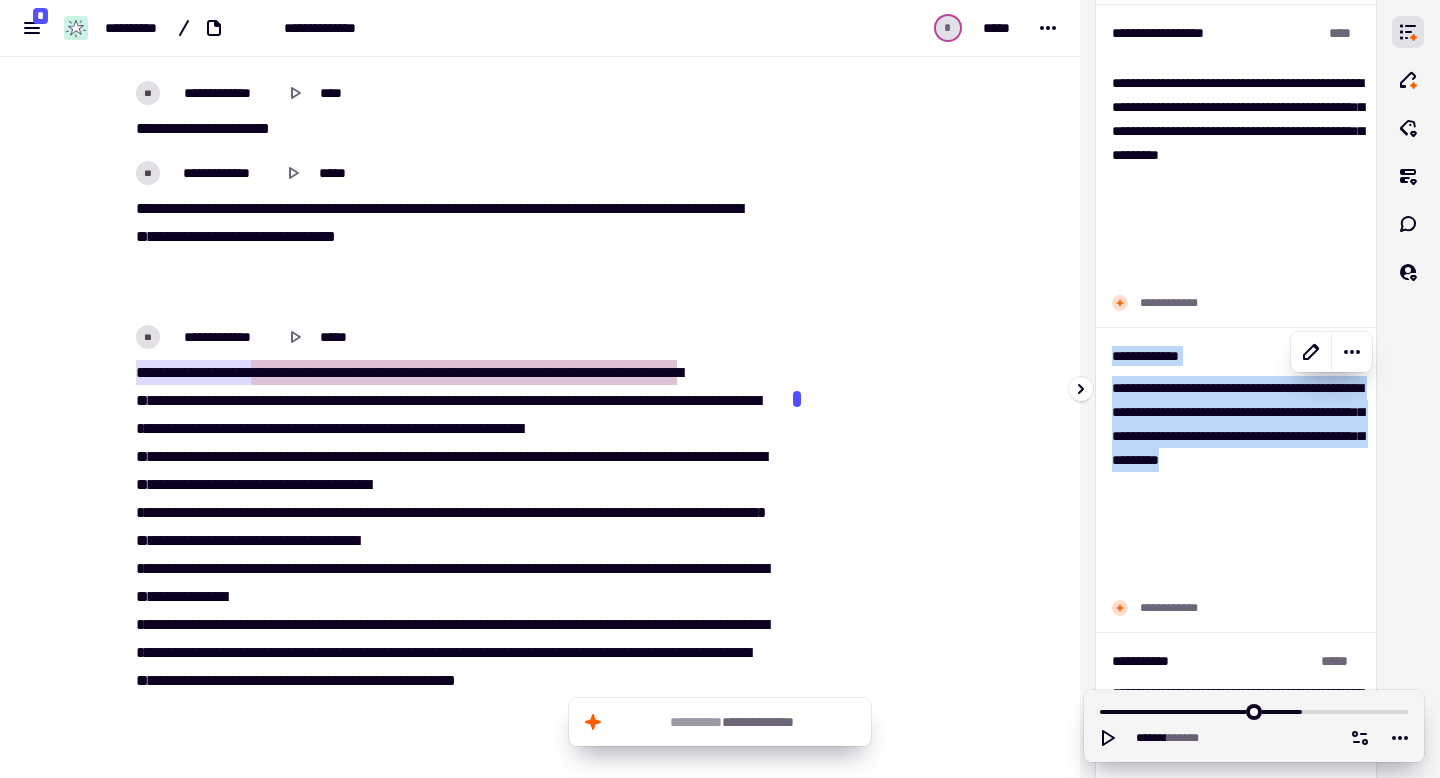 copy on "[FIRST] [LAST]" 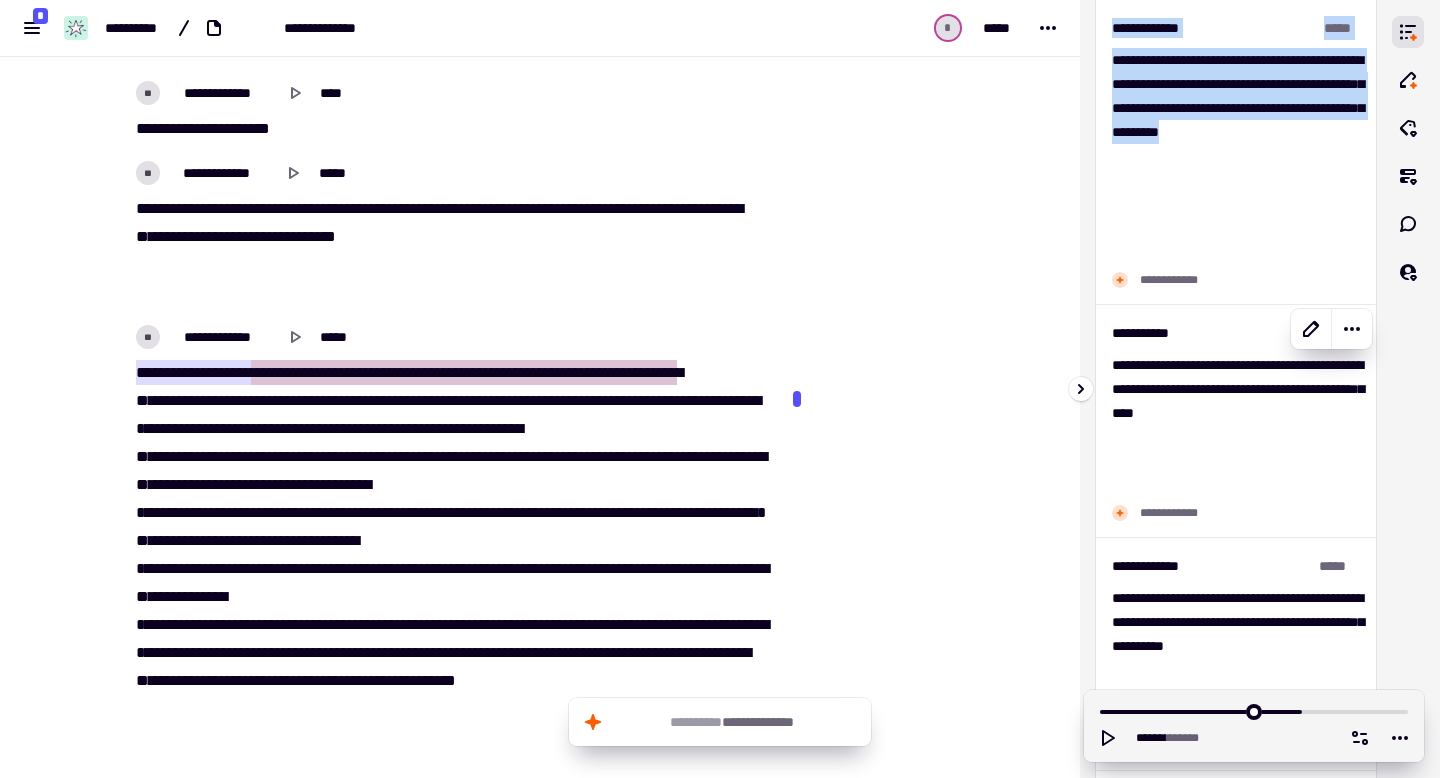 scroll, scrollTop: 671, scrollLeft: 0, axis: vertical 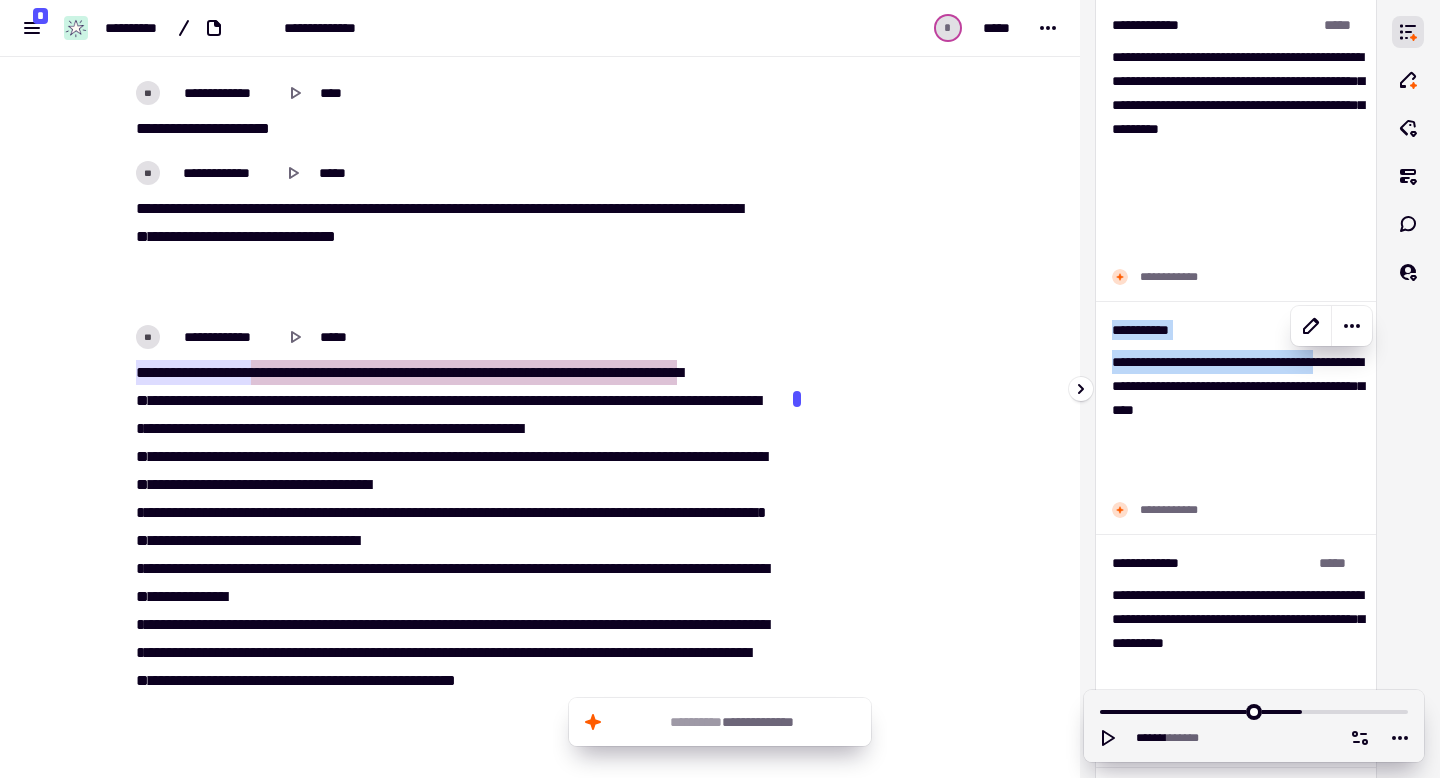 drag, startPoint x: 1114, startPoint y: 323, endPoint x: 1199, endPoint y: 409, distance: 120.91733 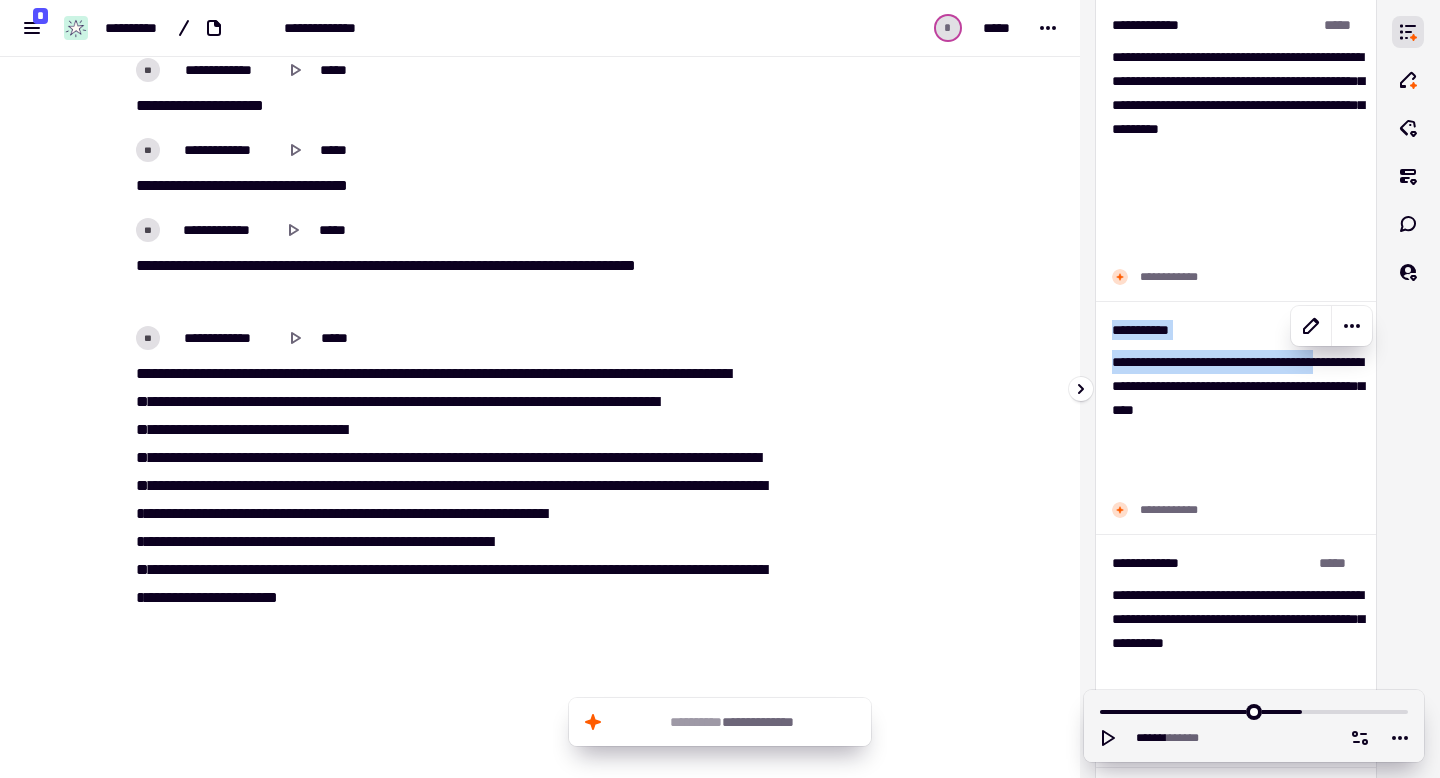 scroll, scrollTop: 7353, scrollLeft: 0, axis: vertical 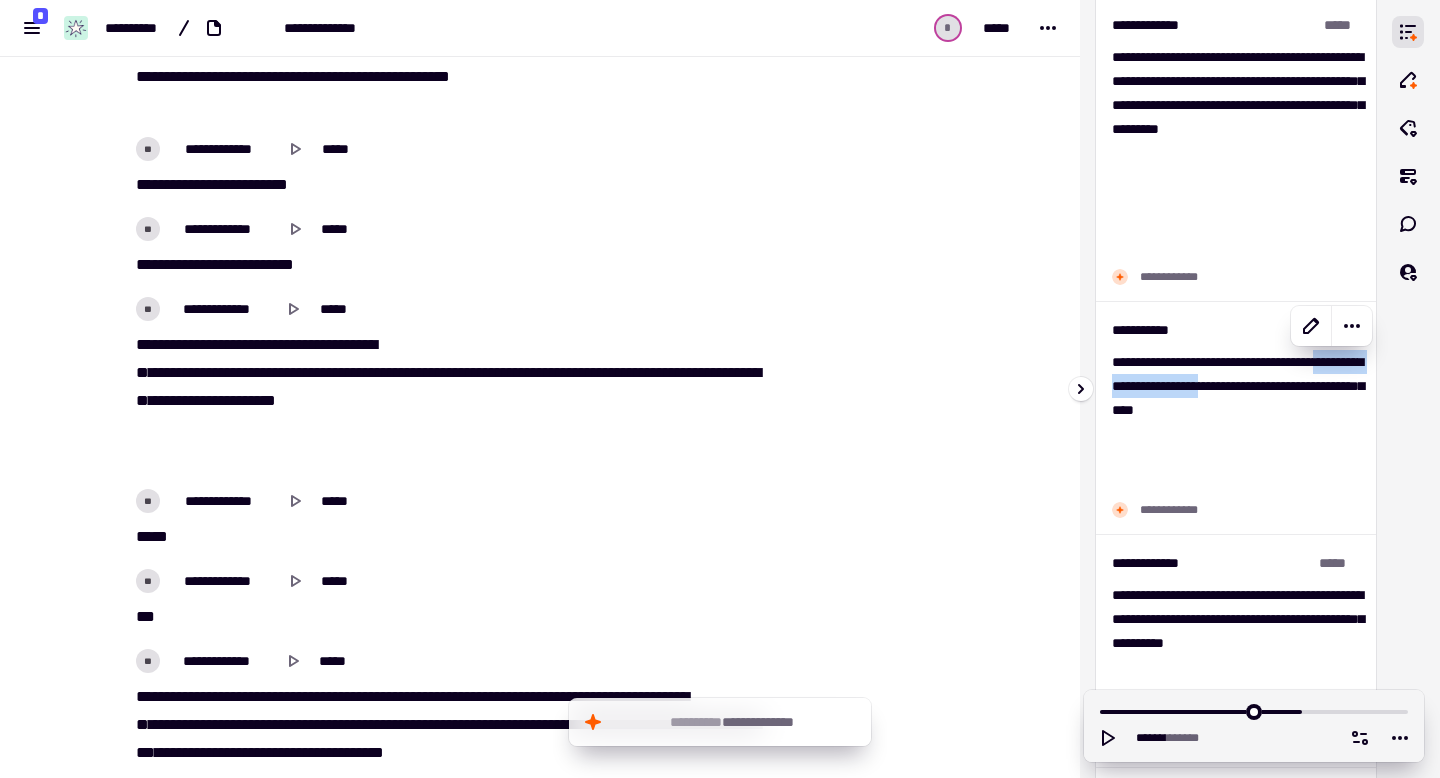 drag, startPoint x: 1199, startPoint y: 409, endPoint x: 1226, endPoint y: 428, distance: 33.01515 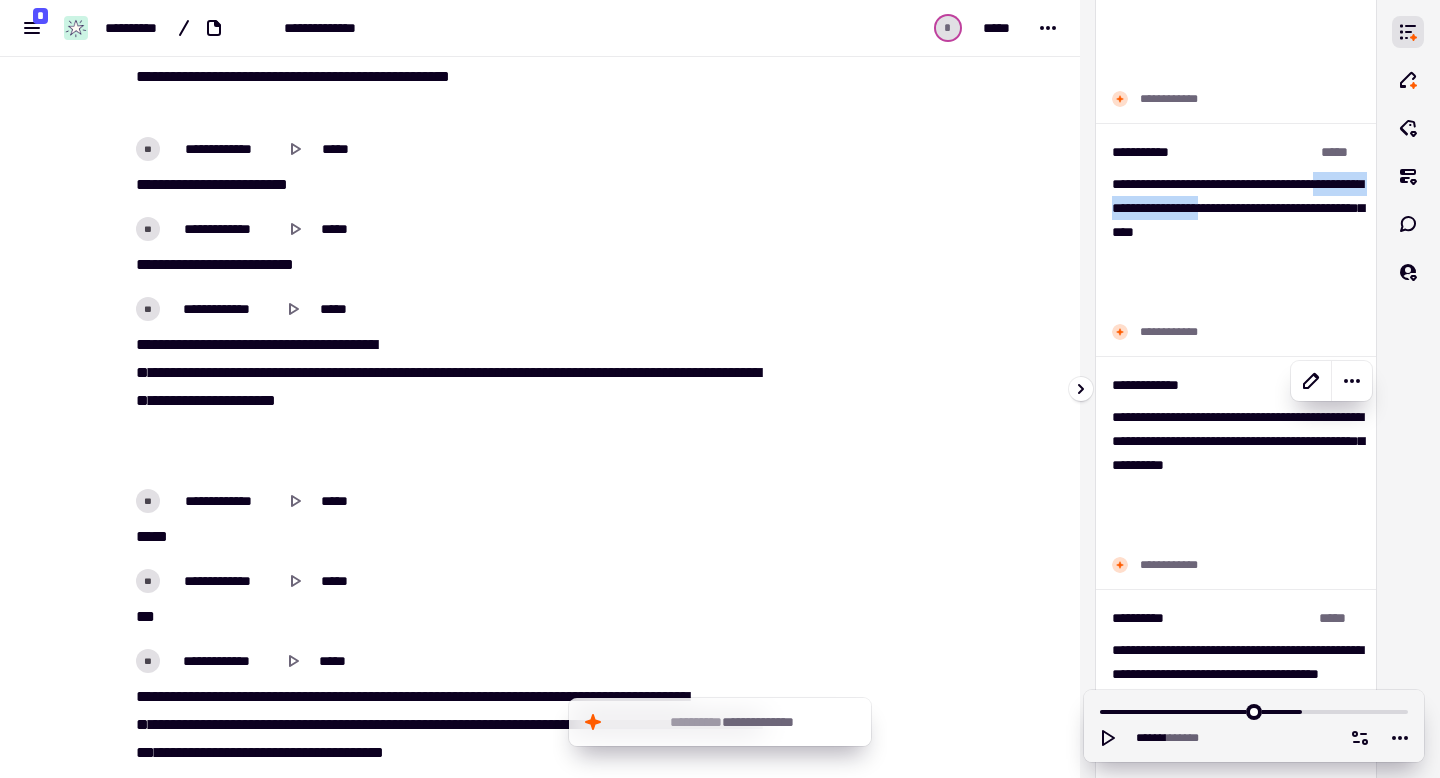 scroll, scrollTop: 868, scrollLeft: 0, axis: vertical 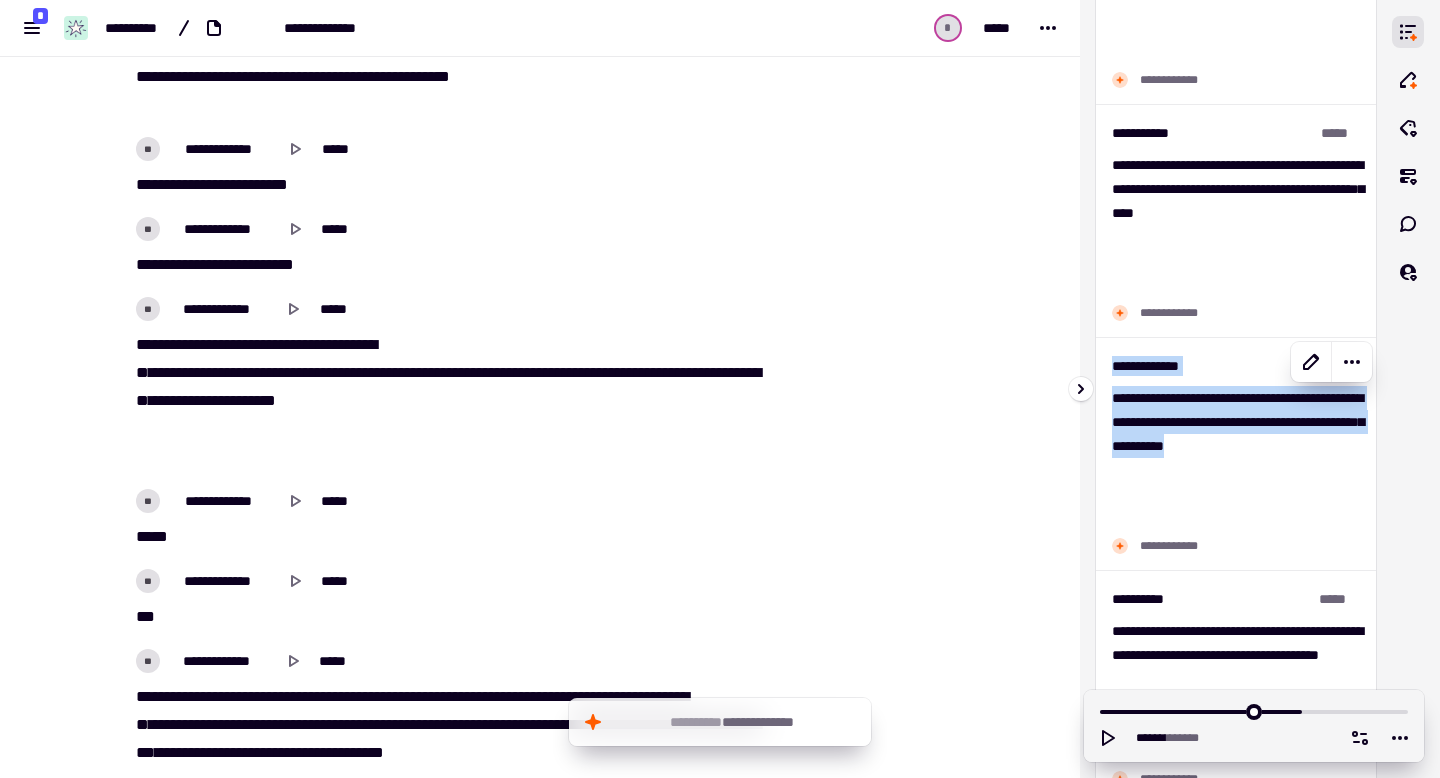 drag, startPoint x: 1118, startPoint y: 361, endPoint x: 1353, endPoint y: 523, distance: 285.42773 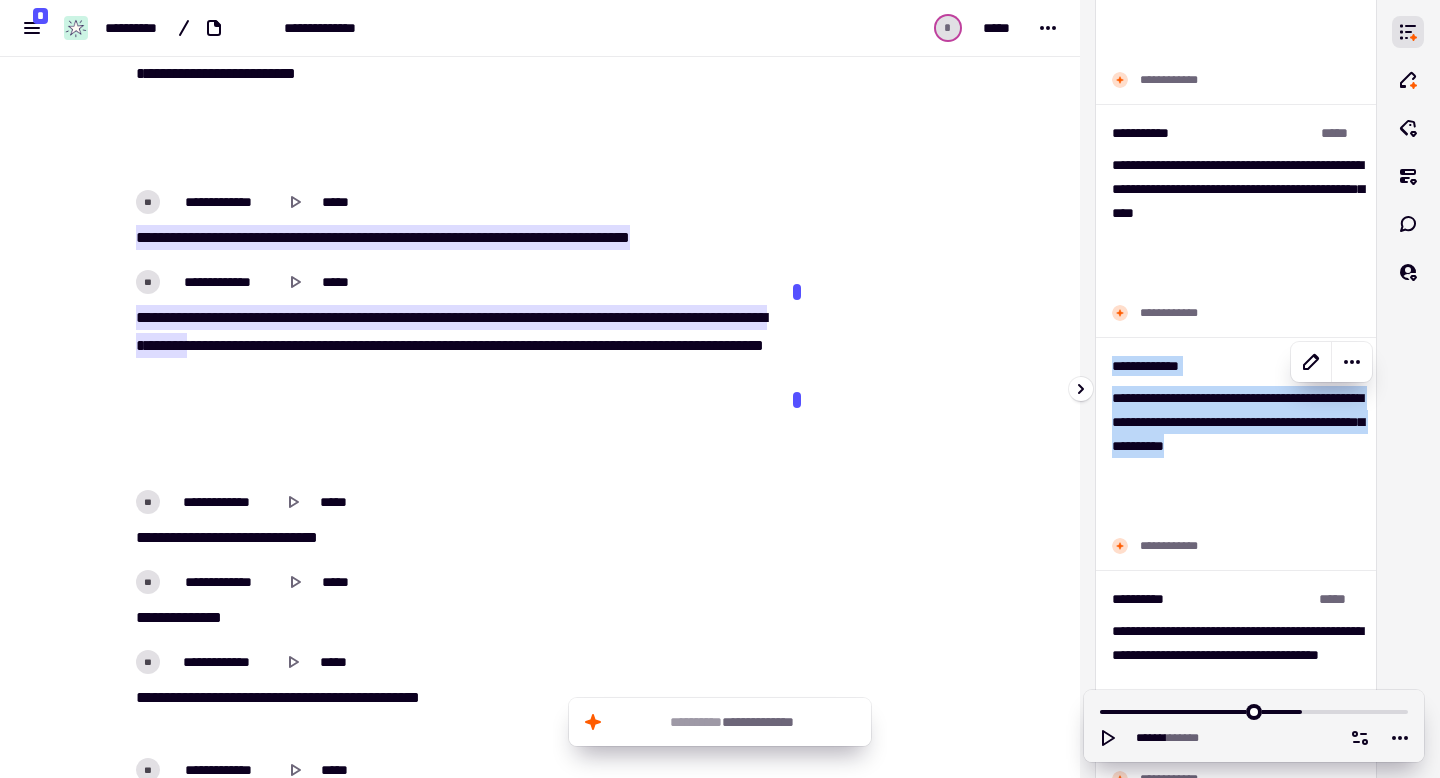 scroll, scrollTop: 8389, scrollLeft: 0, axis: vertical 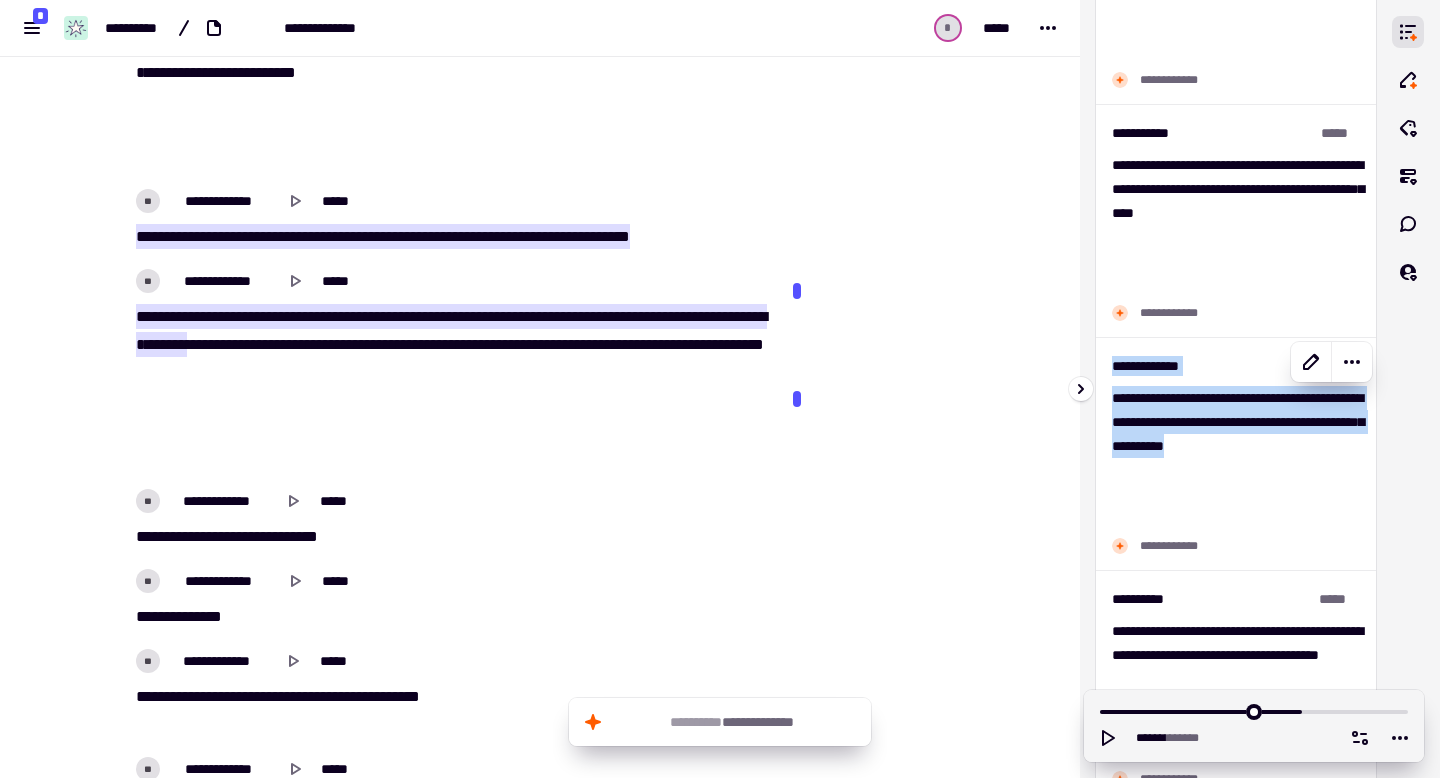copy on "[FIRST] [LAST]" 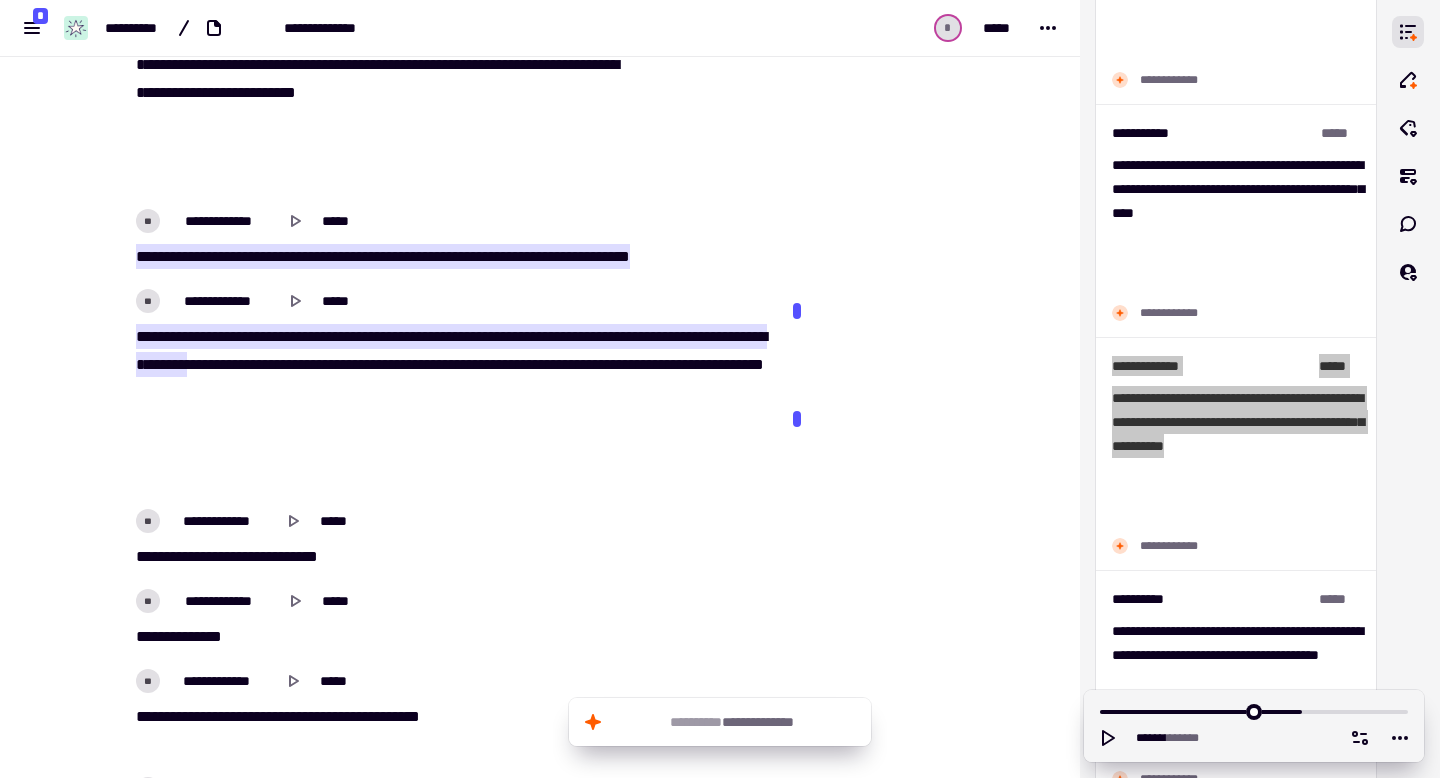 scroll, scrollTop: 8367, scrollLeft: 0, axis: vertical 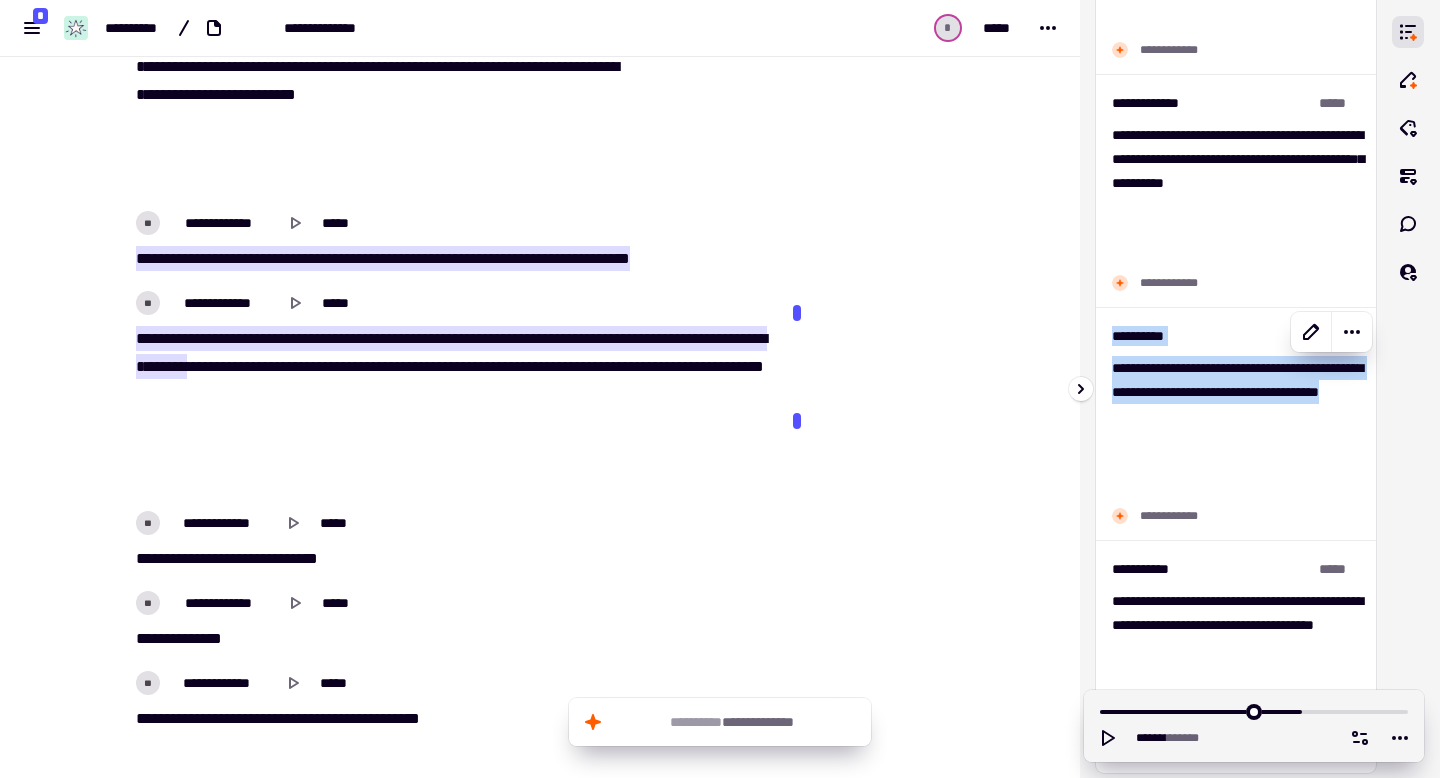 drag, startPoint x: 1109, startPoint y: 330, endPoint x: 1182, endPoint y: 488, distance: 174.04884 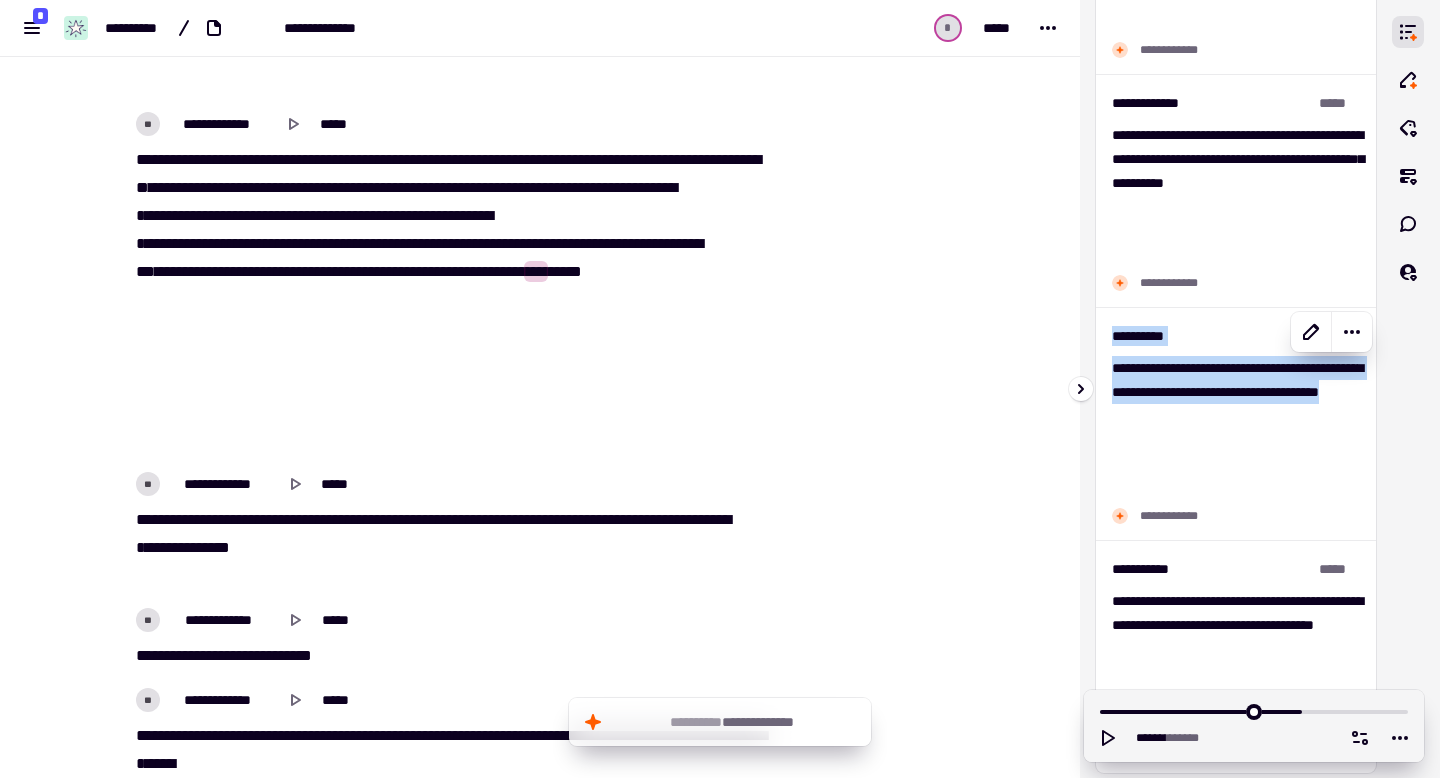 copy on "[FIRST] [LAST]" 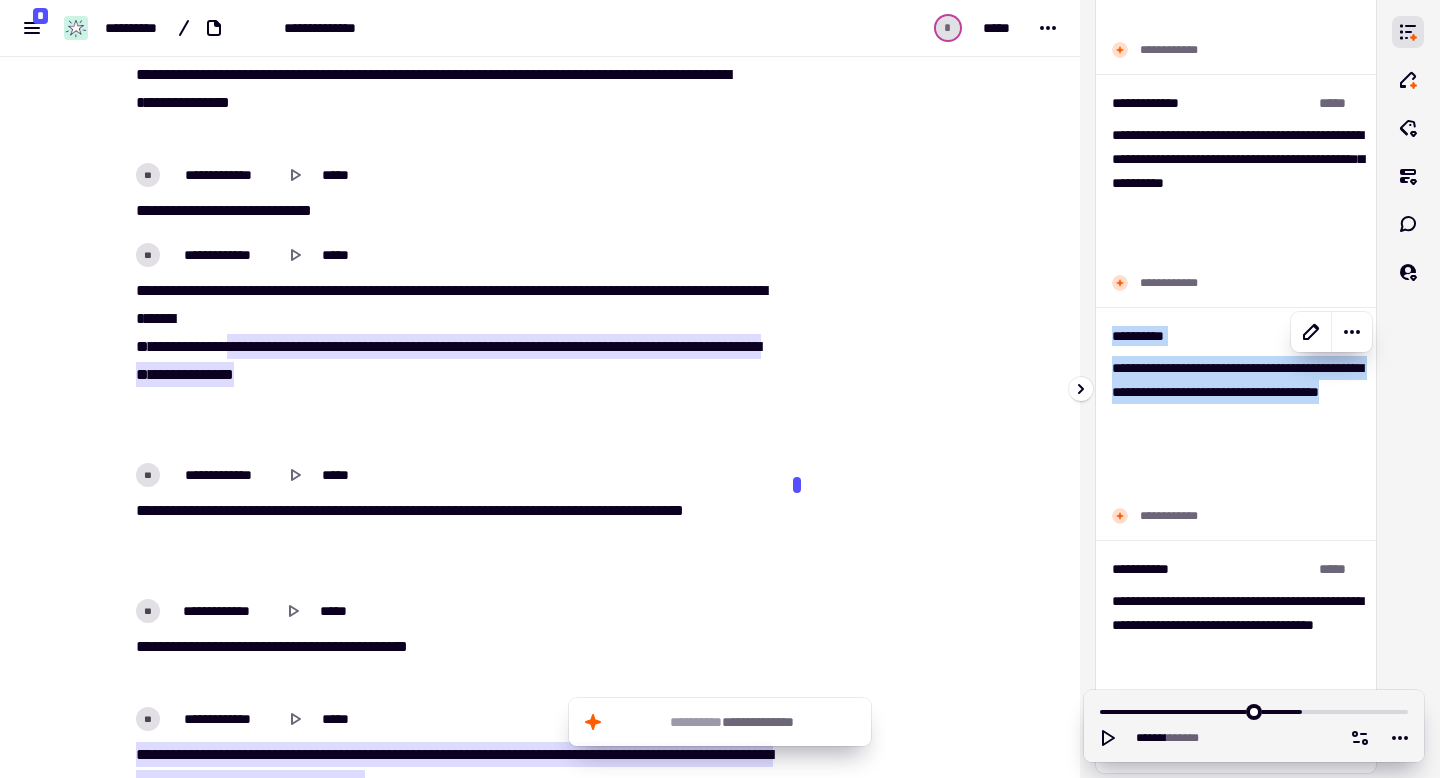 scroll, scrollTop: 10049, scrollLeft: 0, axis: vertical 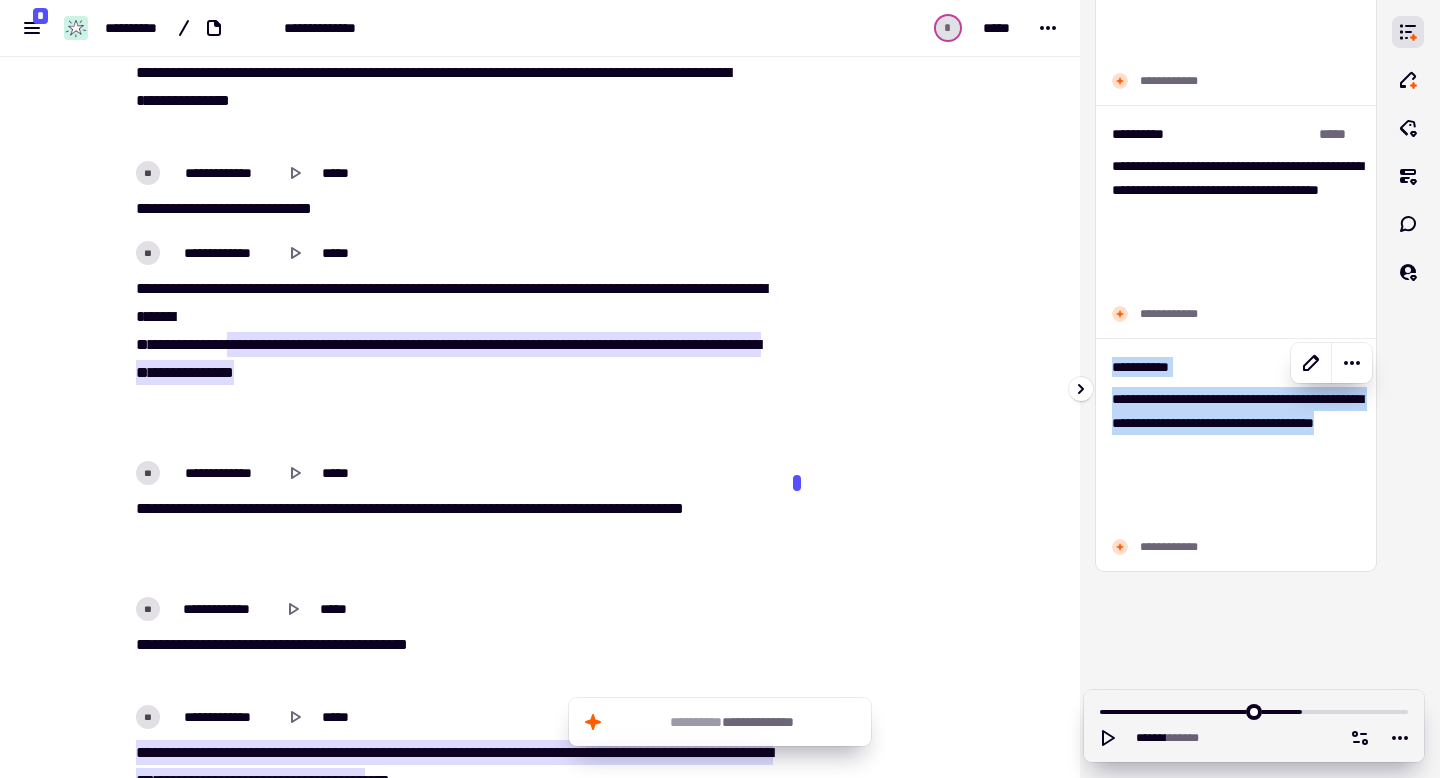 drag, startPoint x: 1109, startPoint y: 367, endPoint x: 1202, endPoint y: 509, distance: 169.74393 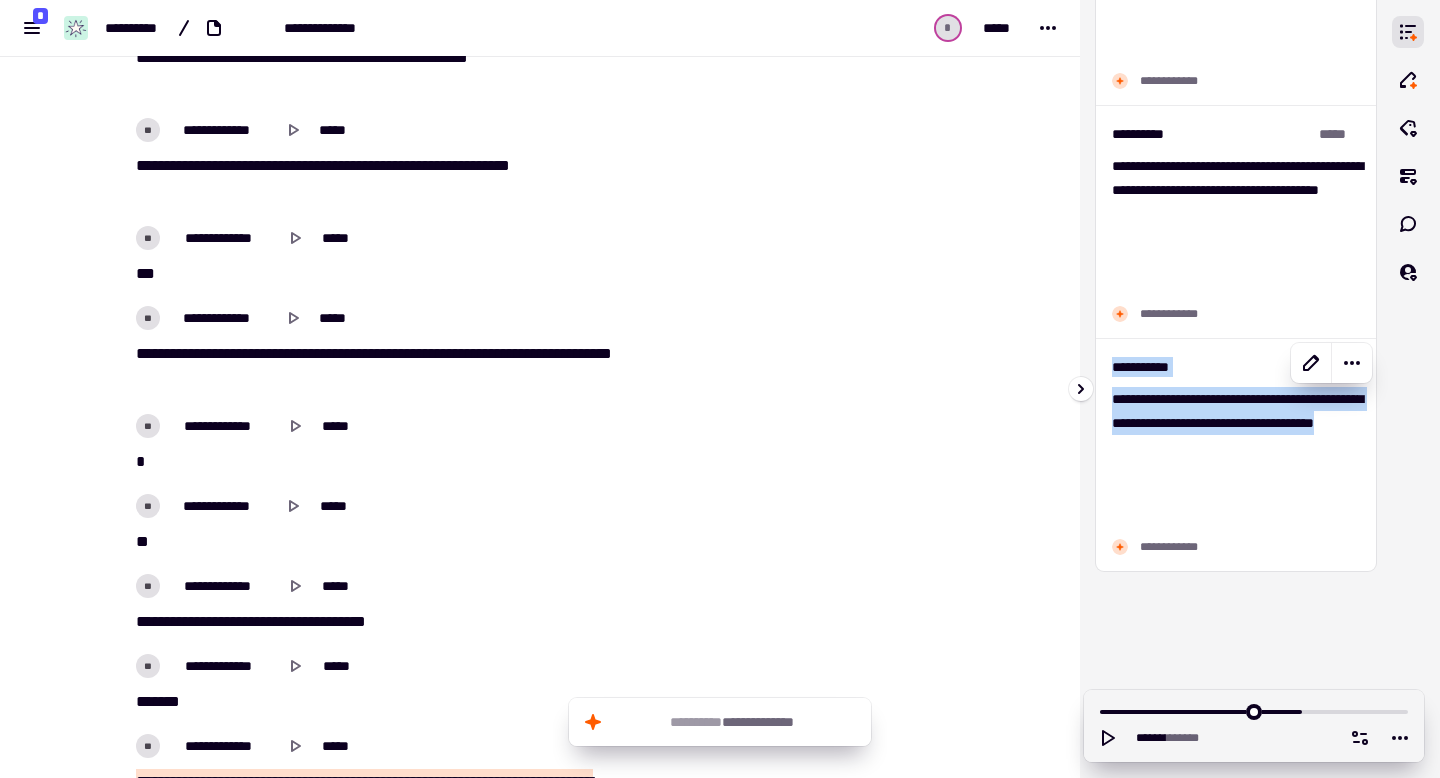 copy on "[FIRST] [LAST]" 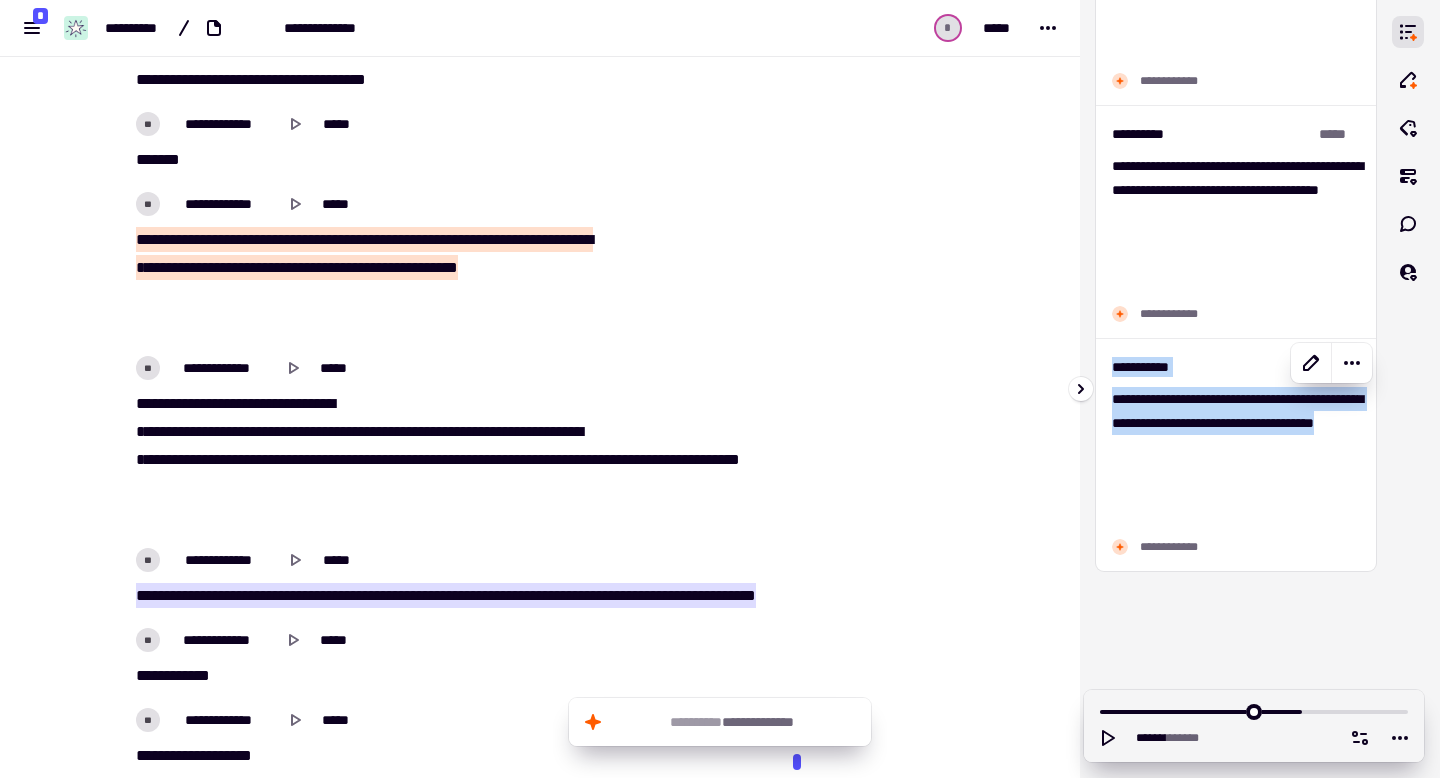 scroll, scrollTop: 13153, scrollLeft: 0, axis: vertical 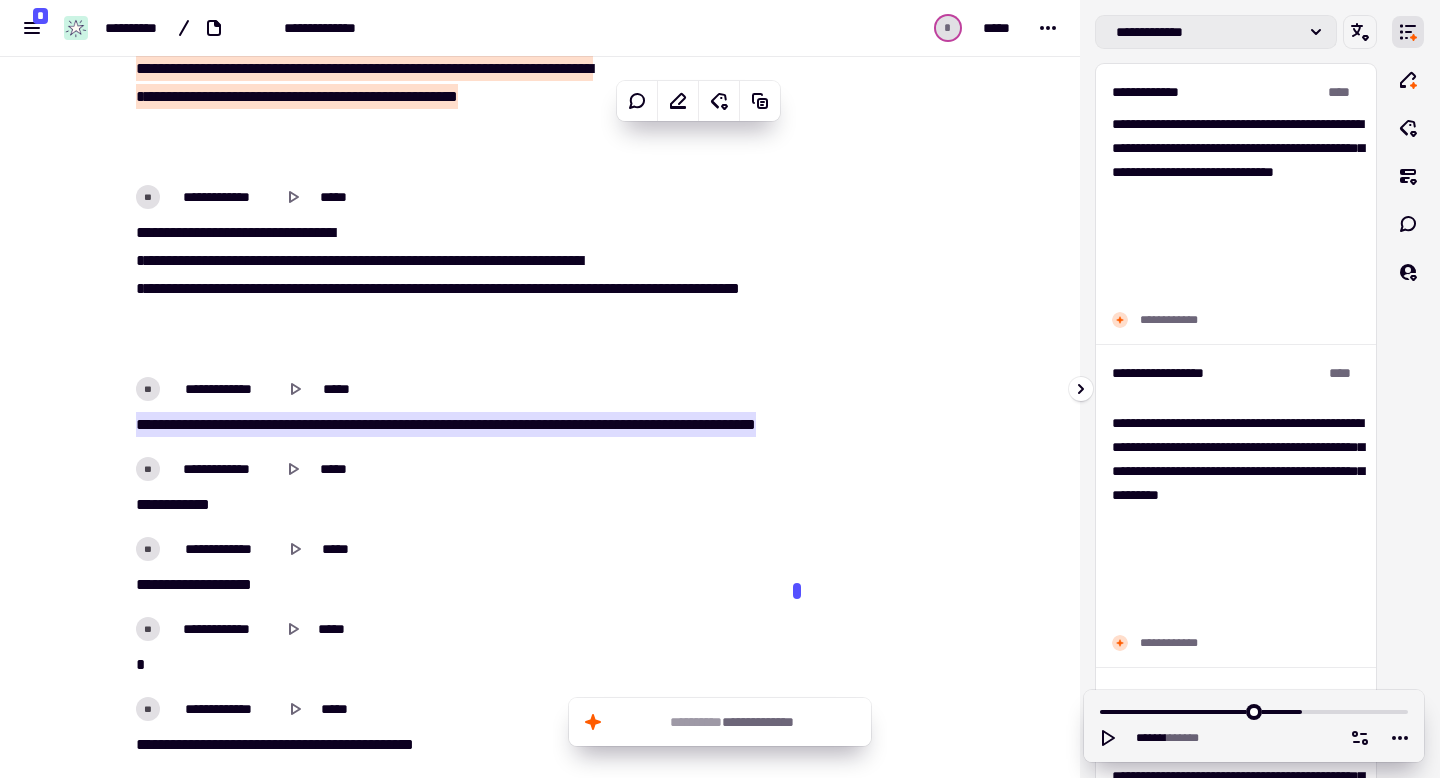 click 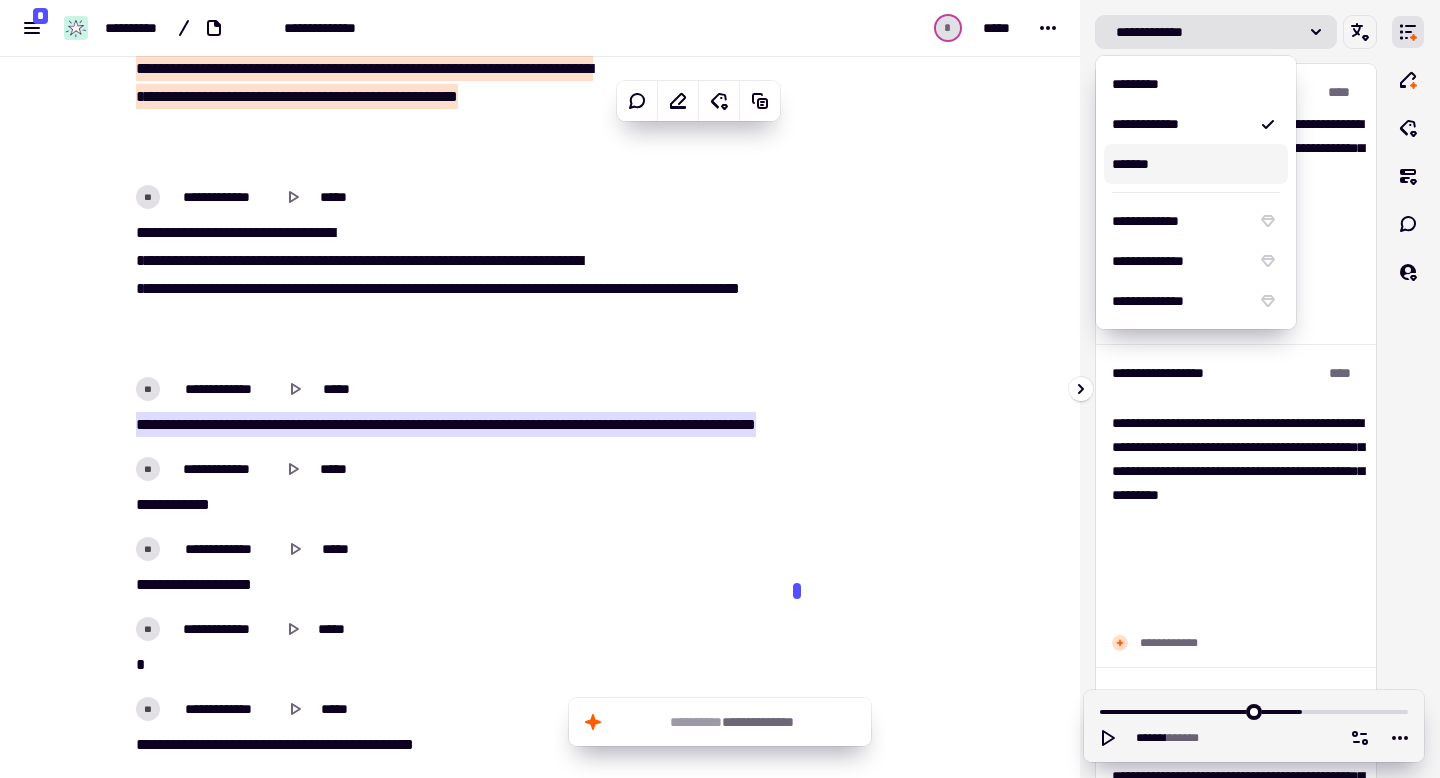 click on "*******" at bounding box center (1196, 164) 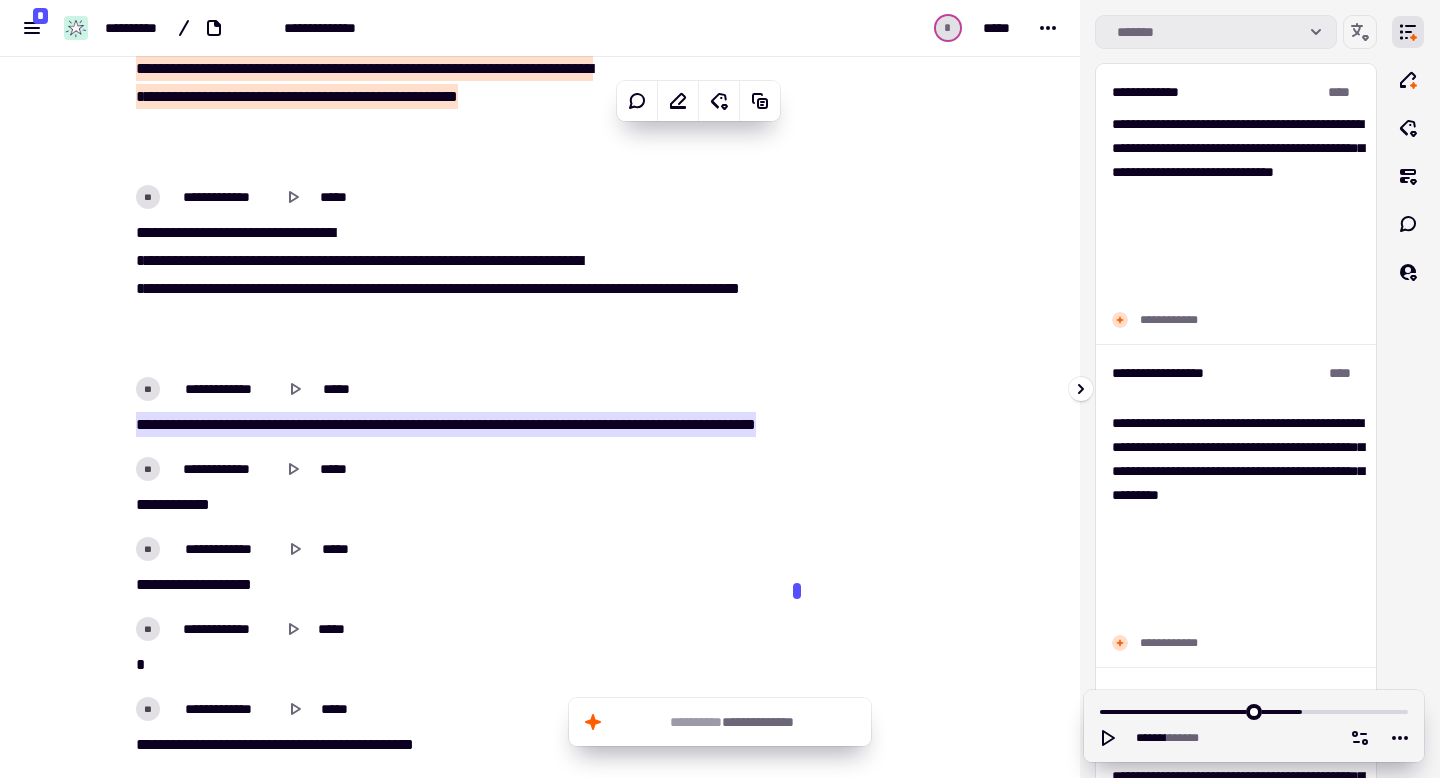 click on "*******" 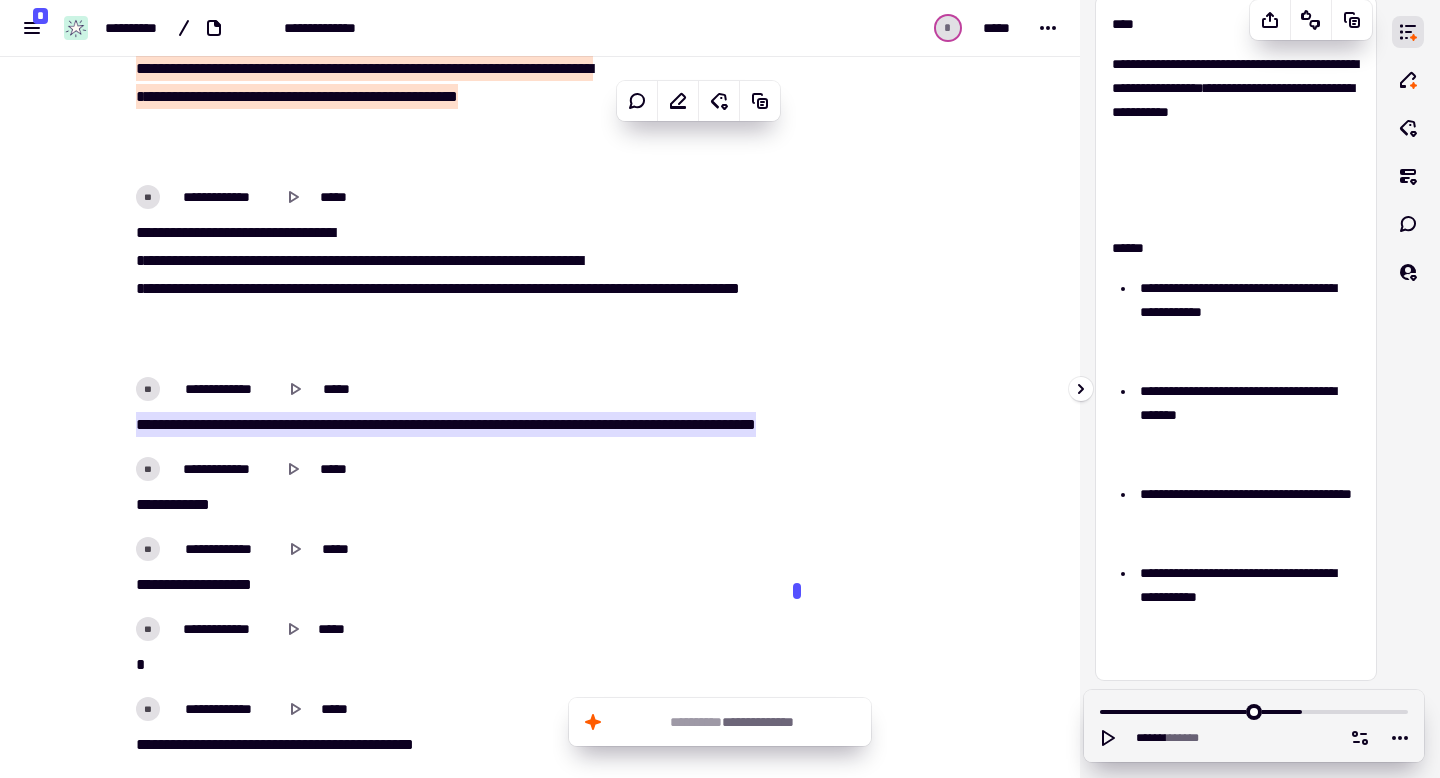 scroll, scrollTop: 72, scrollLeft: 0, axis: vertical 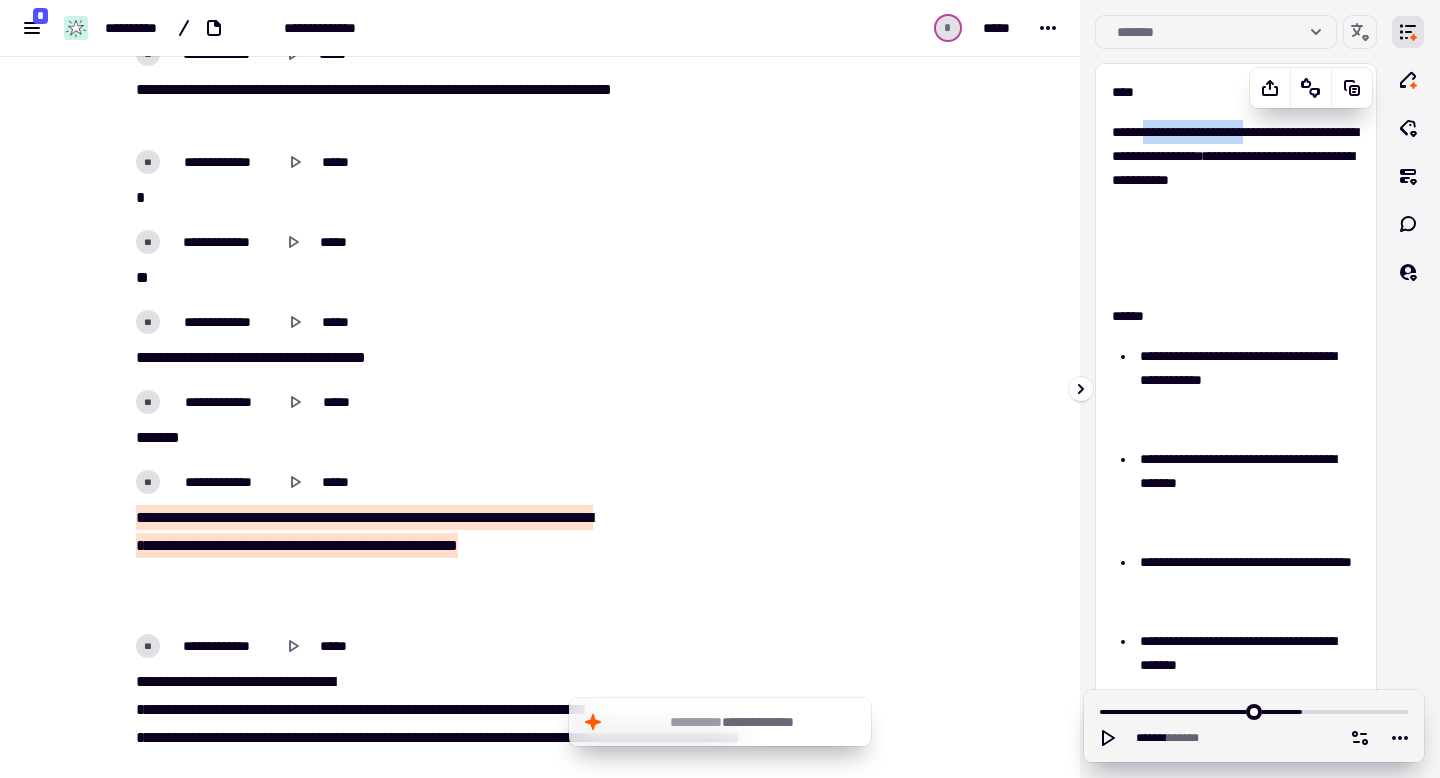 drag, startPoint x: 1198, startPoint y: 132, endPoint x: 1215, endPoint y: 151, distance: 25.495098 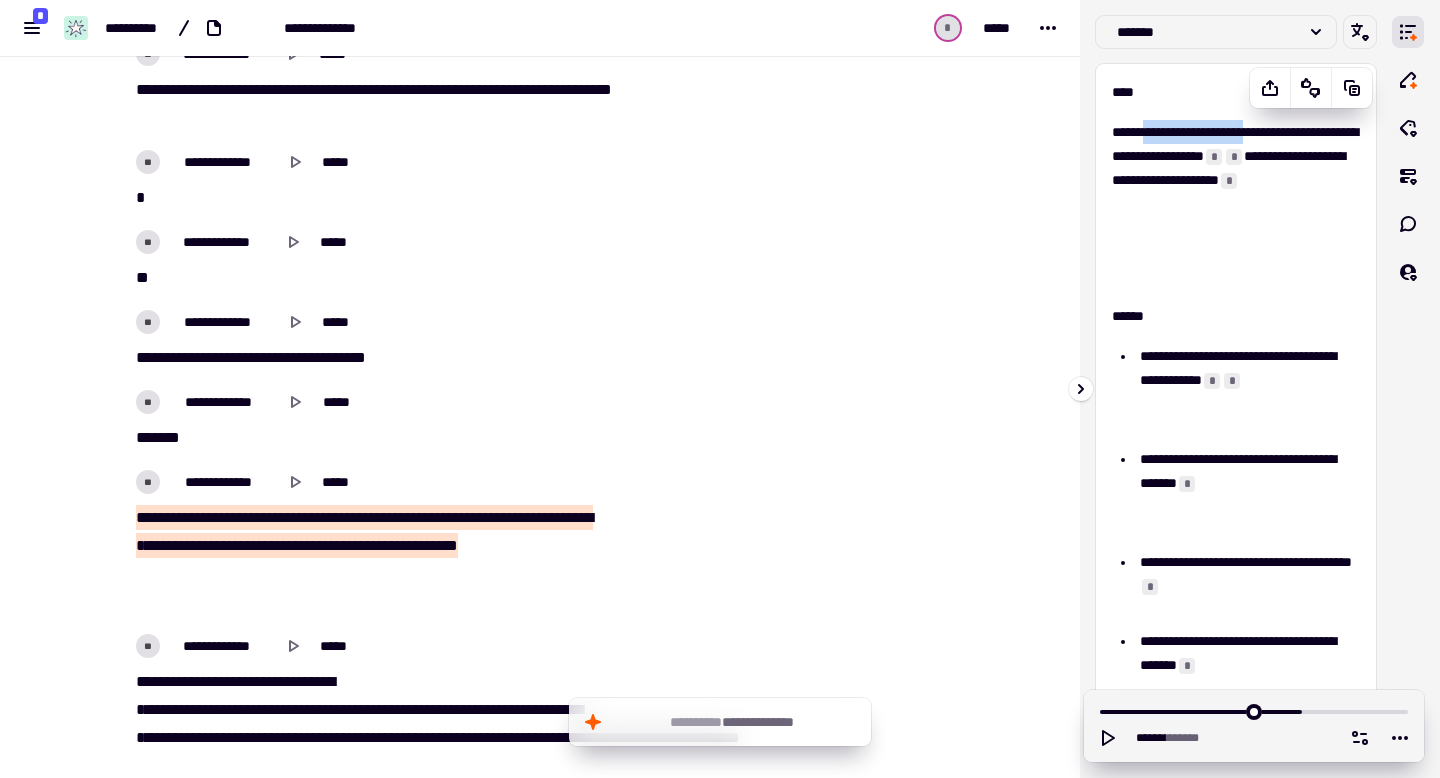 click on "[FIRST] [LAST]" at bounding box center [1236, 204] 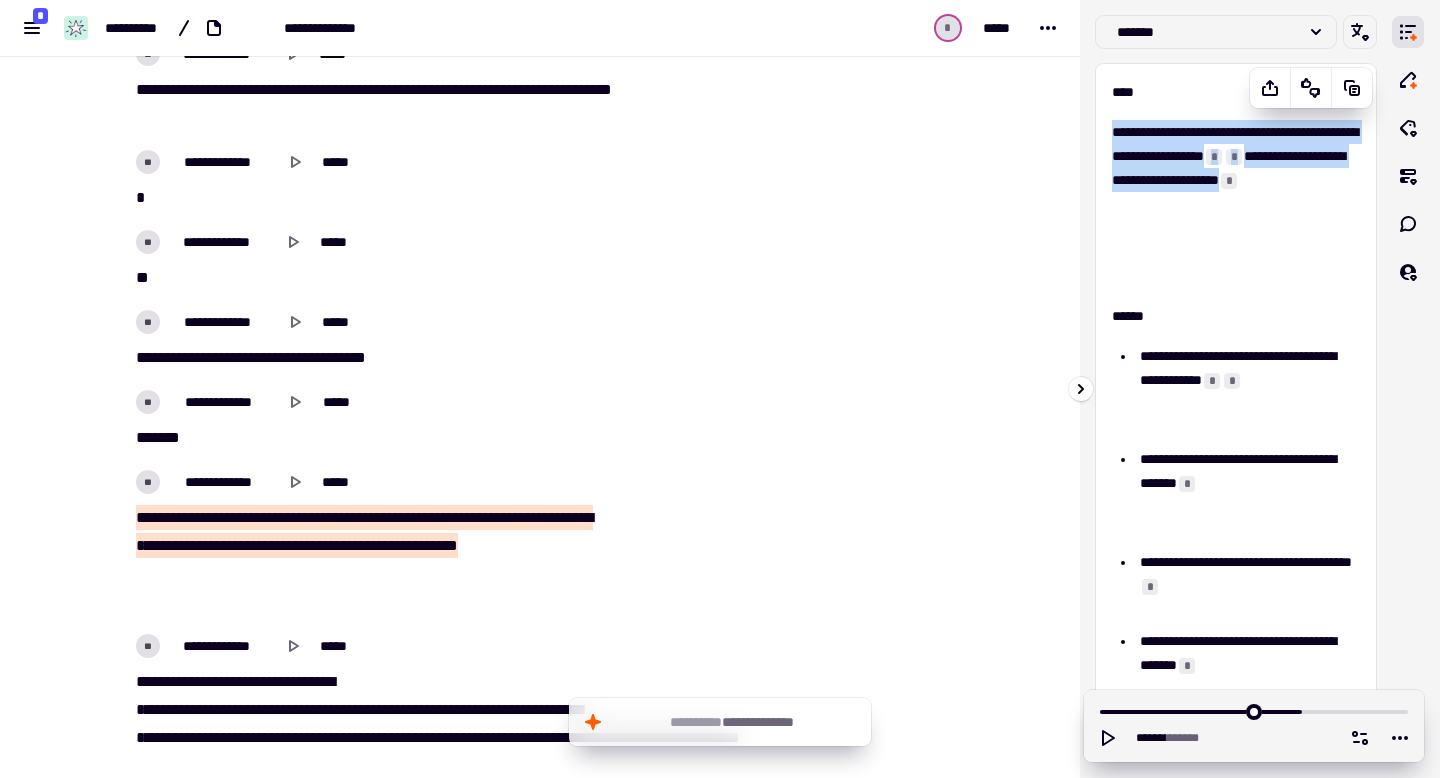drag, startPoint x: 1113, startPoint y: 132, endPoint x: 1197, endPoint y: 281, distance: 171.04678 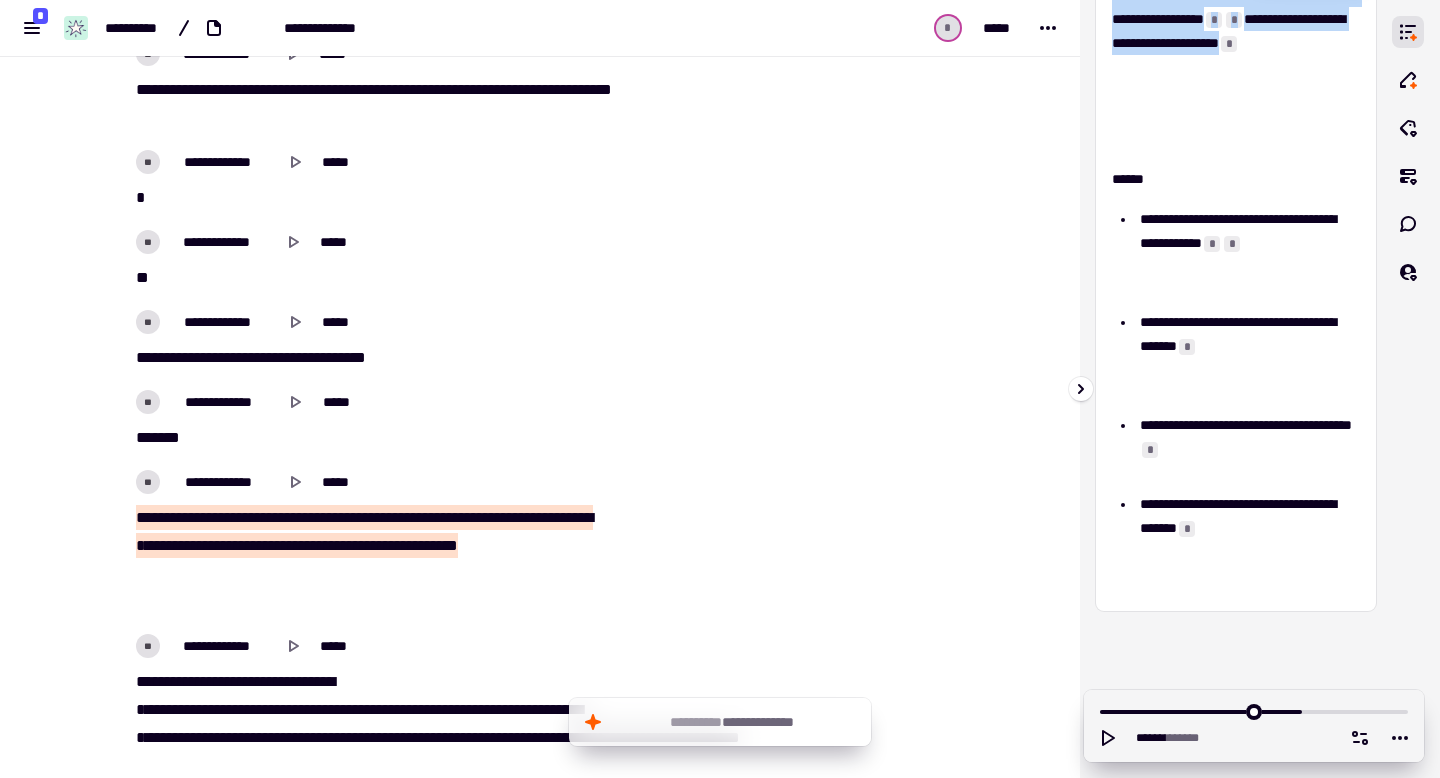 scroll, scrollTop: 177, scrollLeft: 0, axis: vertical 